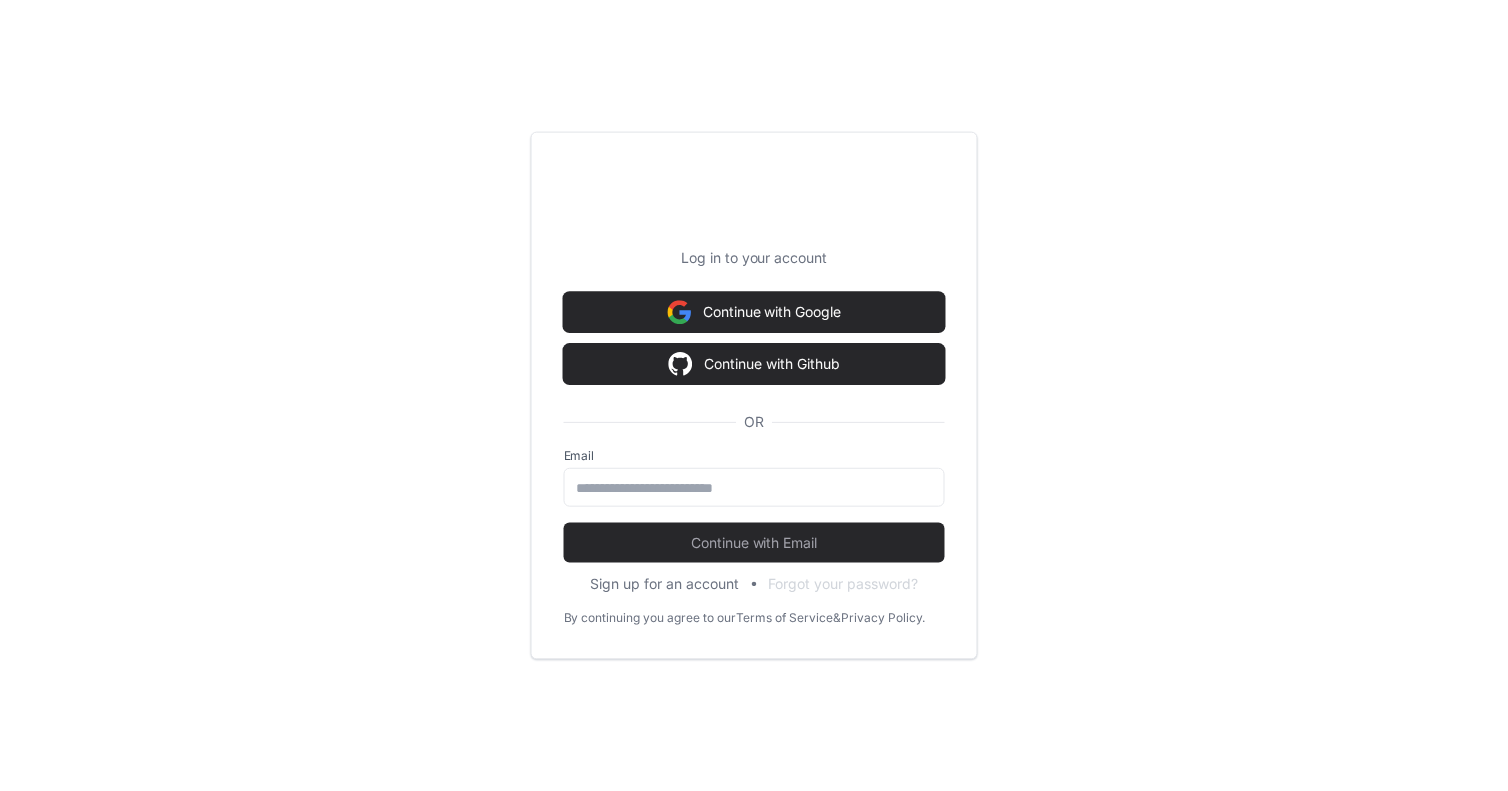 scroll, scrollTop: 0, scrollLeft: 0, axis: both 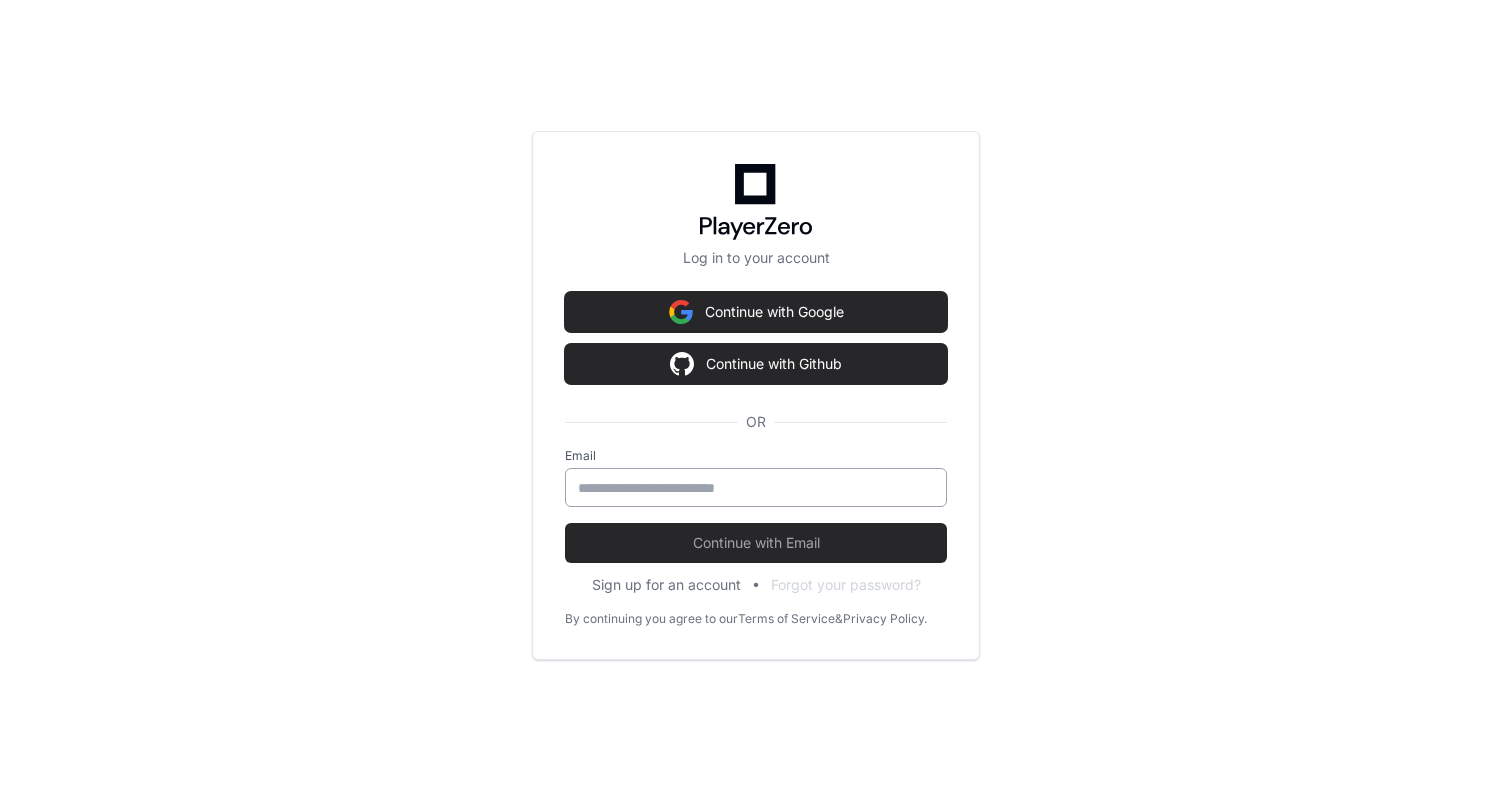 click at bounding box center [756, 488] 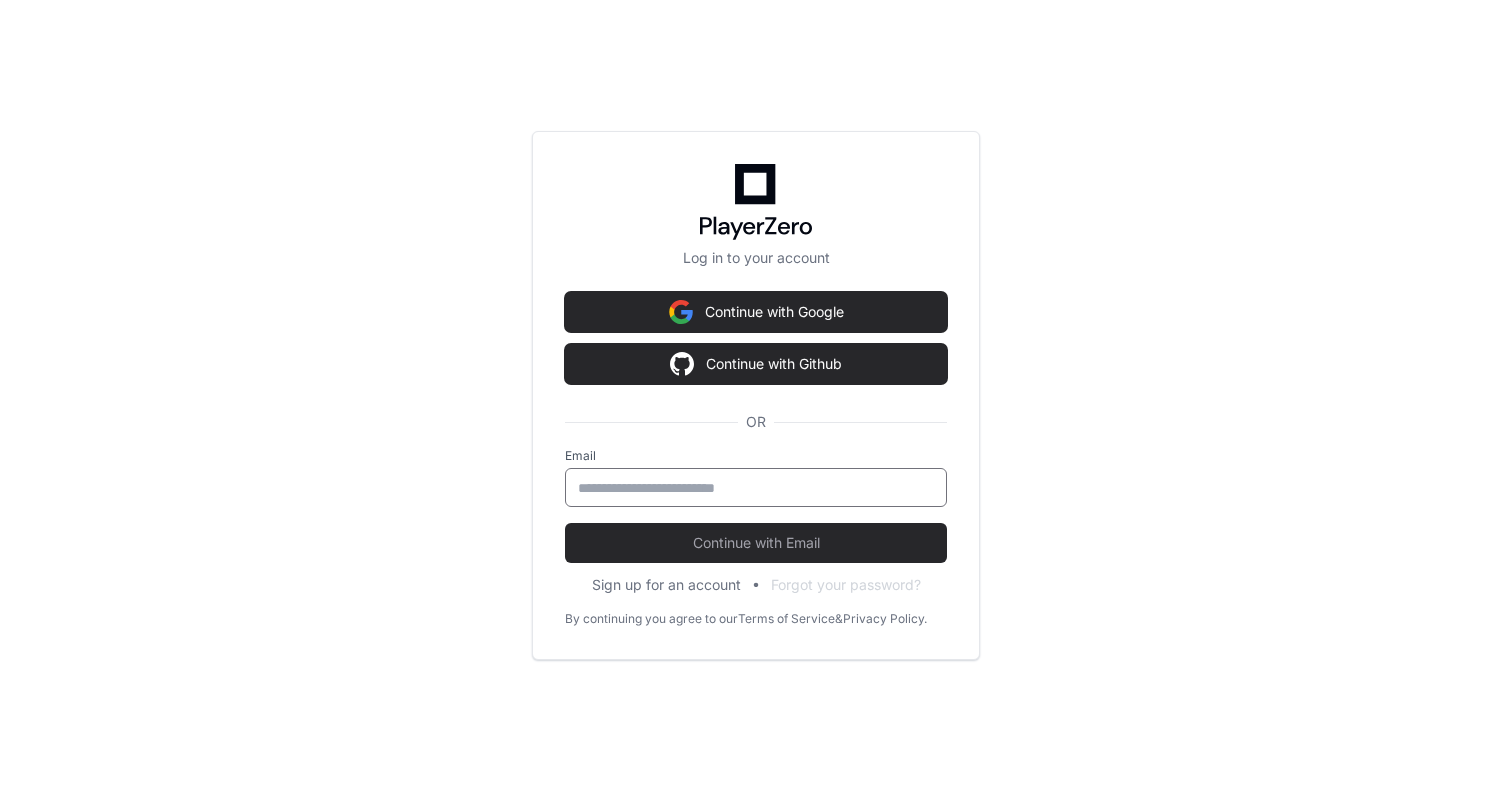 type on "**********" 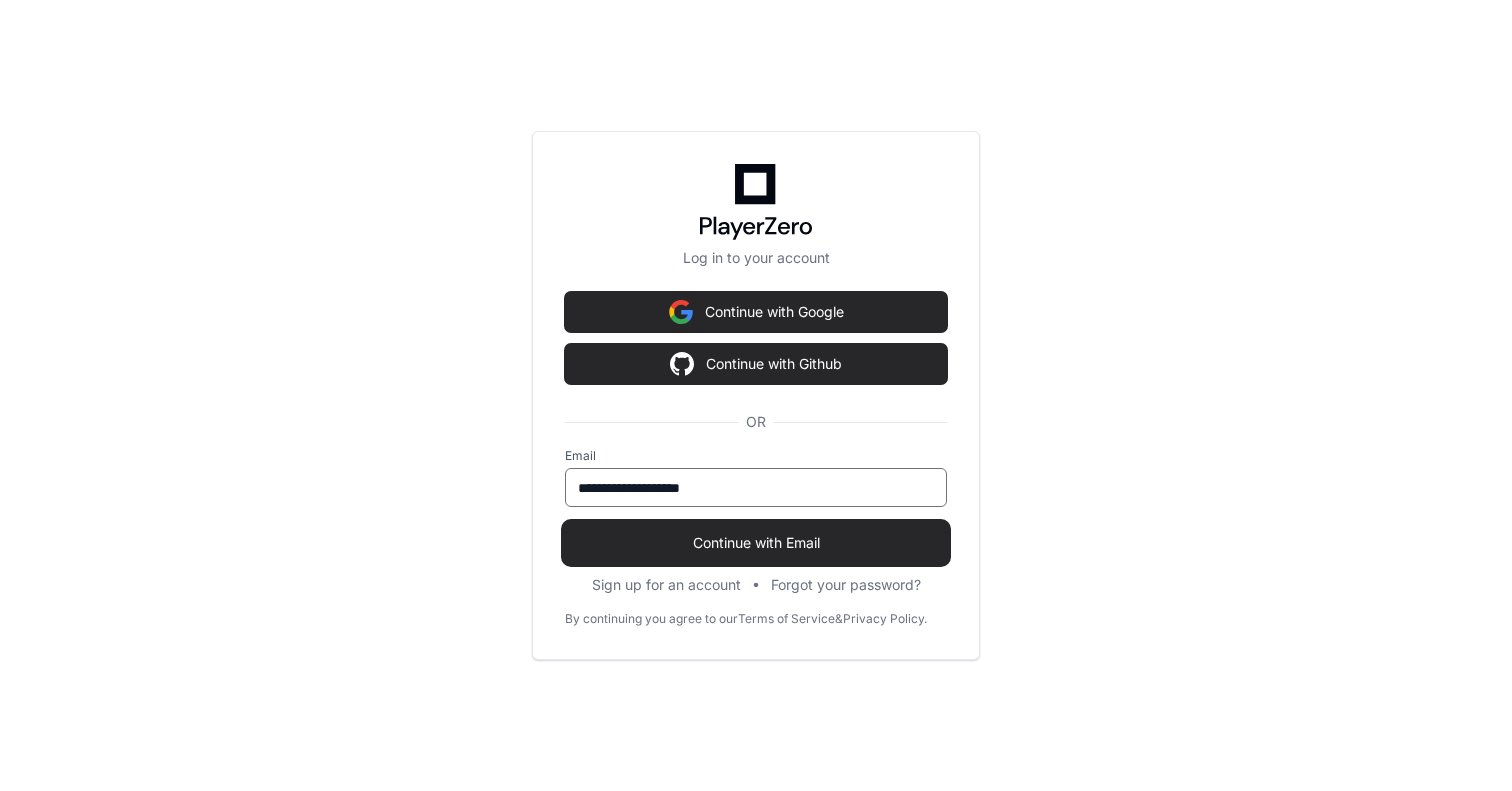 click on "Continue with Email" at bounding box center (756, 543) 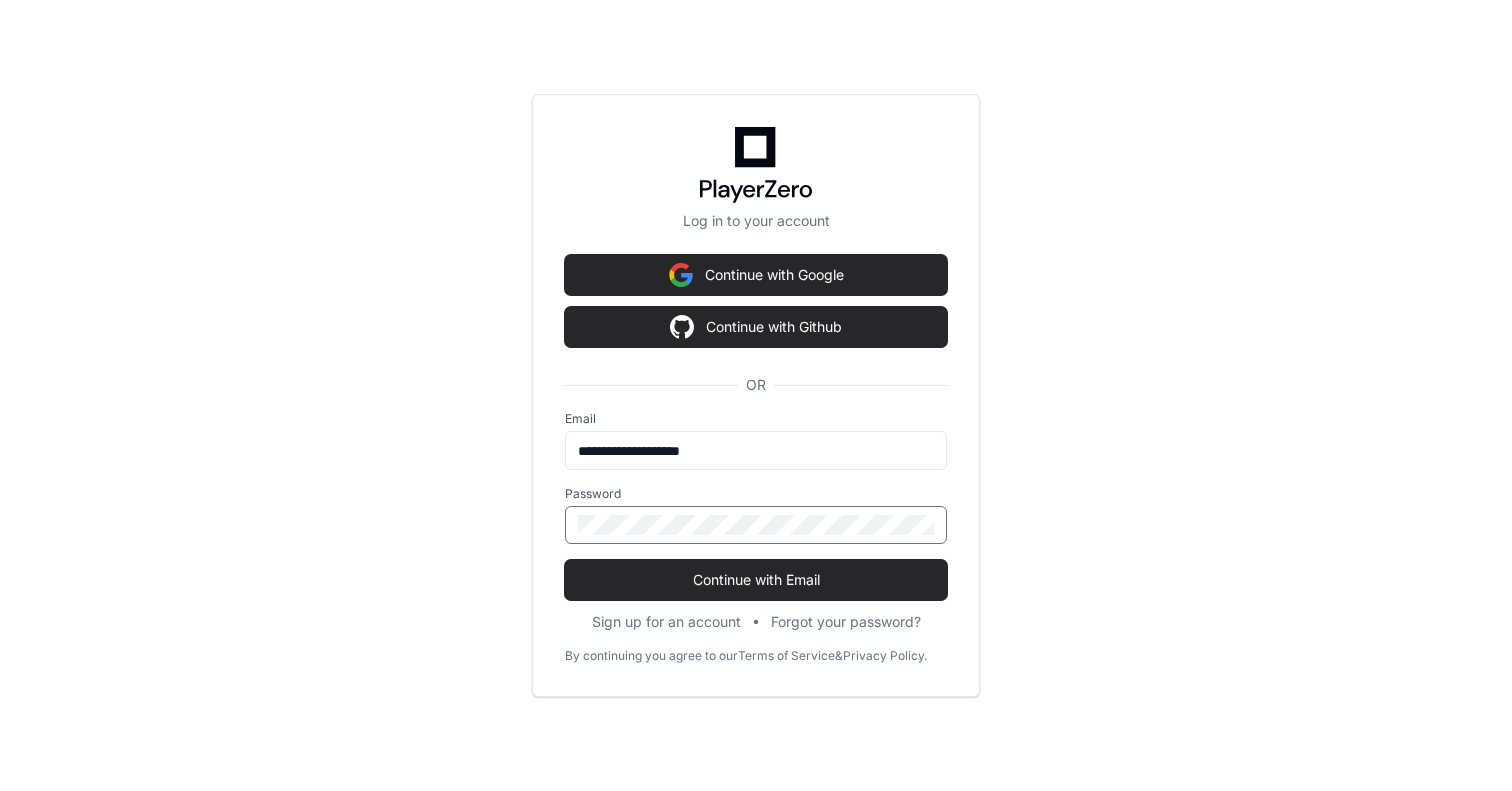 click on "Continue with Email" at bounding box center (756, 580) 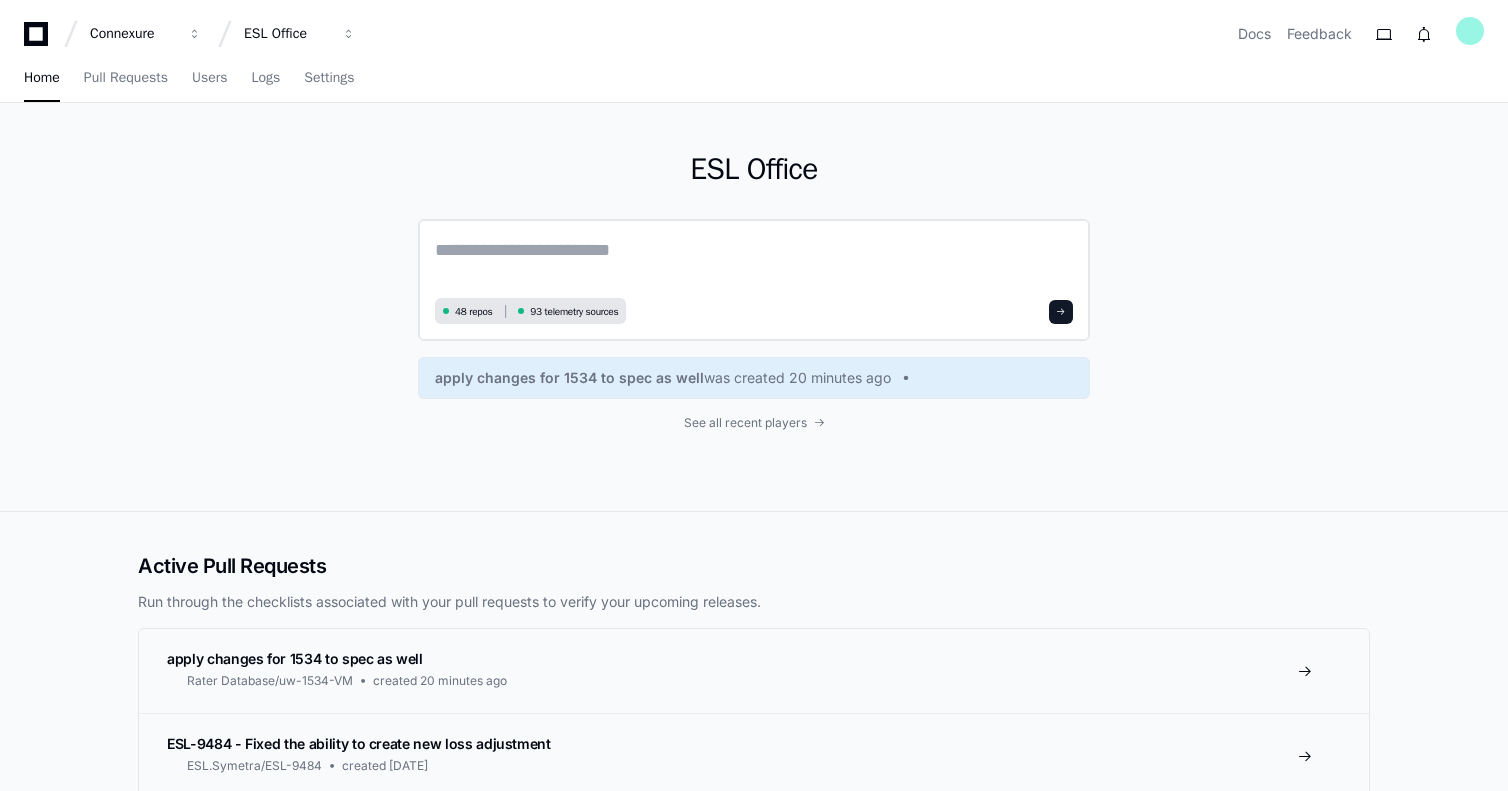 click 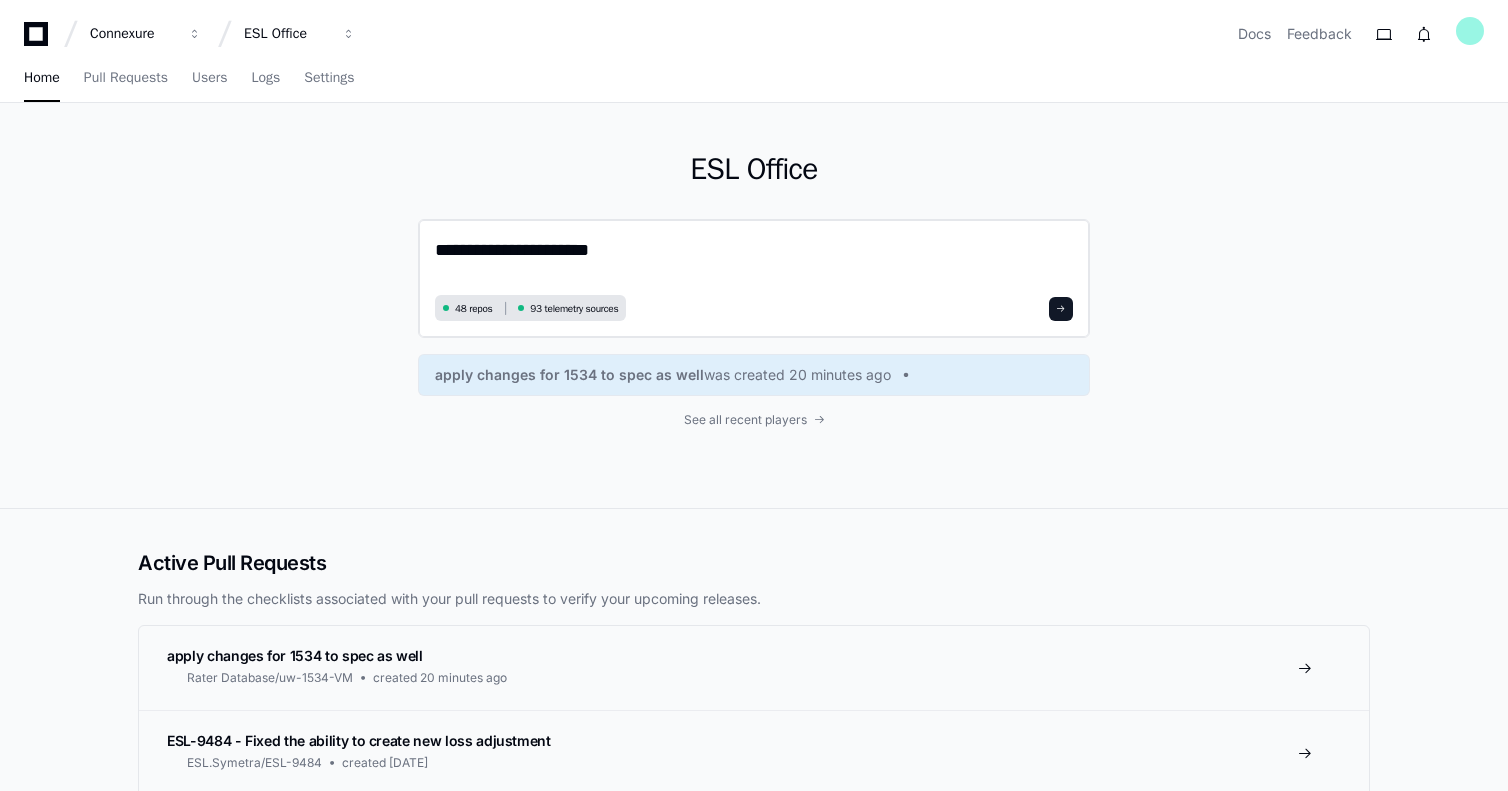 click on "**********" 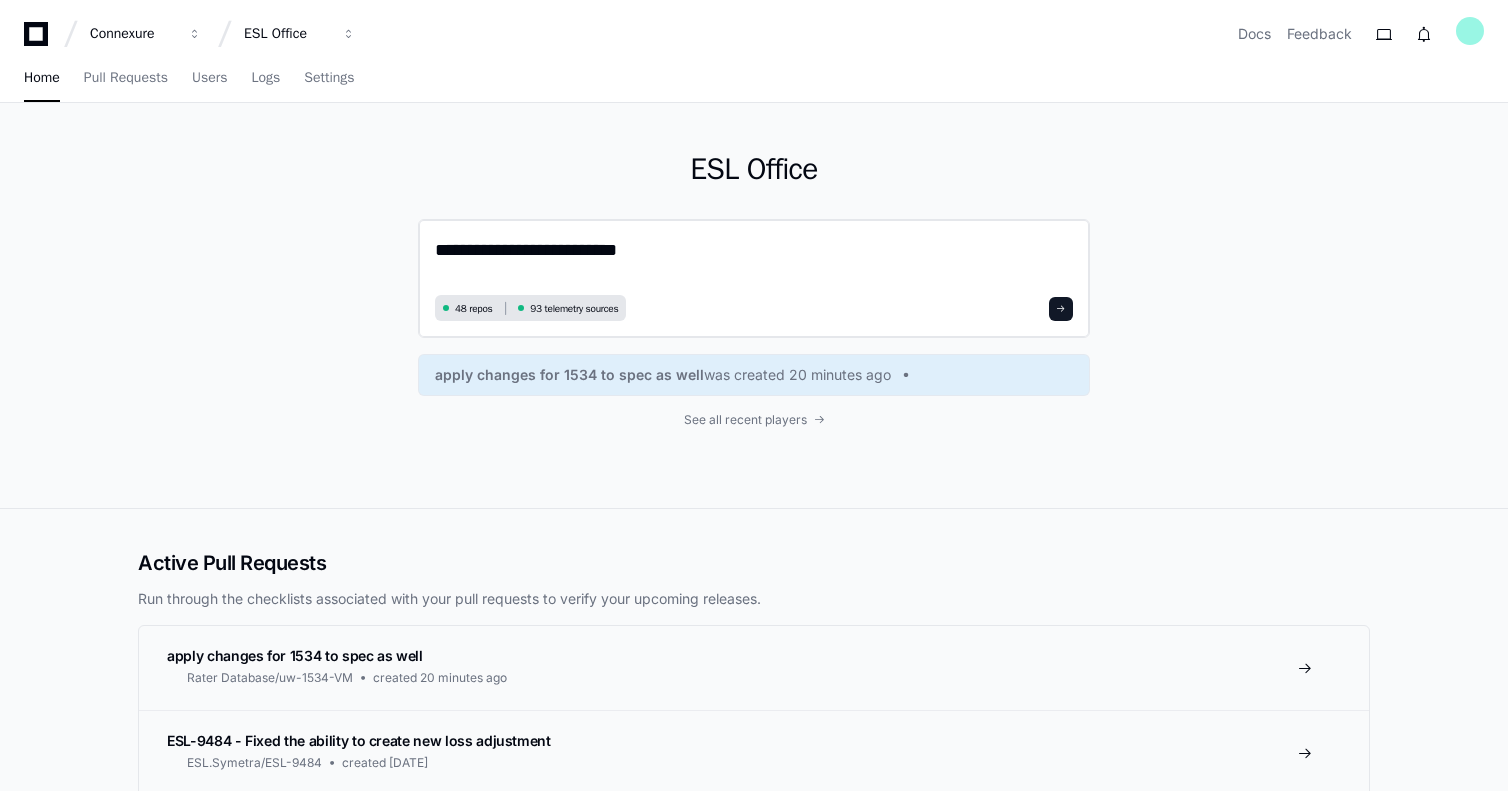 click on "**********" 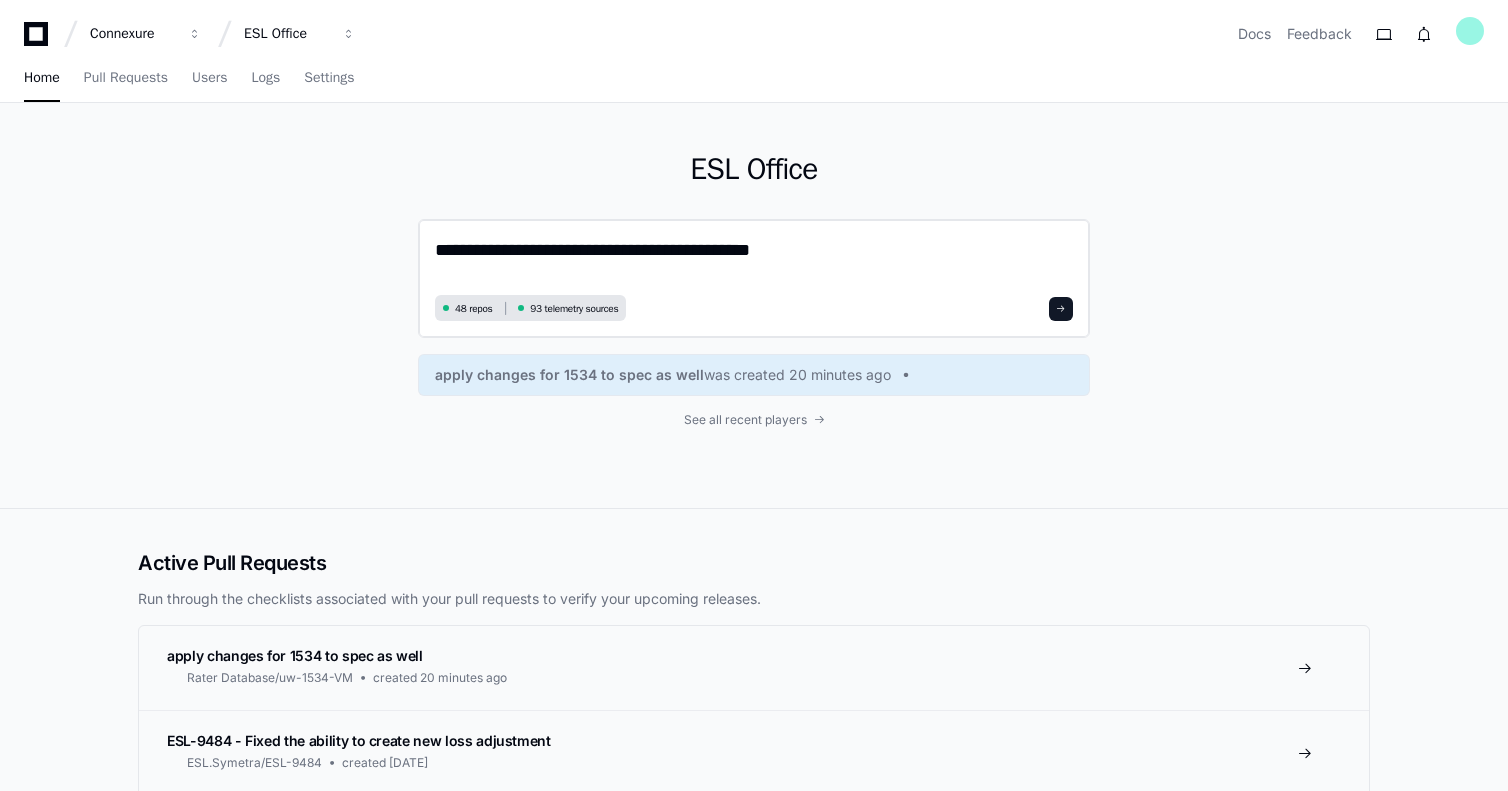 type on "**********" 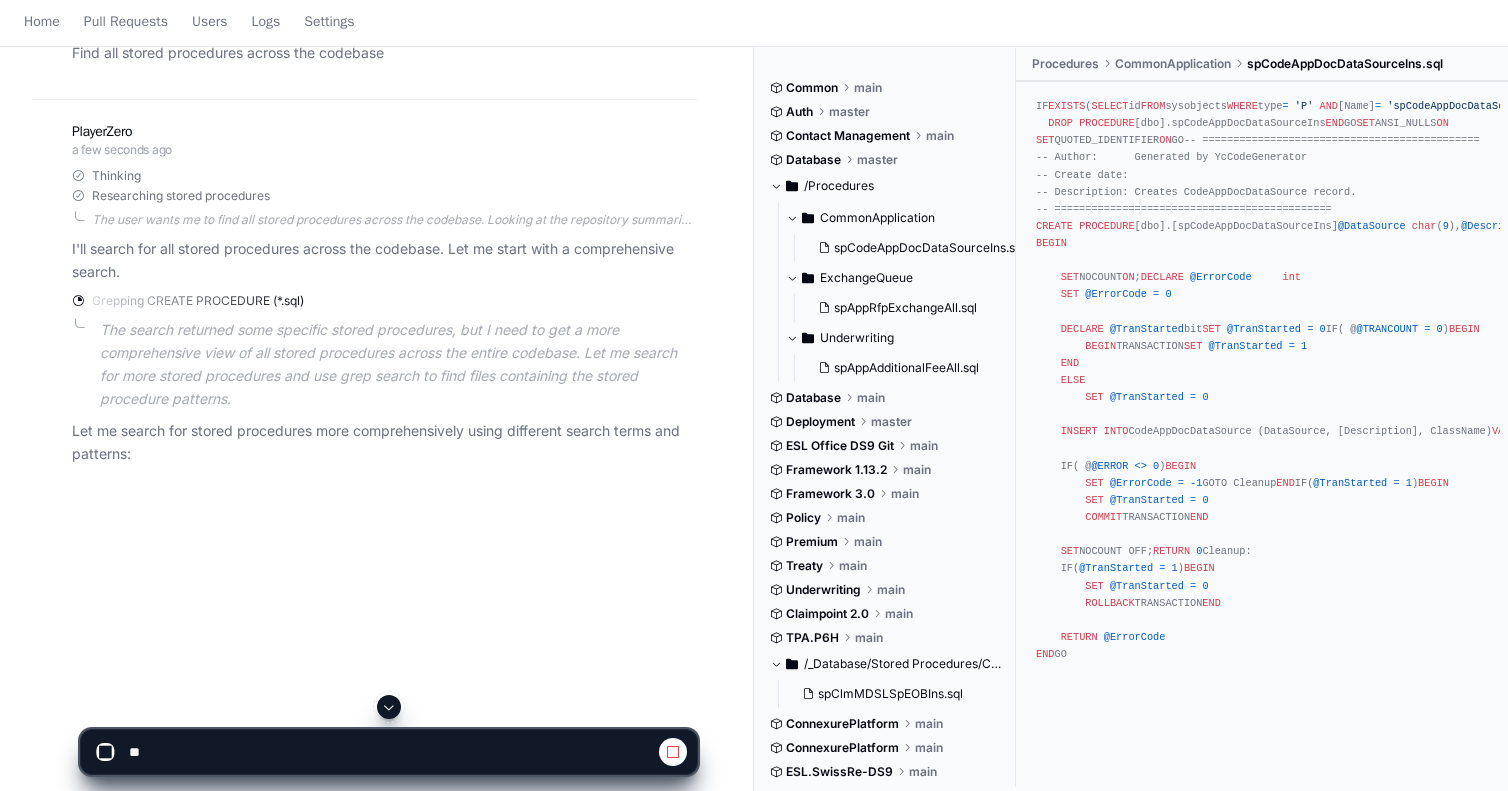 scroll, scrollTop: 270, scrollLeft: 0, axis: vertical 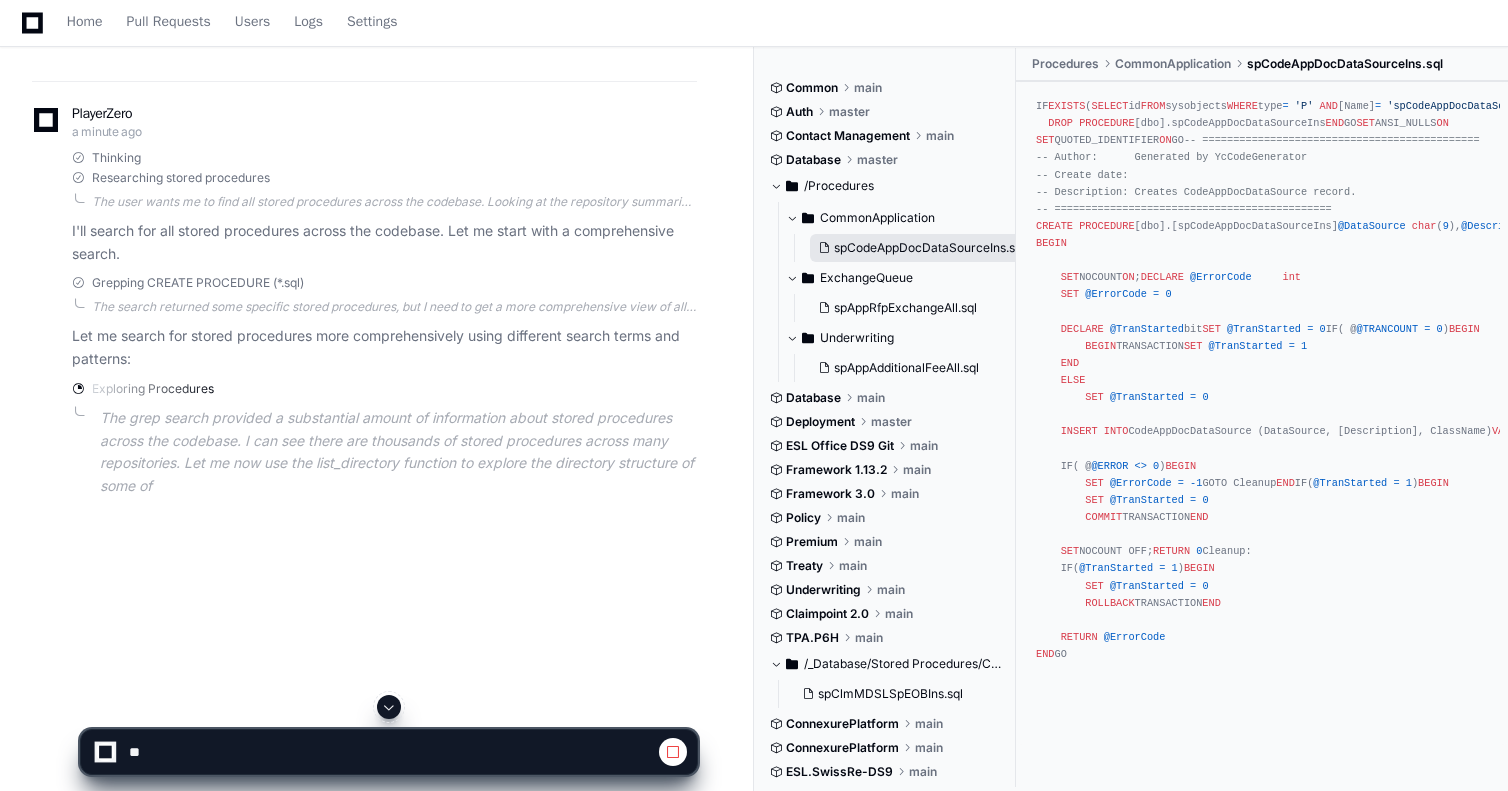 click on "spCodeAppDocDataSourceIns.sql" 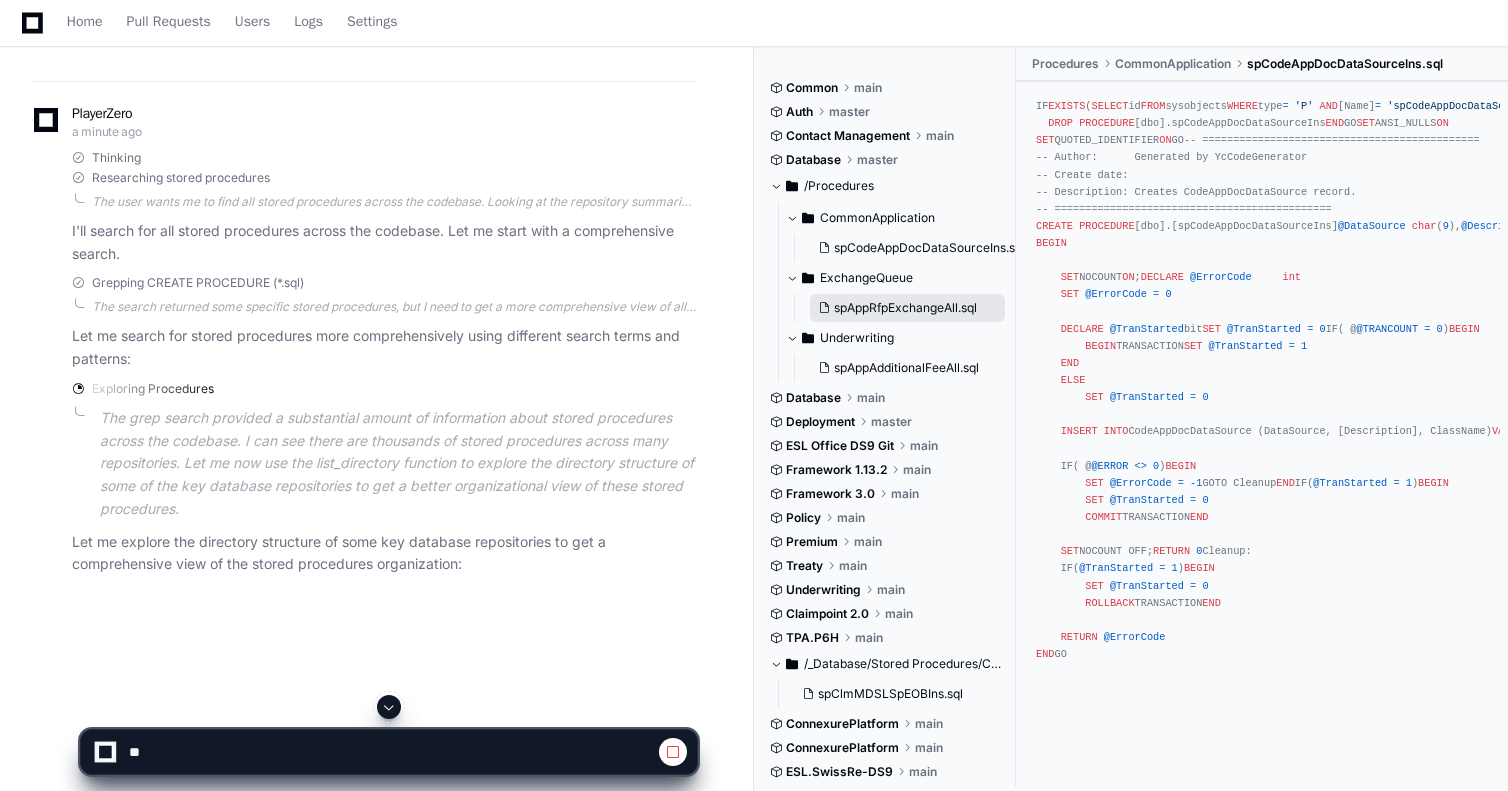 click on "spAppRfpExchangeAll.sql" 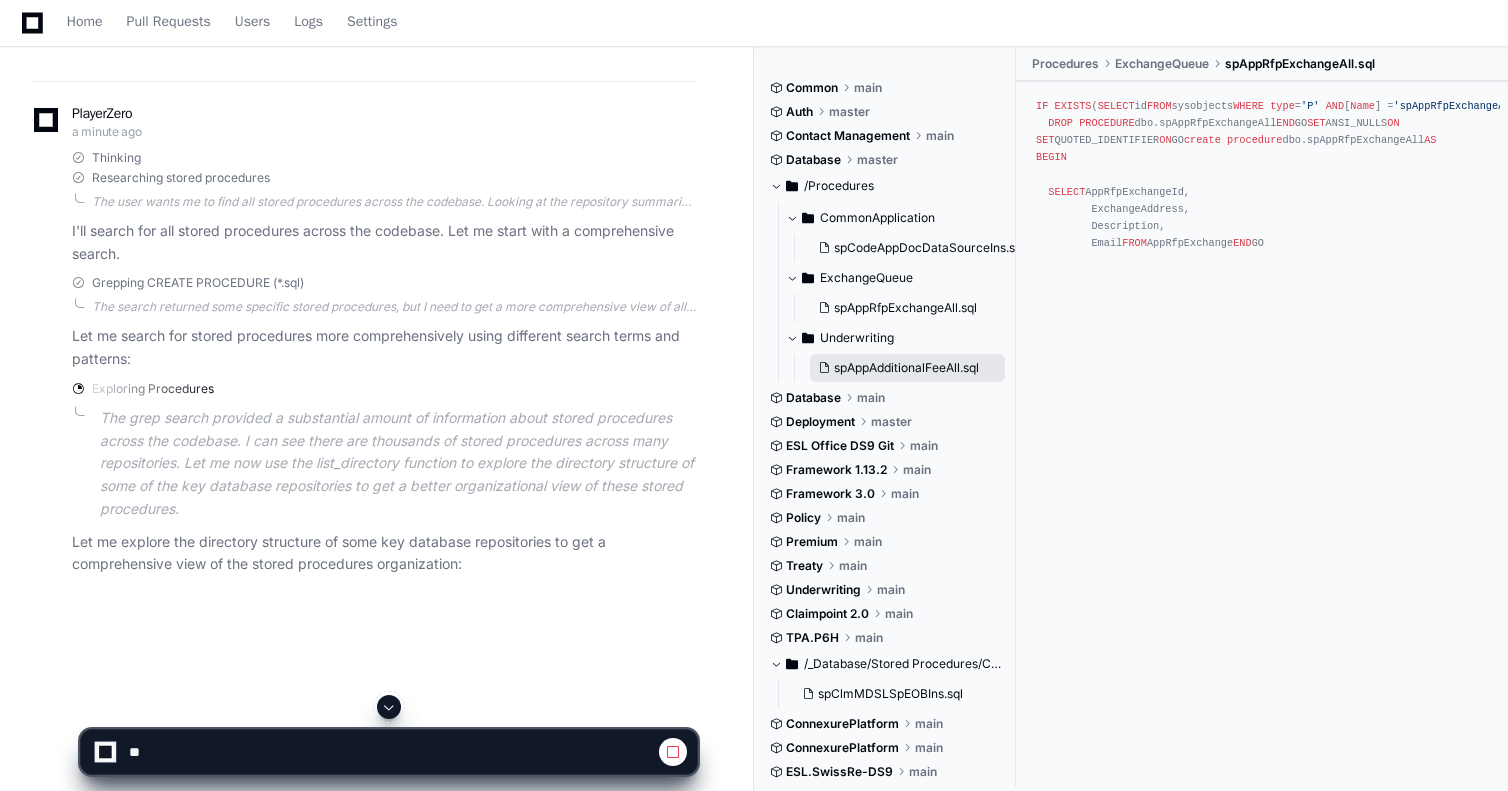 click on "spAppAdditionalFeeAll.sql" 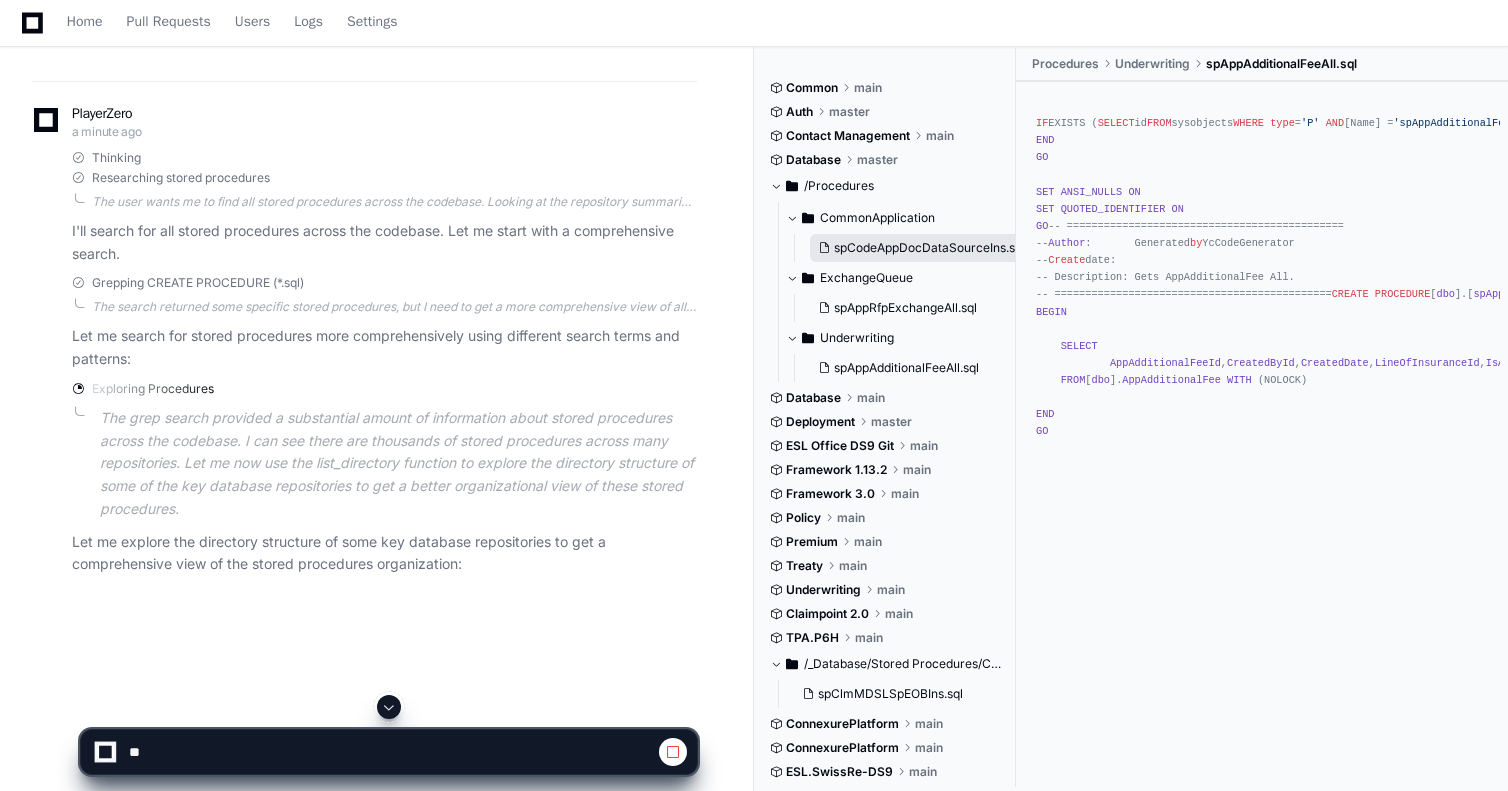 click on "spCodeAppDocDataSourceIns.sql" 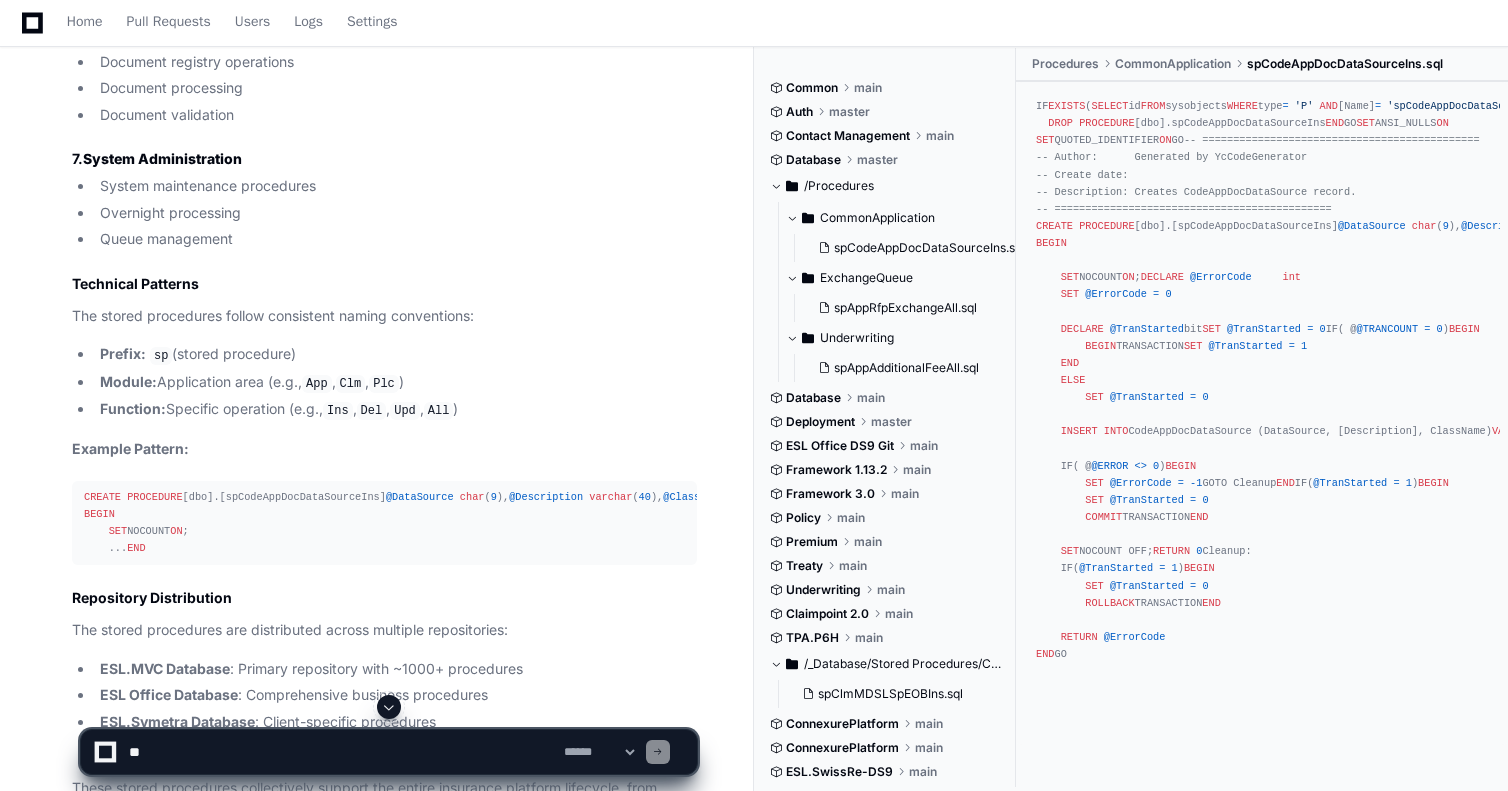 scroll, scrollTop: 3247, scrollLeft: 0, axis: vertical 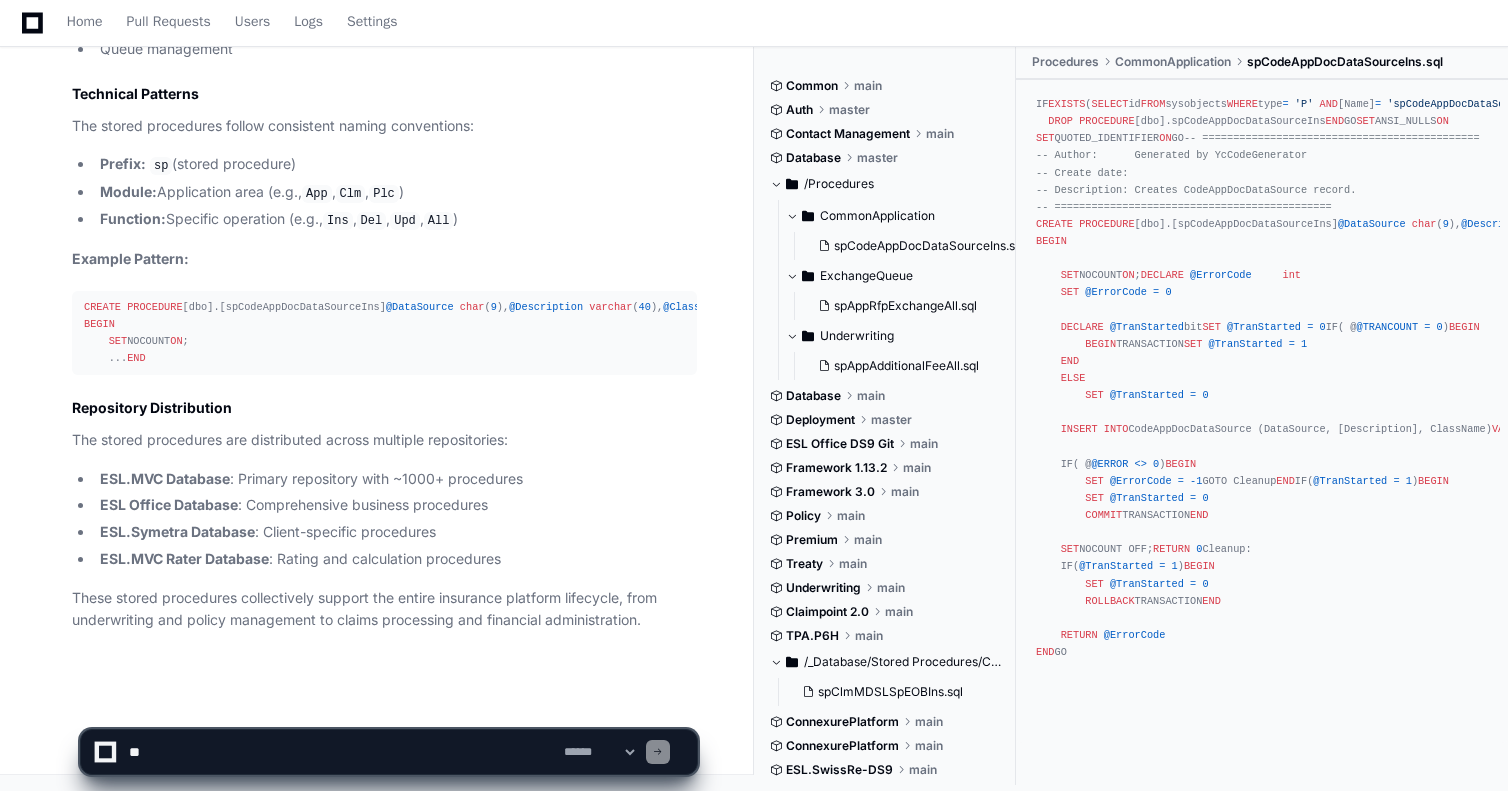 click 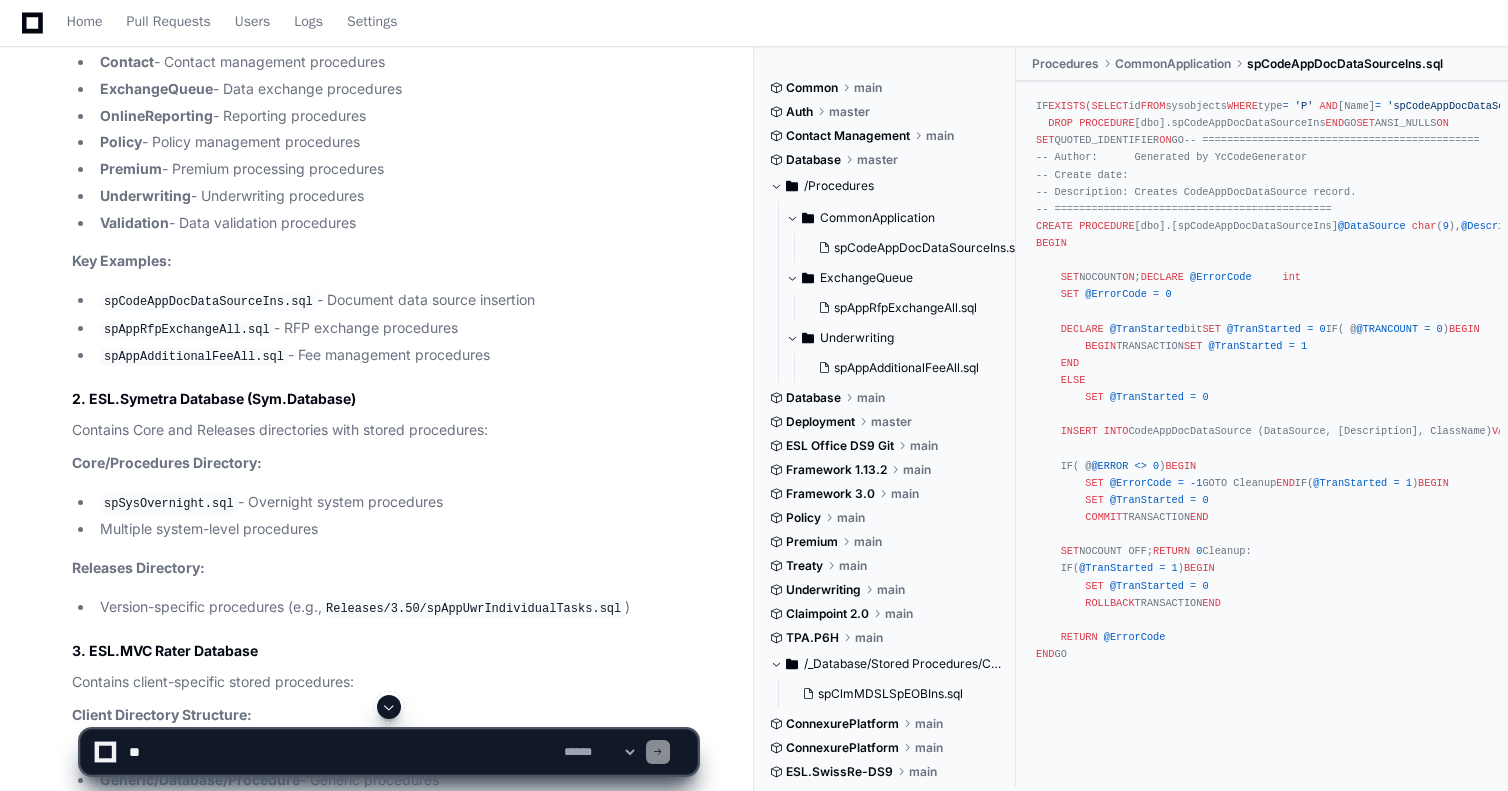 scroll, scrollTop: 998, scrollLeft: 0, axis: vertical 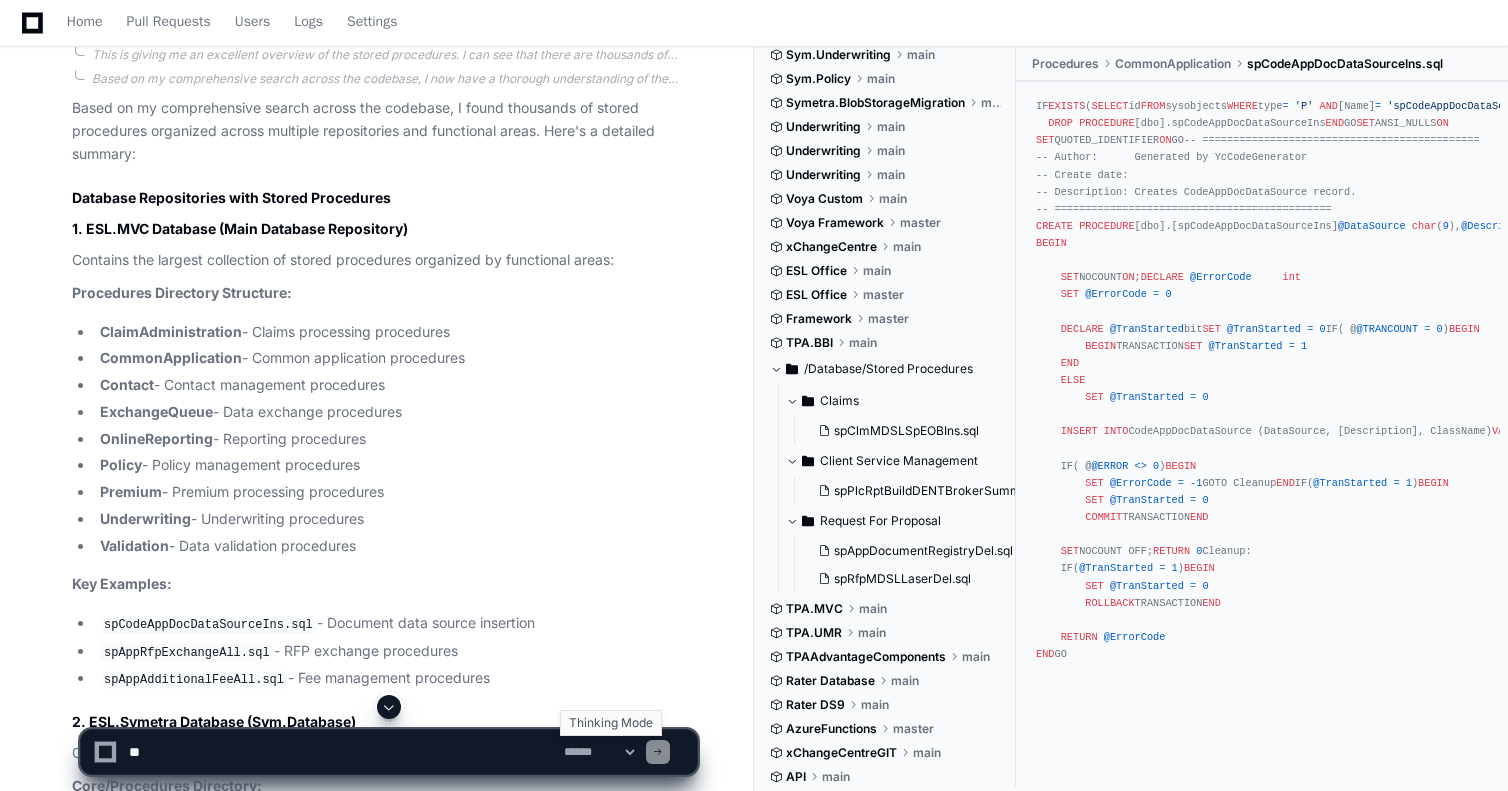 click on "**********" at bounding box center [599, 752] 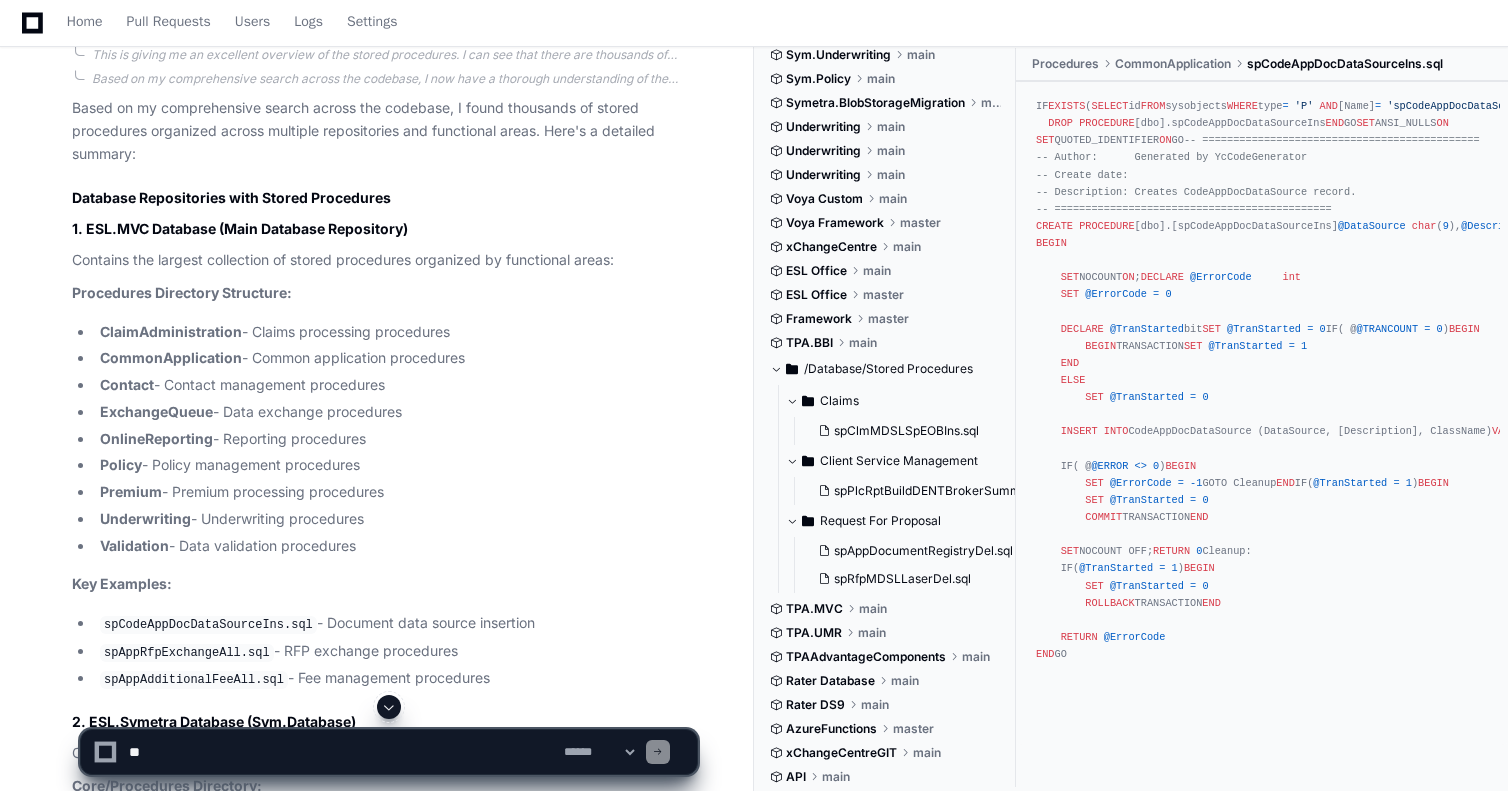 select on "*********" 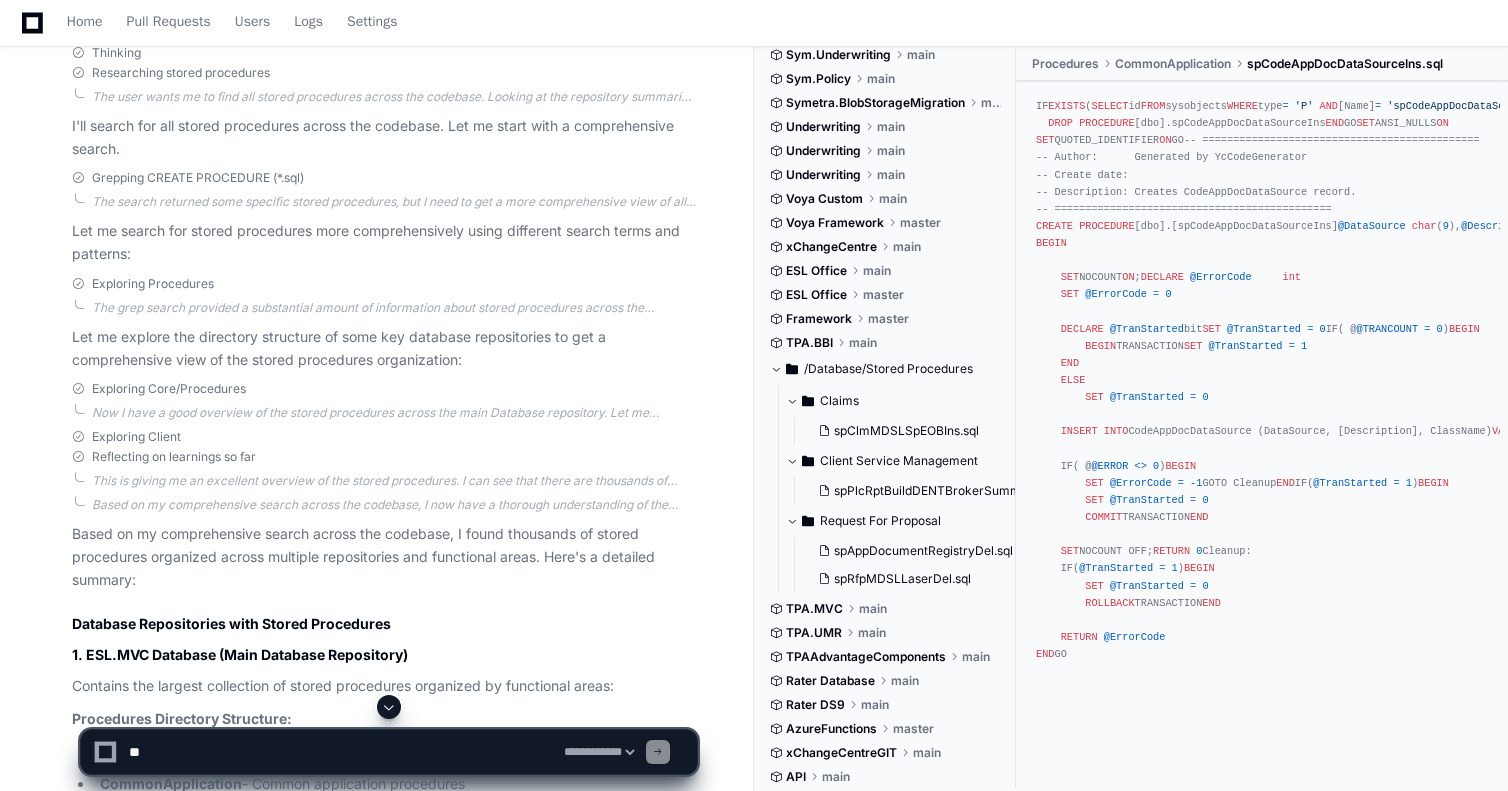 scroll, scrollTop: 0, scrollLeft: 0, axis: both 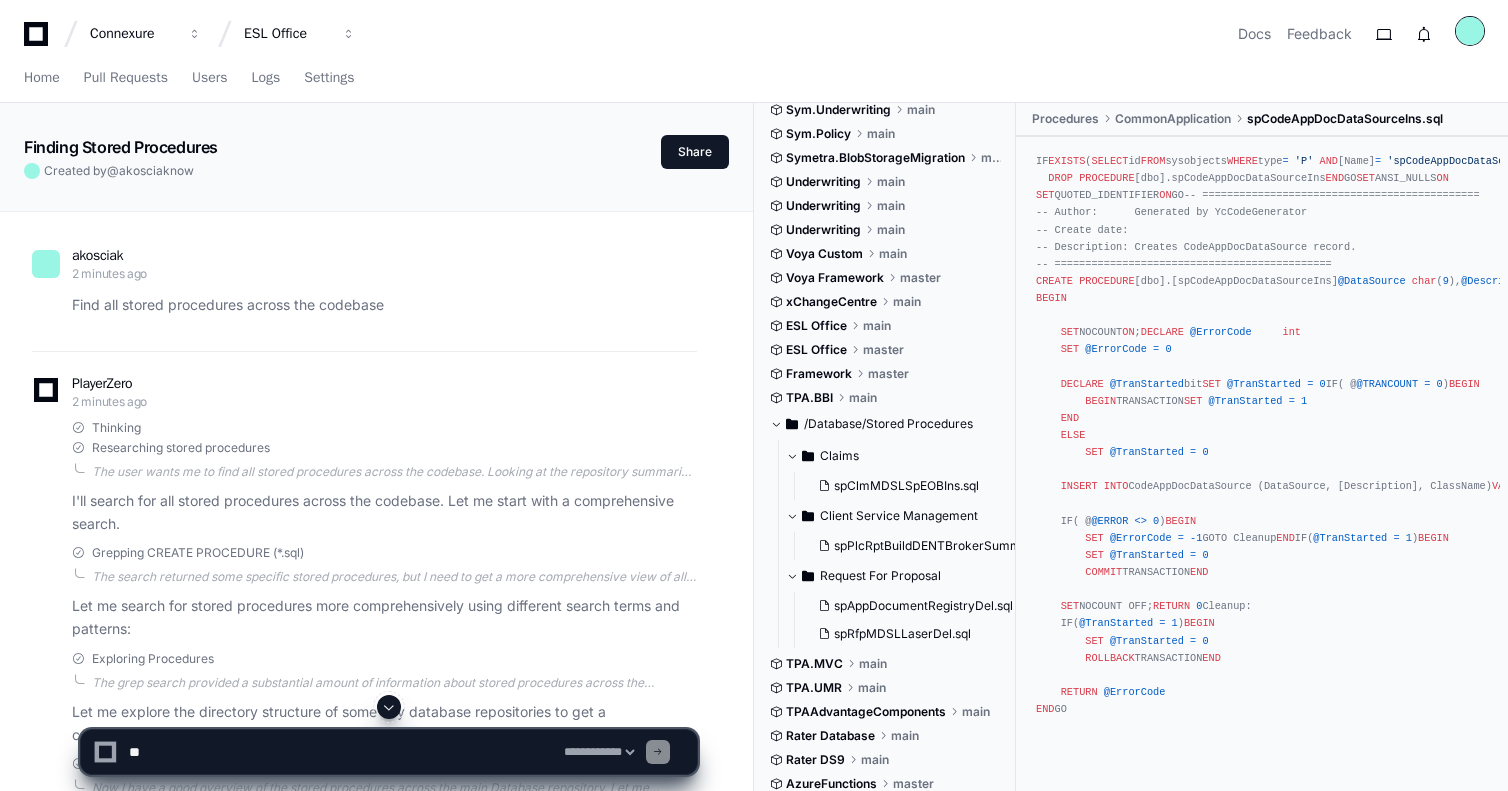 click at bounding box center [1470, 31] 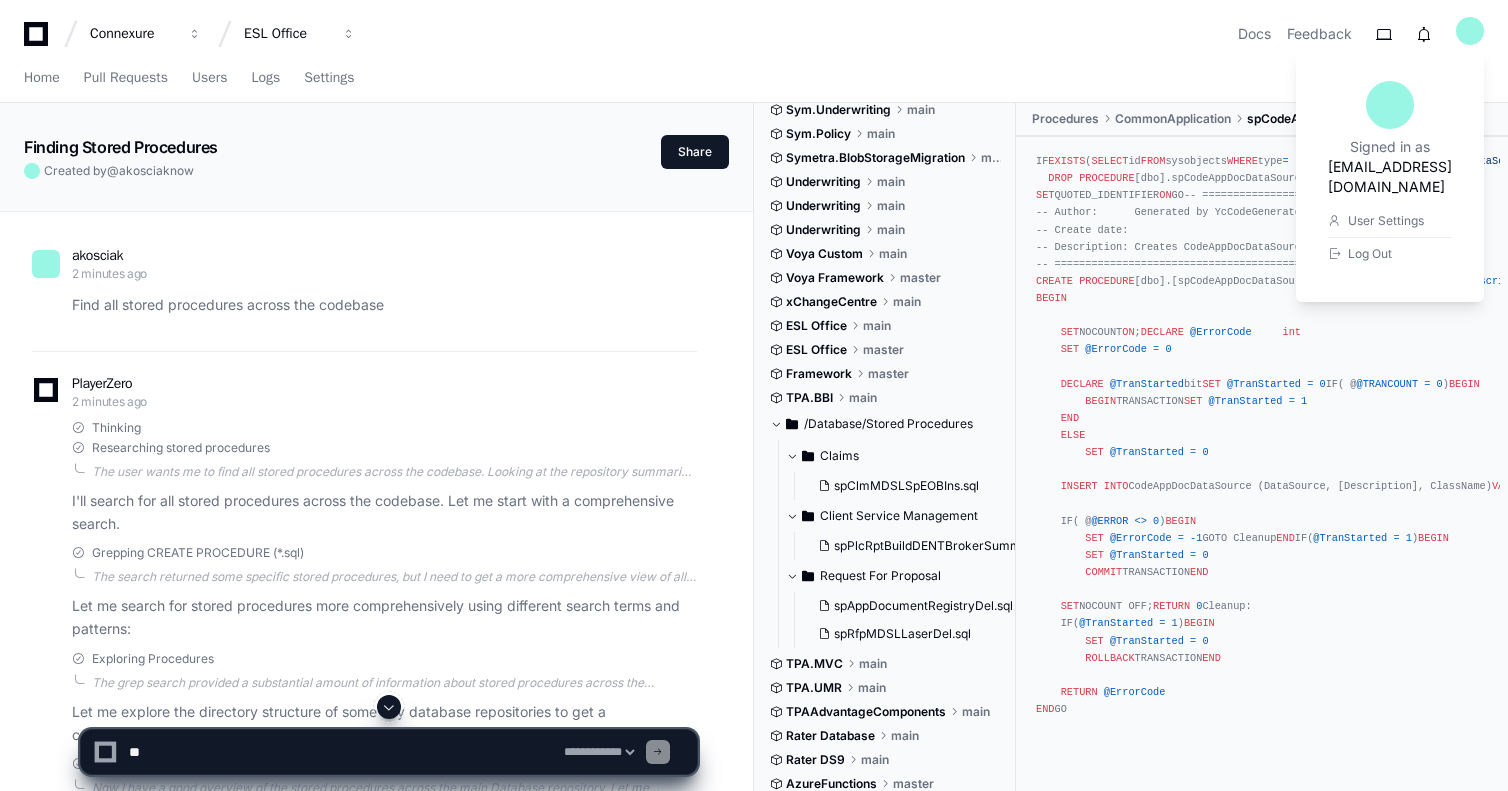 click on "Home Pull Requests Users Logs Settings" at bounding box center [754, 79] 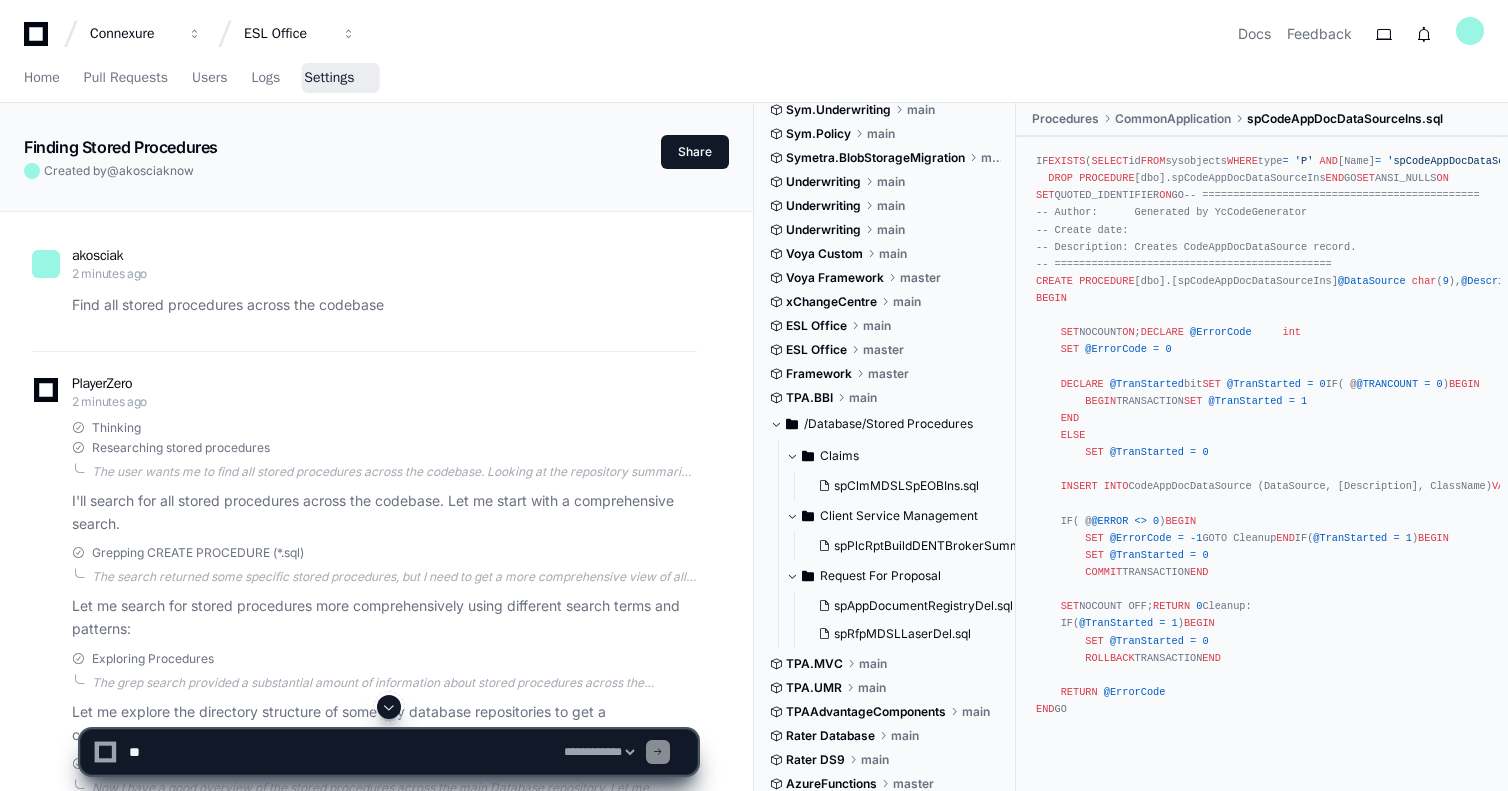 click on "Settings" at bounding box center (329, 78) 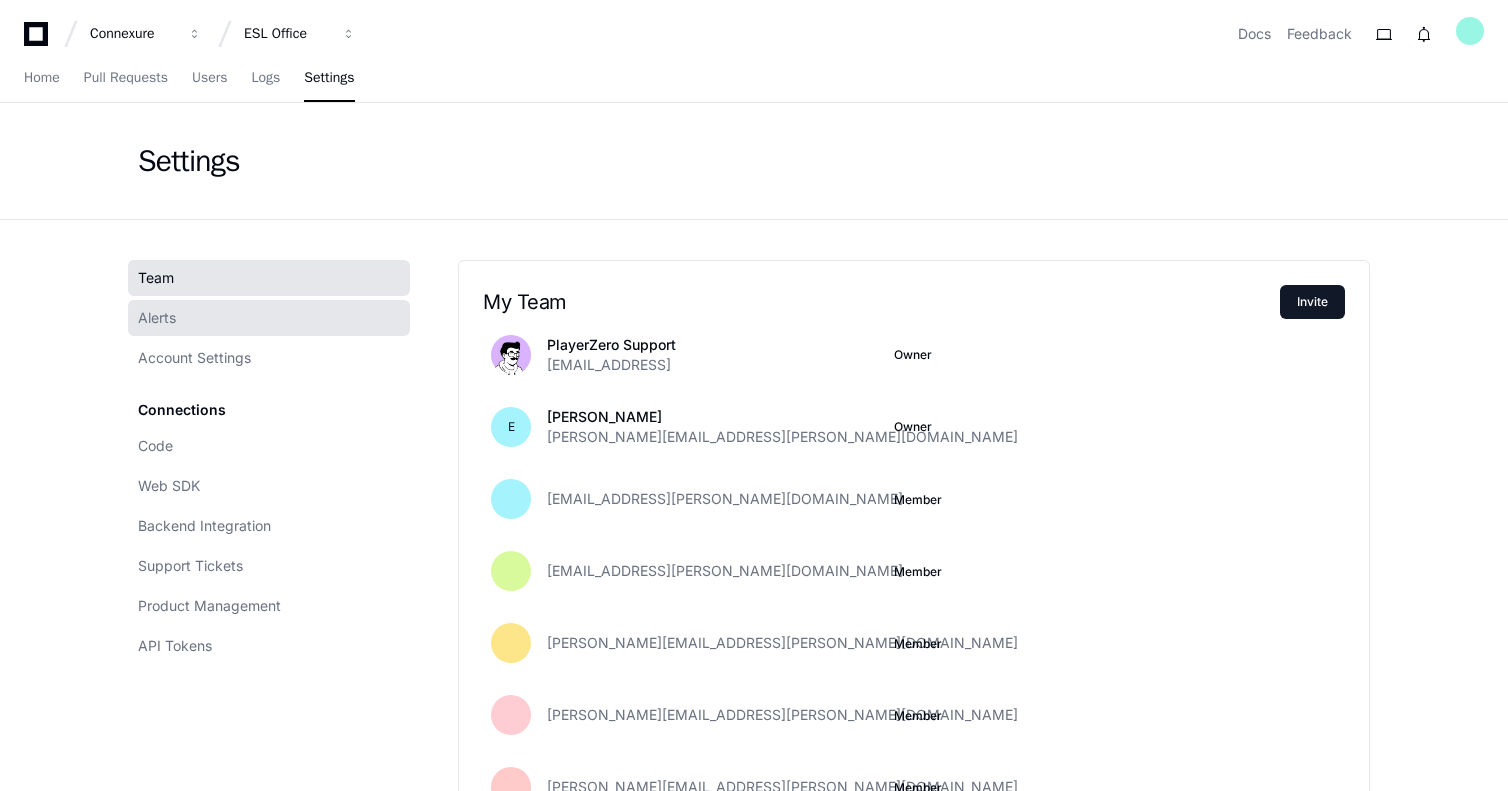click on "Alerts" 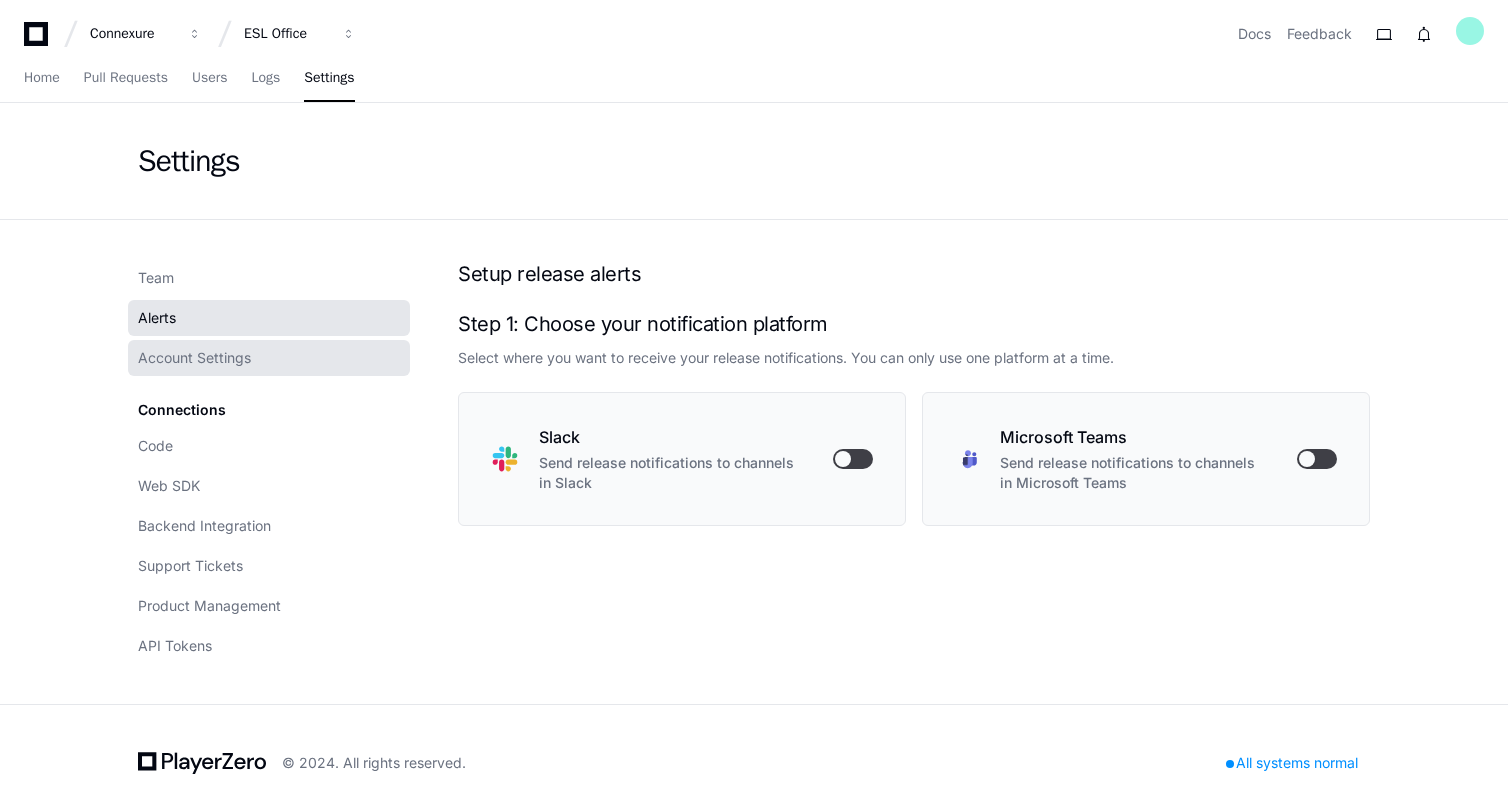 click on "Account Settings" 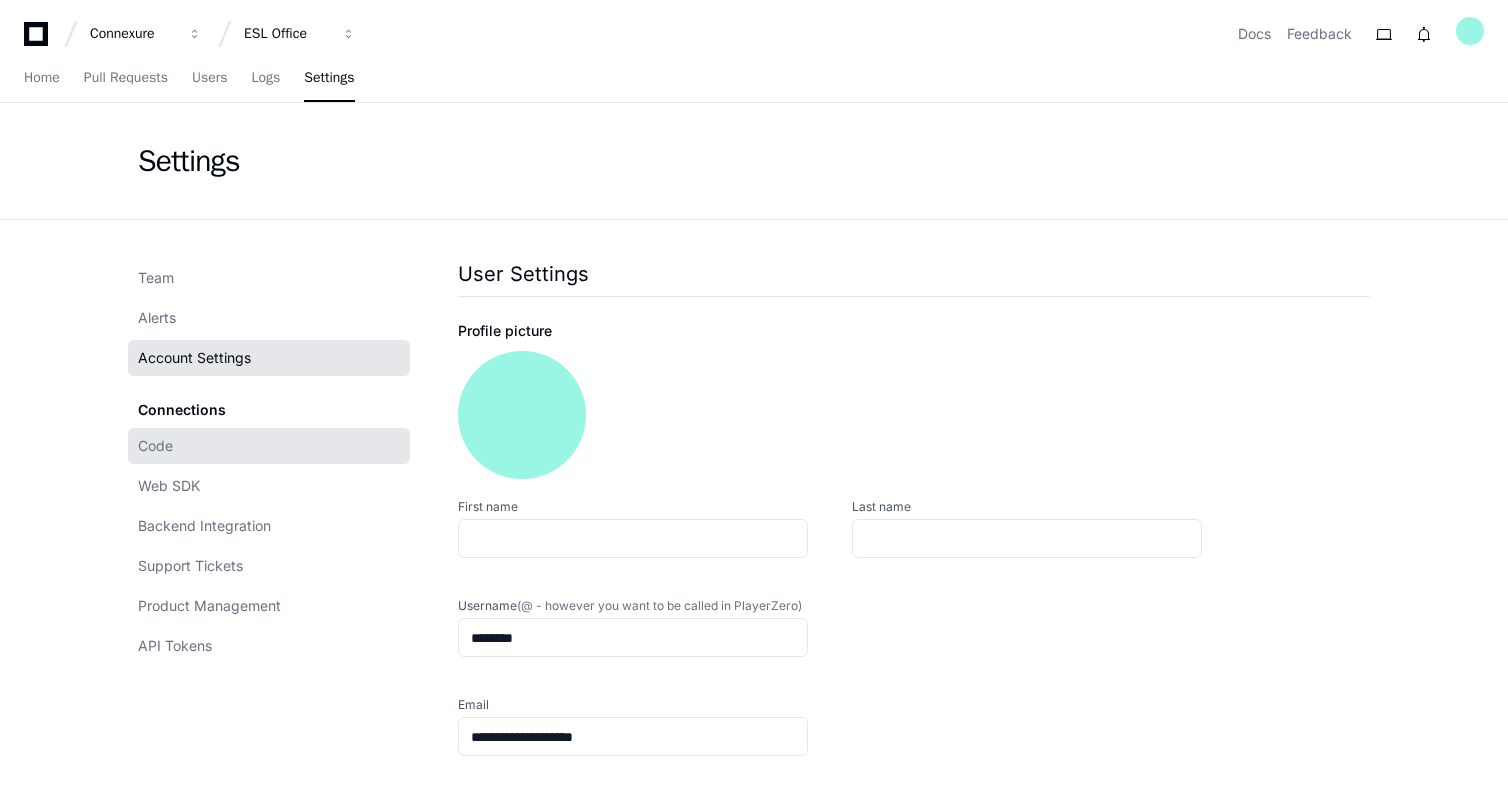 click on "Code" 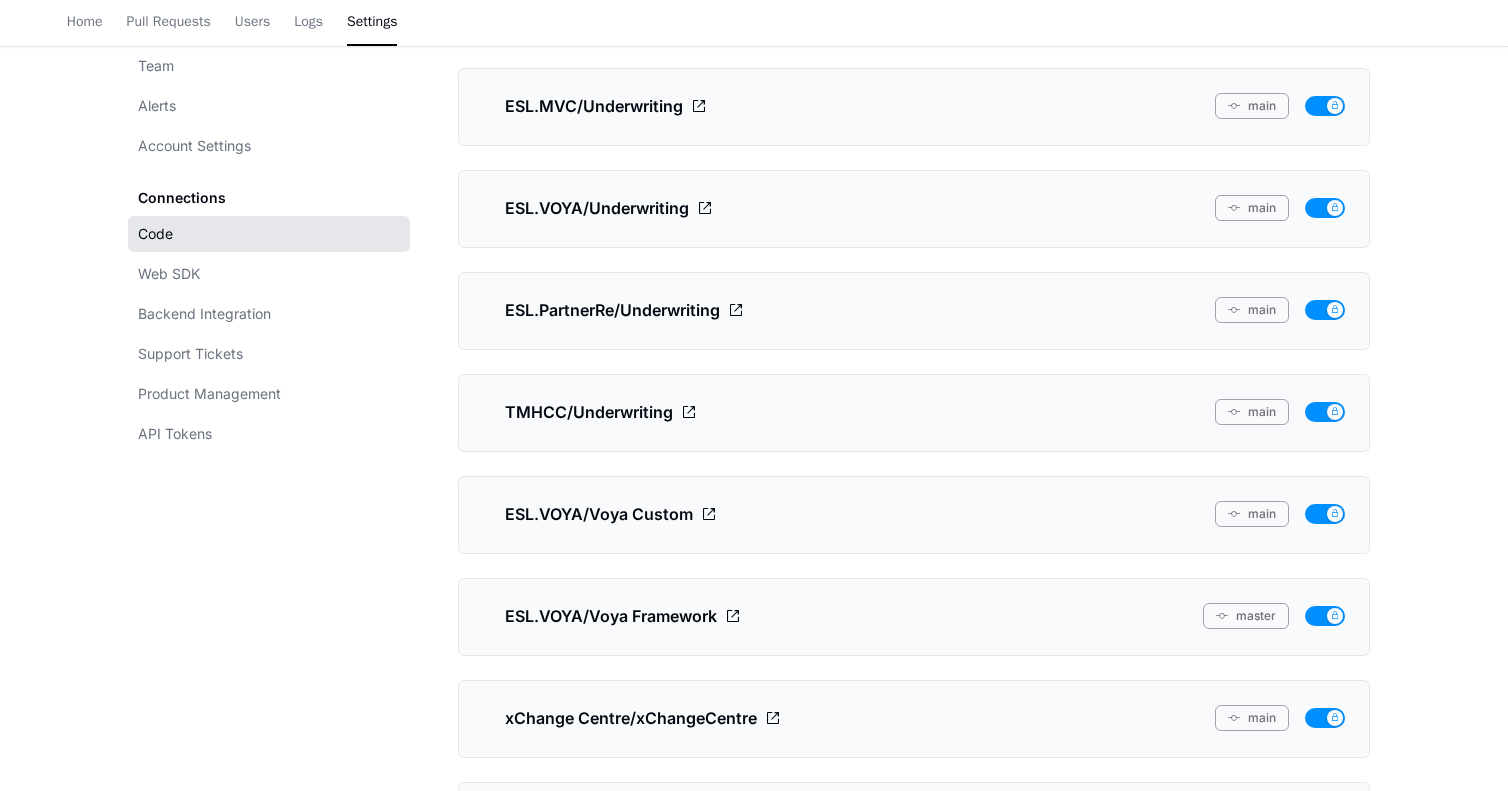 scroll, scrollTop: 4898, scrollLeft: 0, axis: vertical 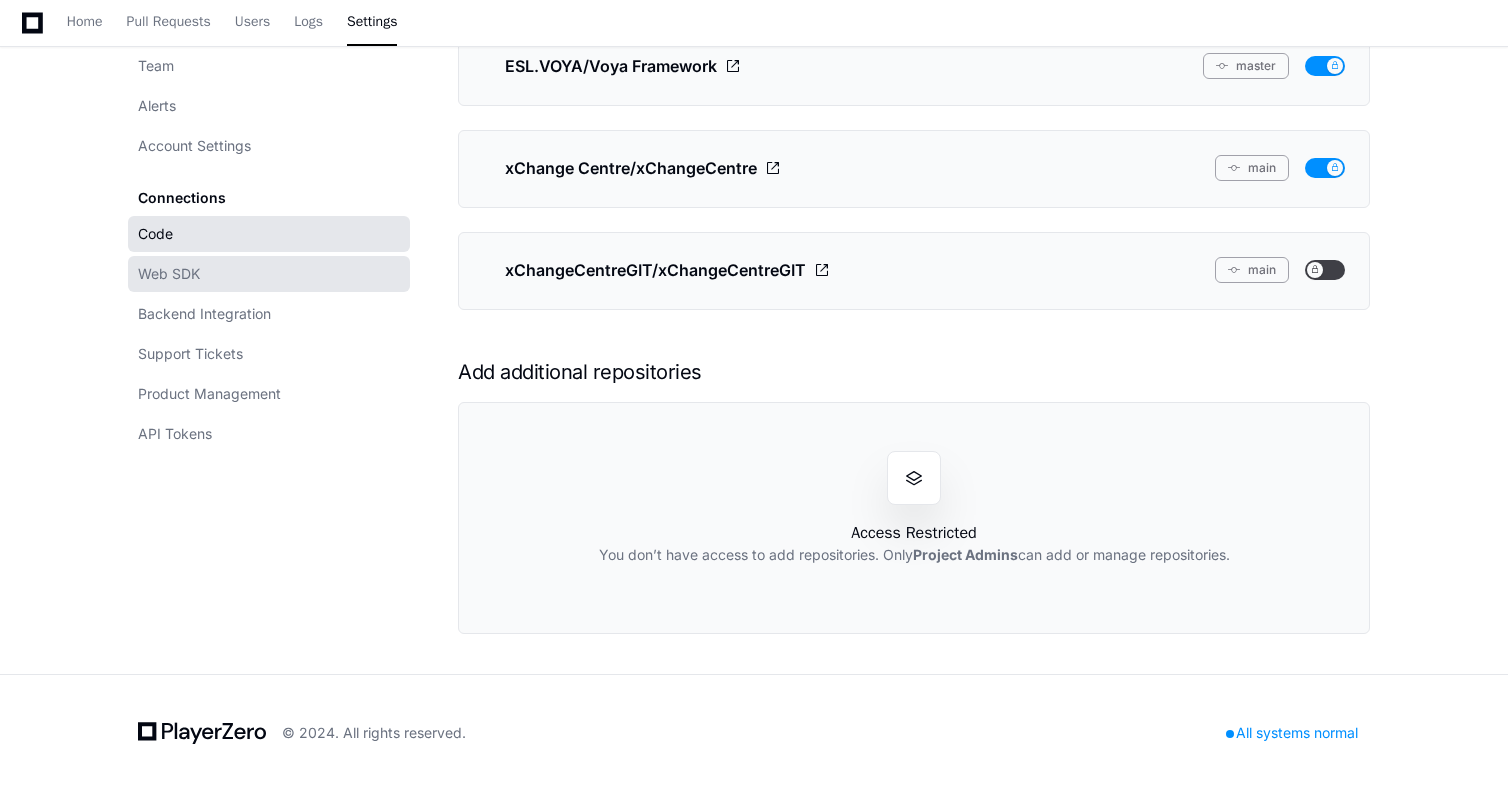 click on "Web SDK" 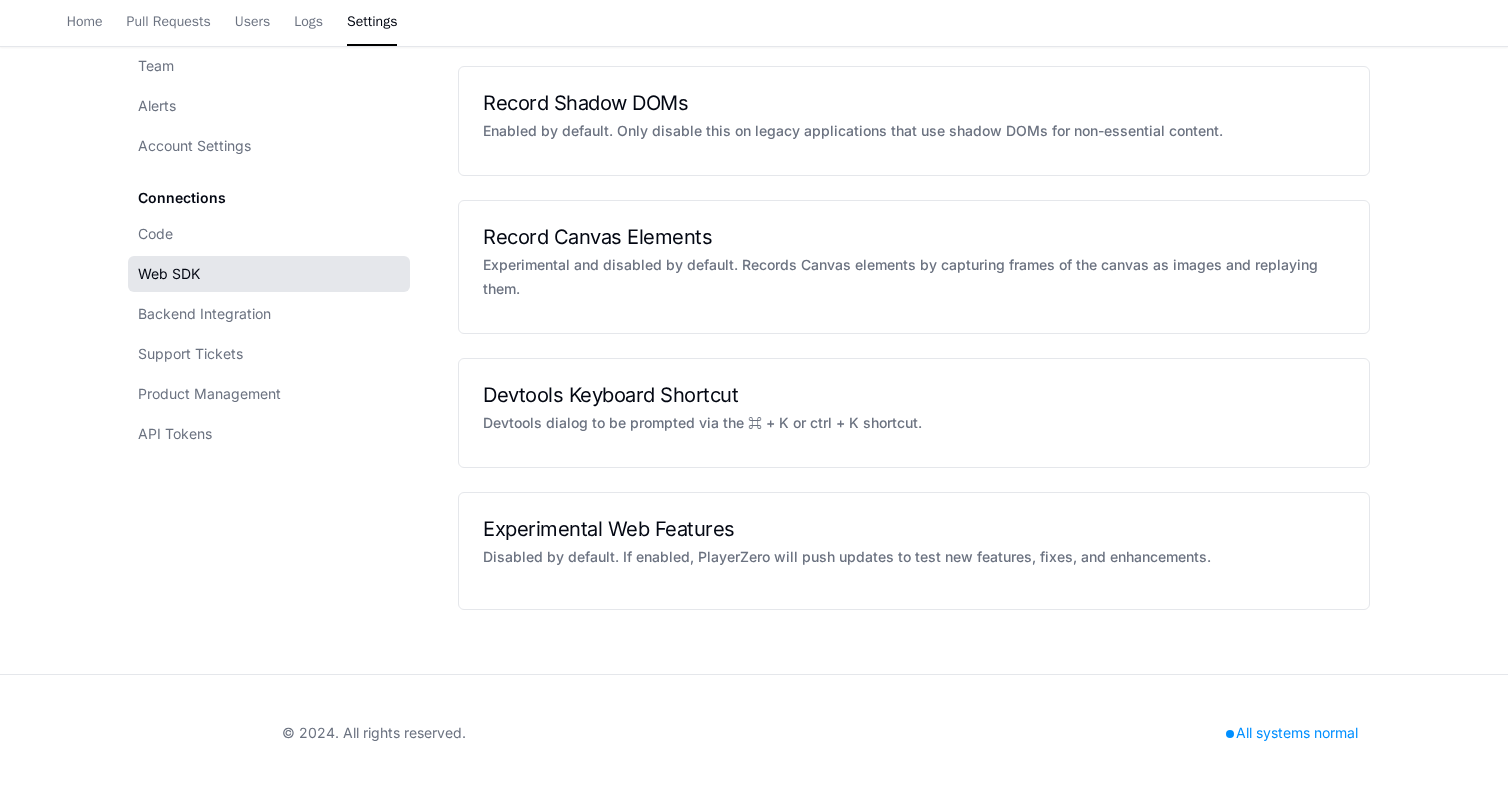 scroll, scrollTop: 0, scrollLeft: 0, axis: both 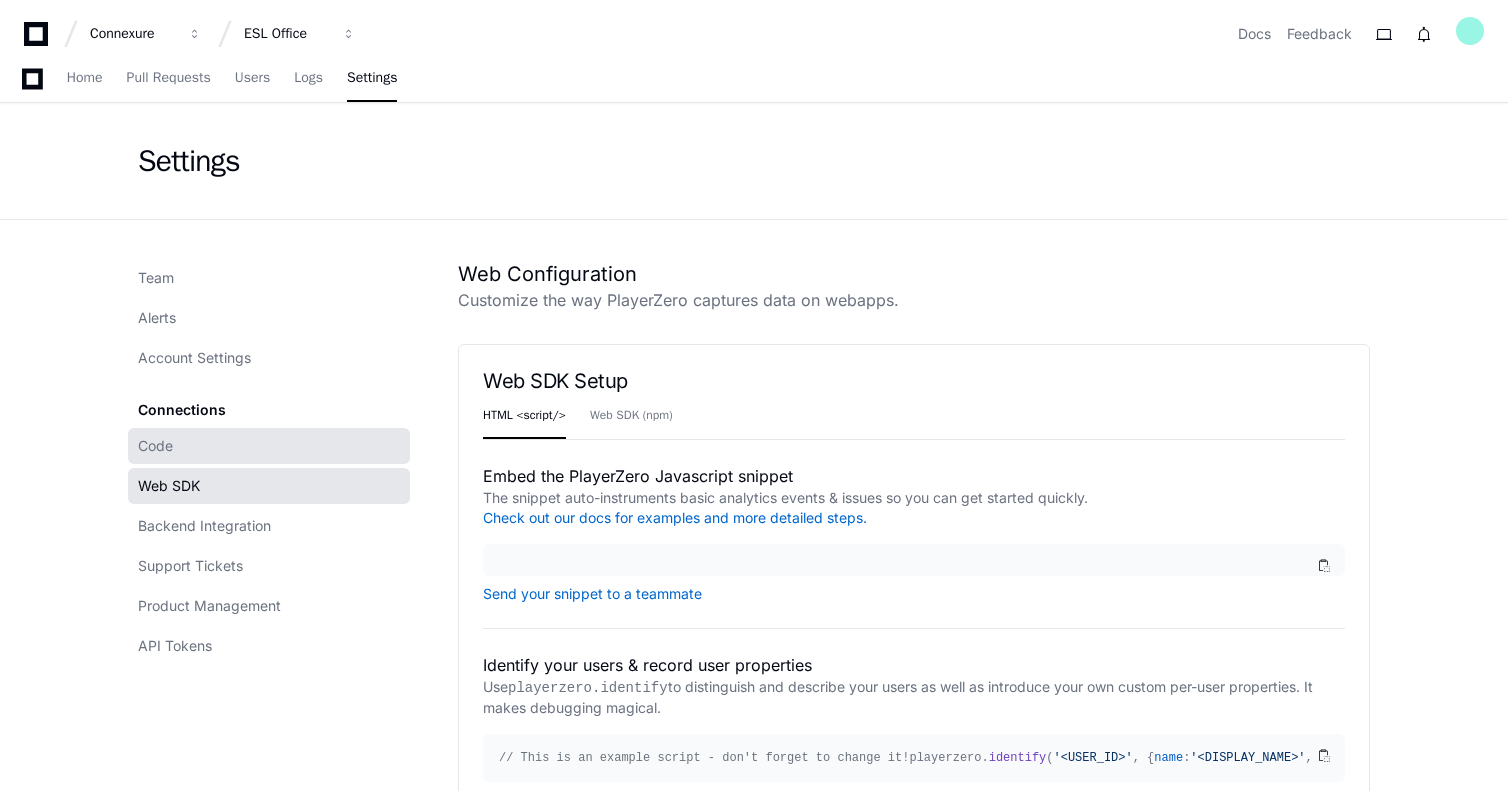 type on "****" 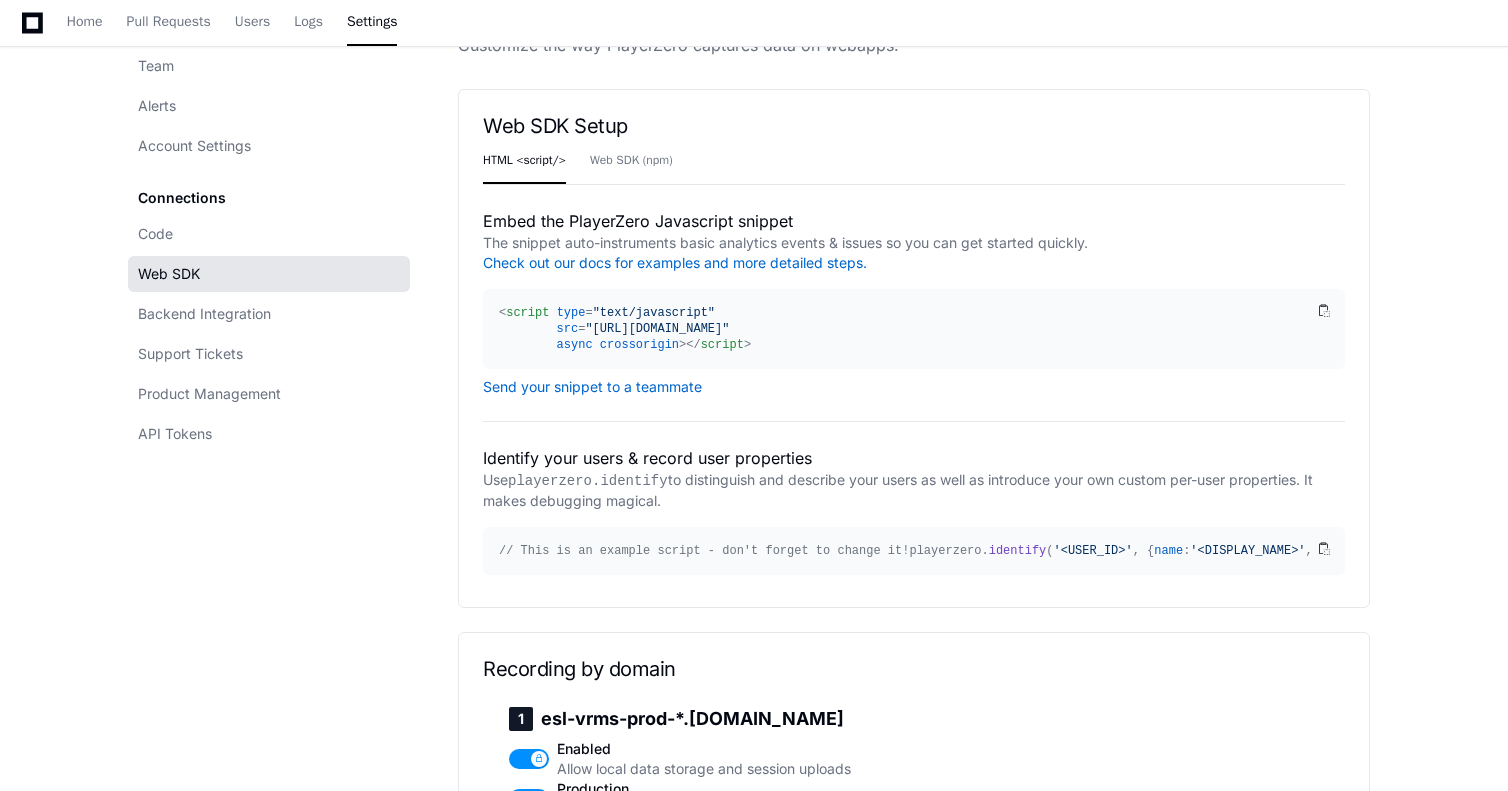 scroll, scrollTop: 259, scrollLeft: 0, axis: vertical 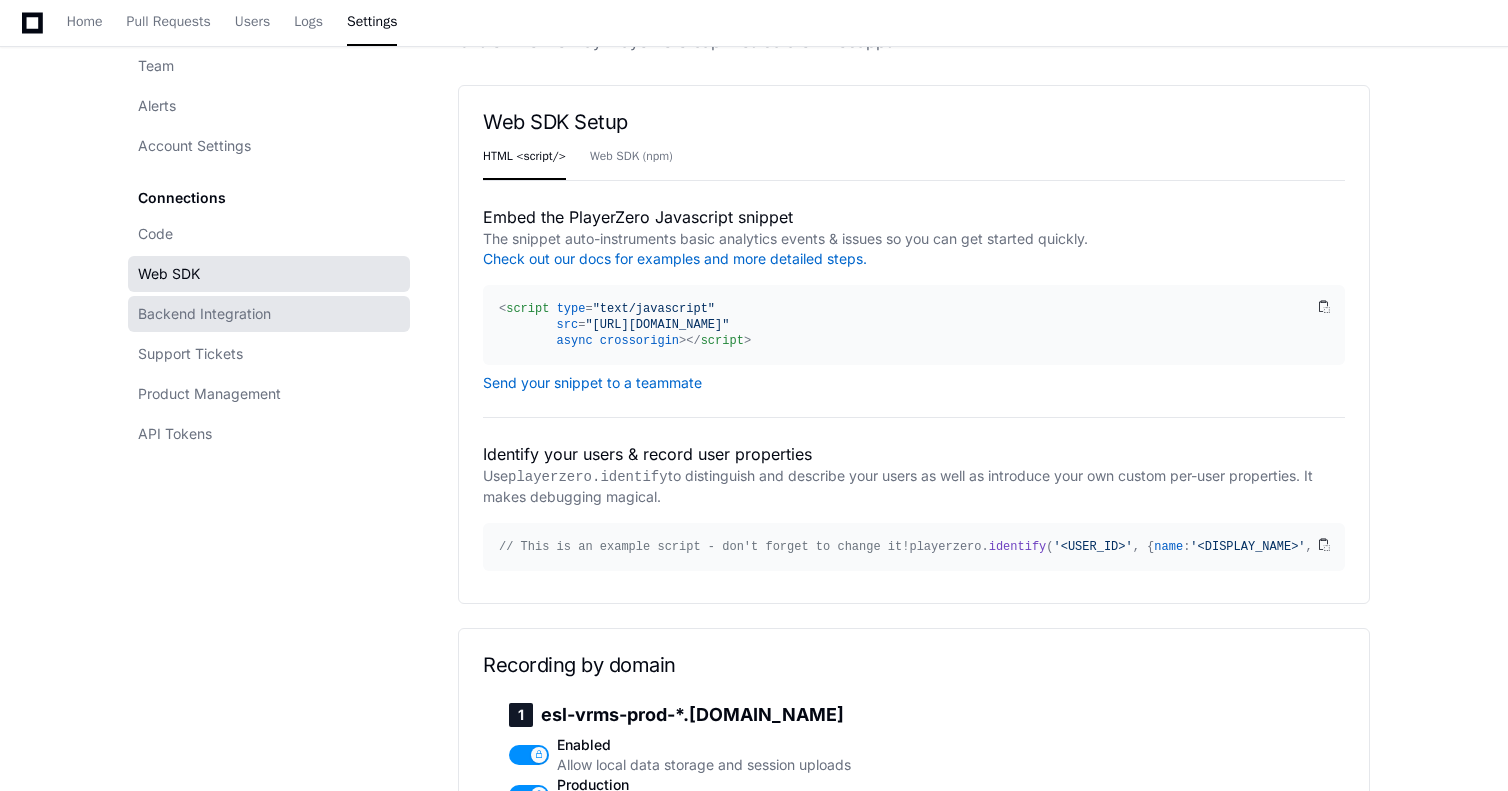 click on "Backend Integration" 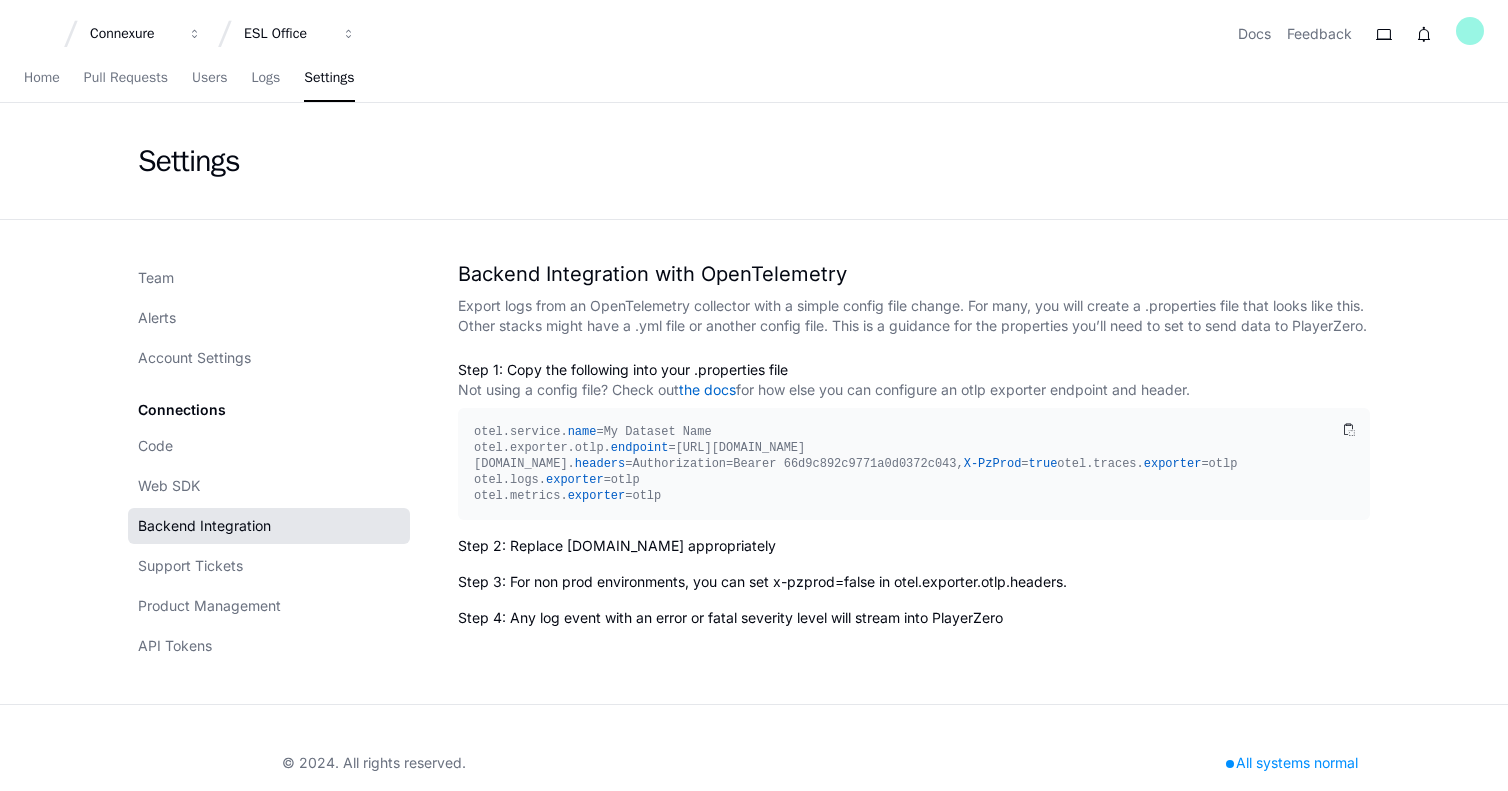 scroll, scrollTop: 30, scrollLeft: 0, axis: vertical 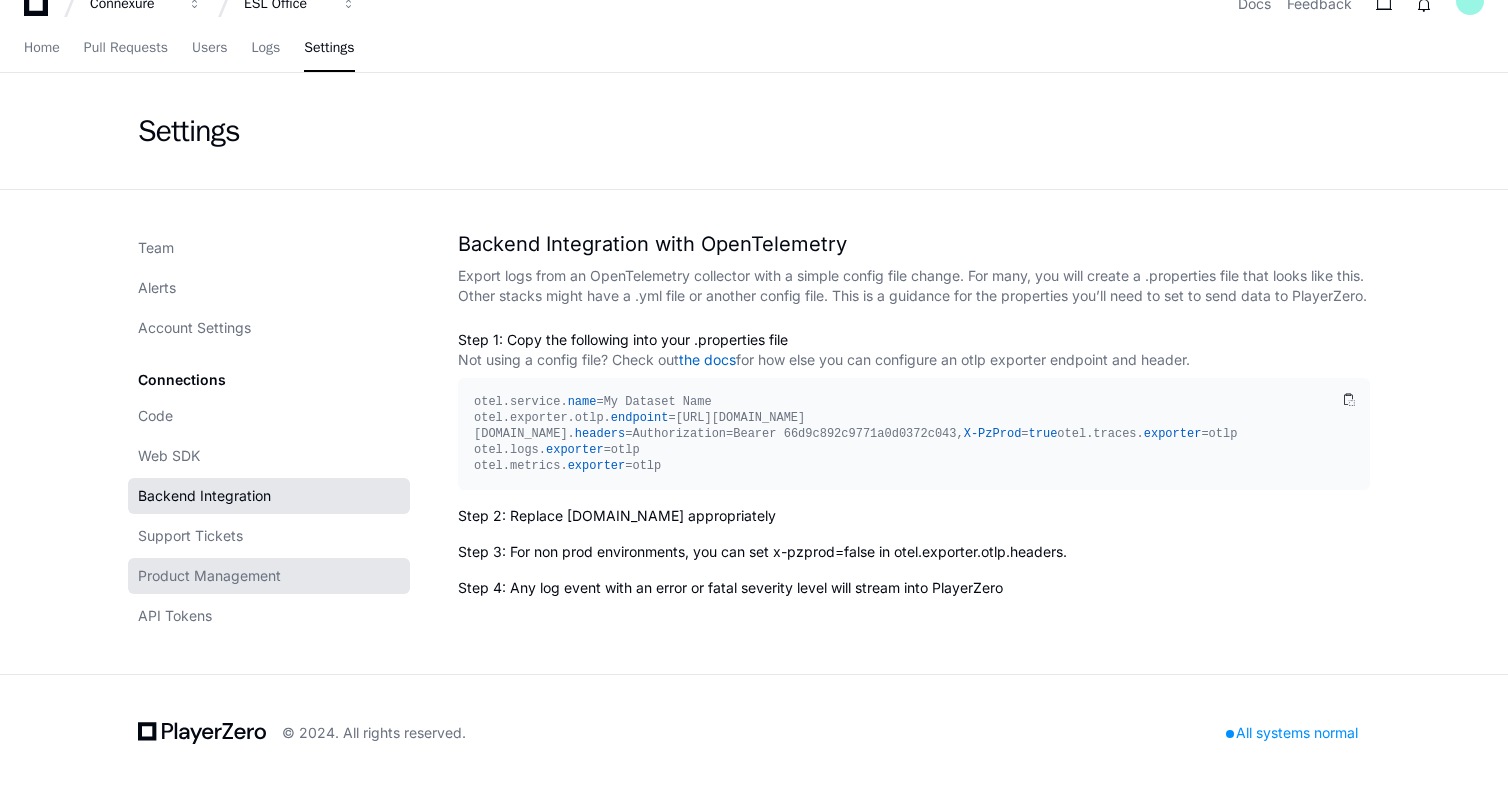 click on "Product Management" 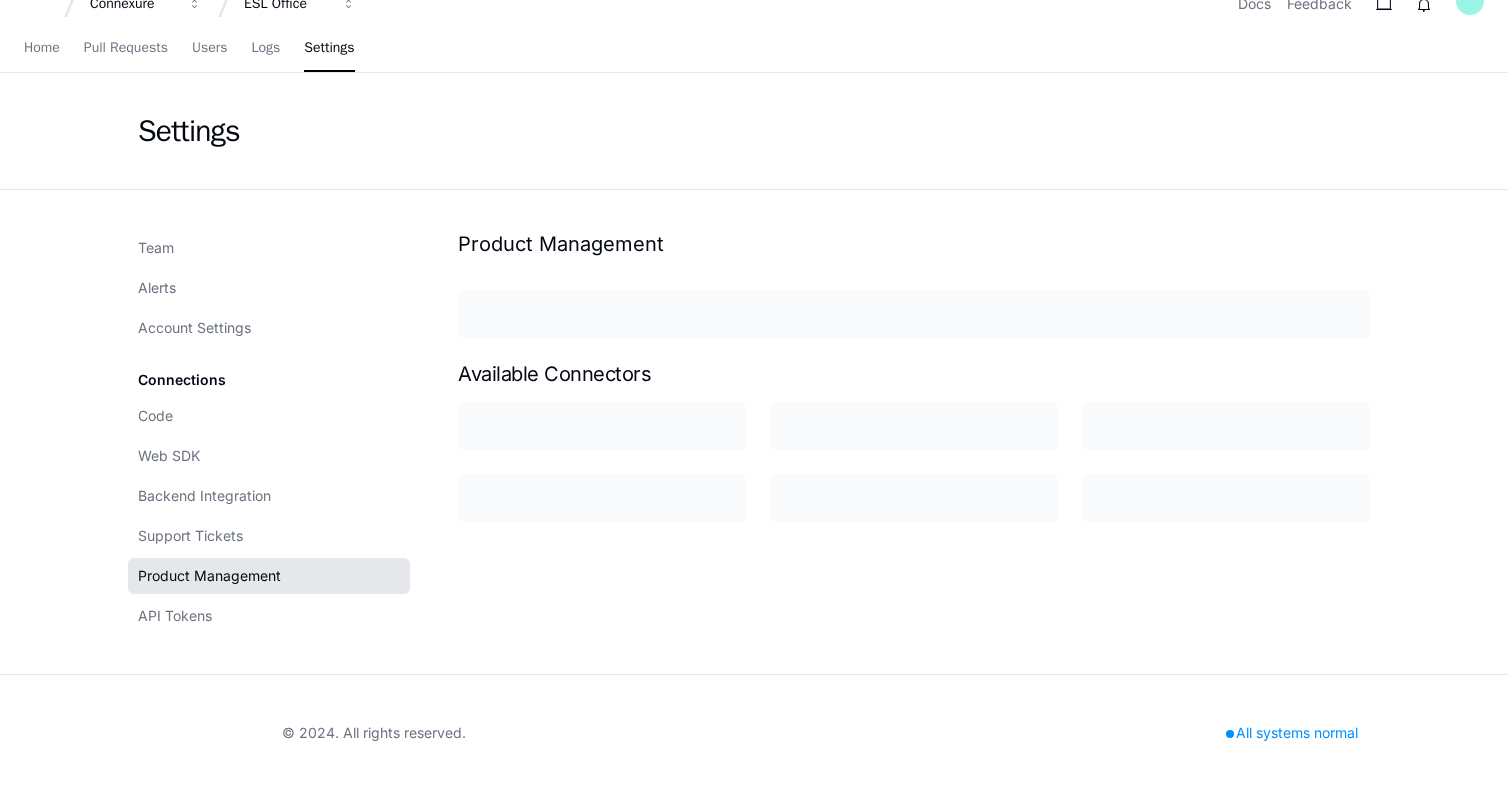 scroll, scrollTop: 0, scrollLeft: 0, axis: both 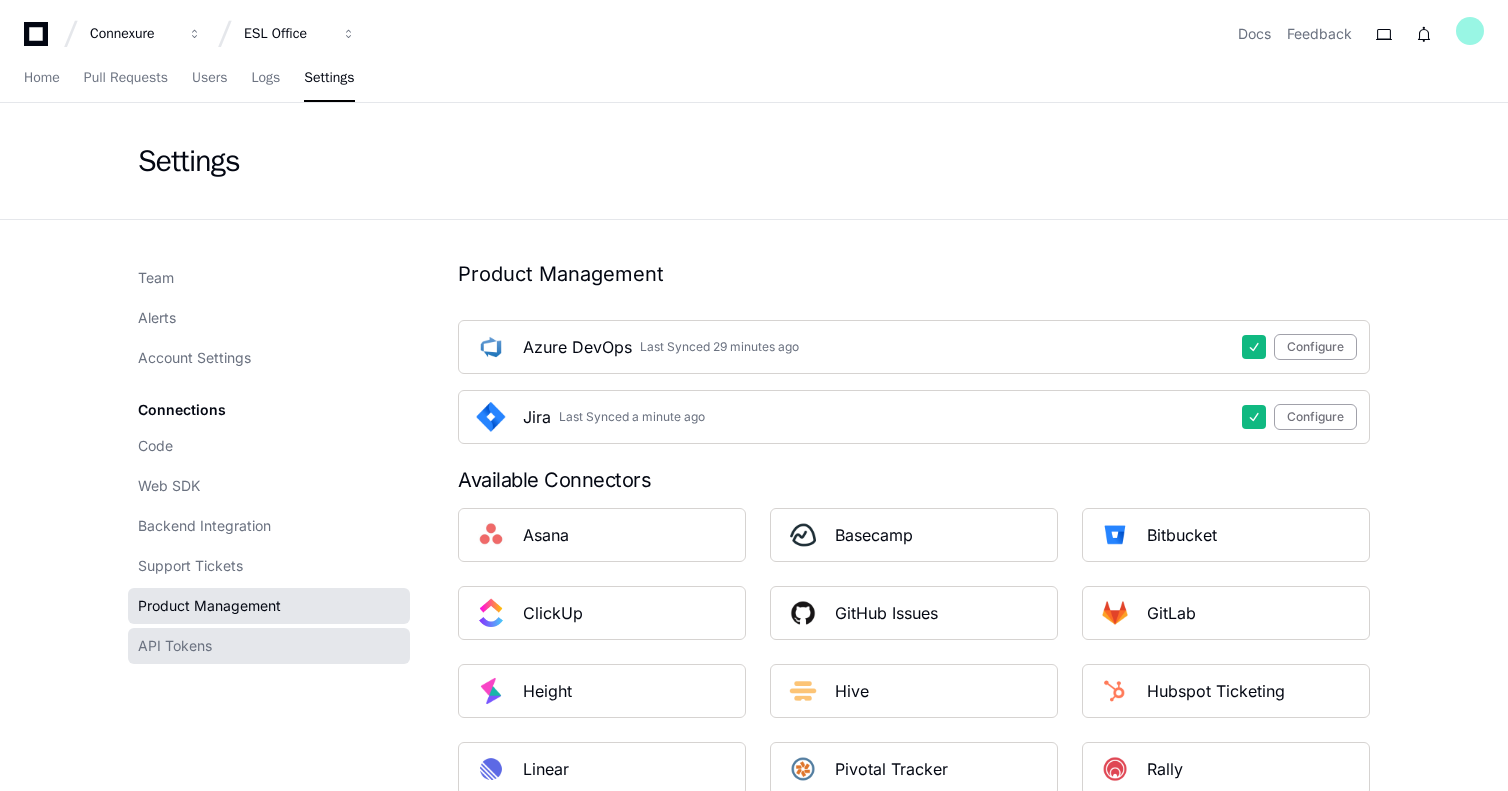 click on "API Tokens" 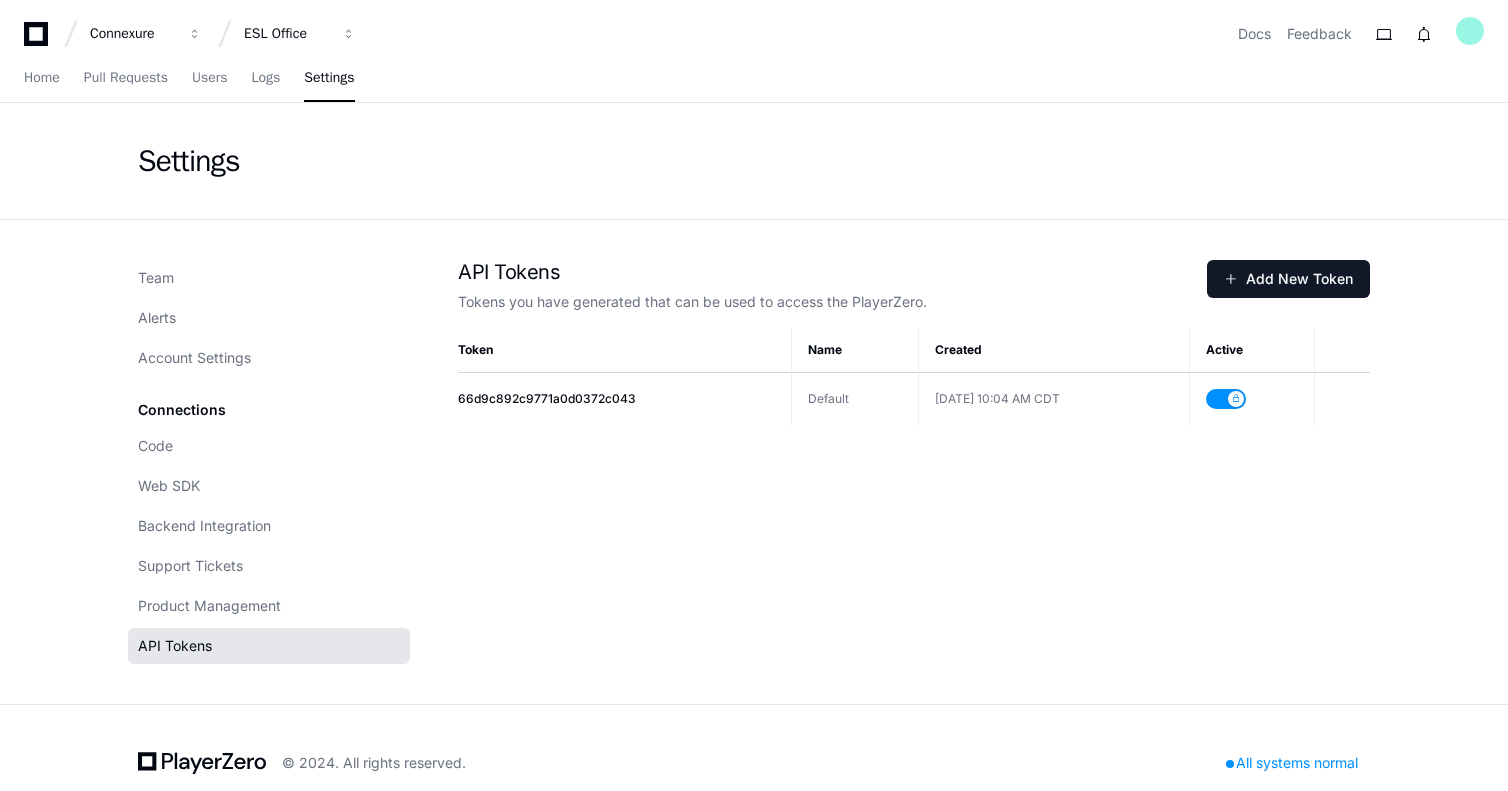 click on "Team Alerts Account Settings Connections Code Web SDK Backend Integration Support Tickets Product Management API Tokens API Tokens  Tokens you have generated that can be used to access the PlayerZero.   Add New Token  Token Name Created Active  66d9c892c9771a0d0372c043   Default   [DATE] 10:04 AM CDT" 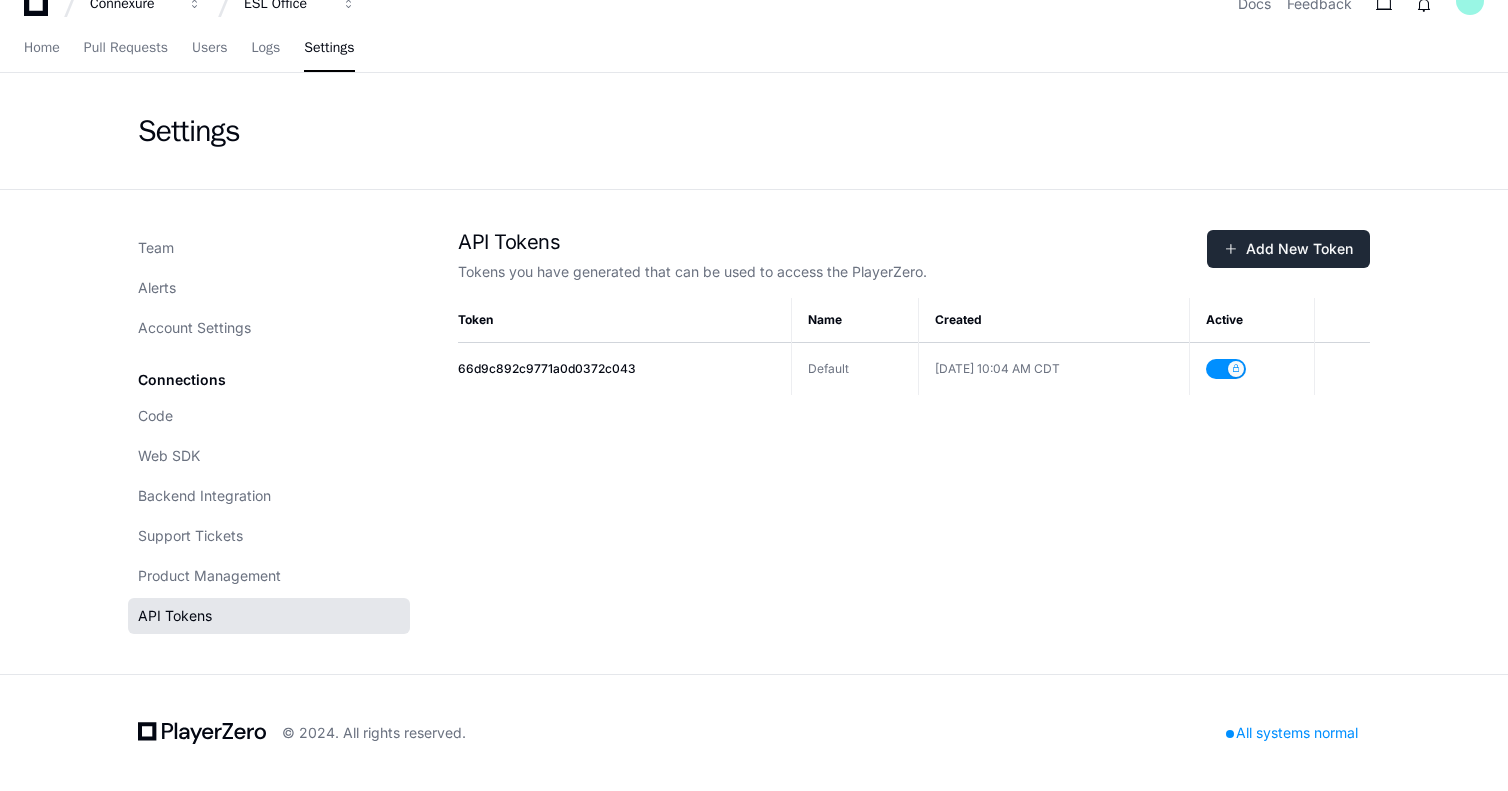 click on "Add New Token" 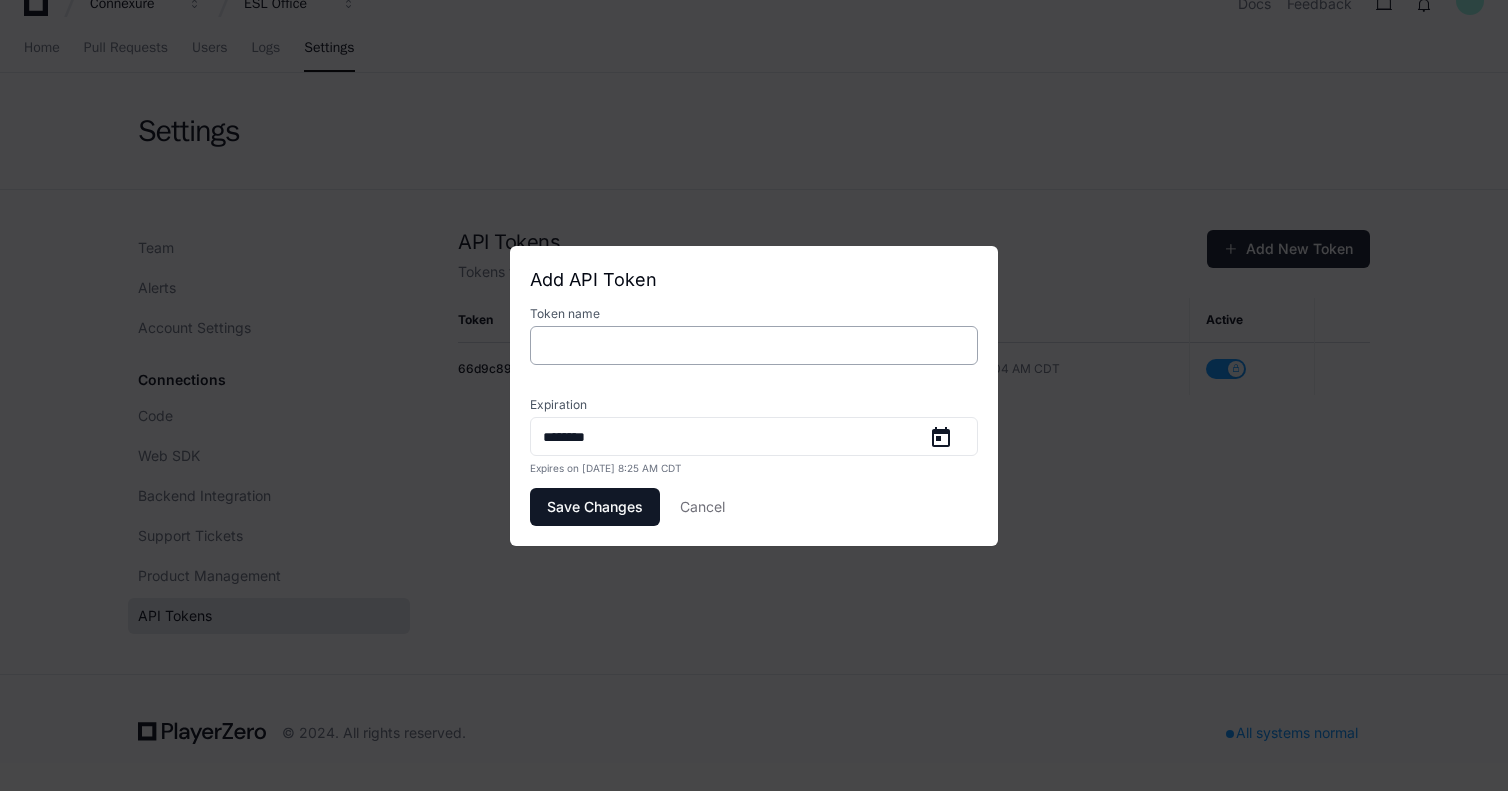 click at bounding box center (754, 345) 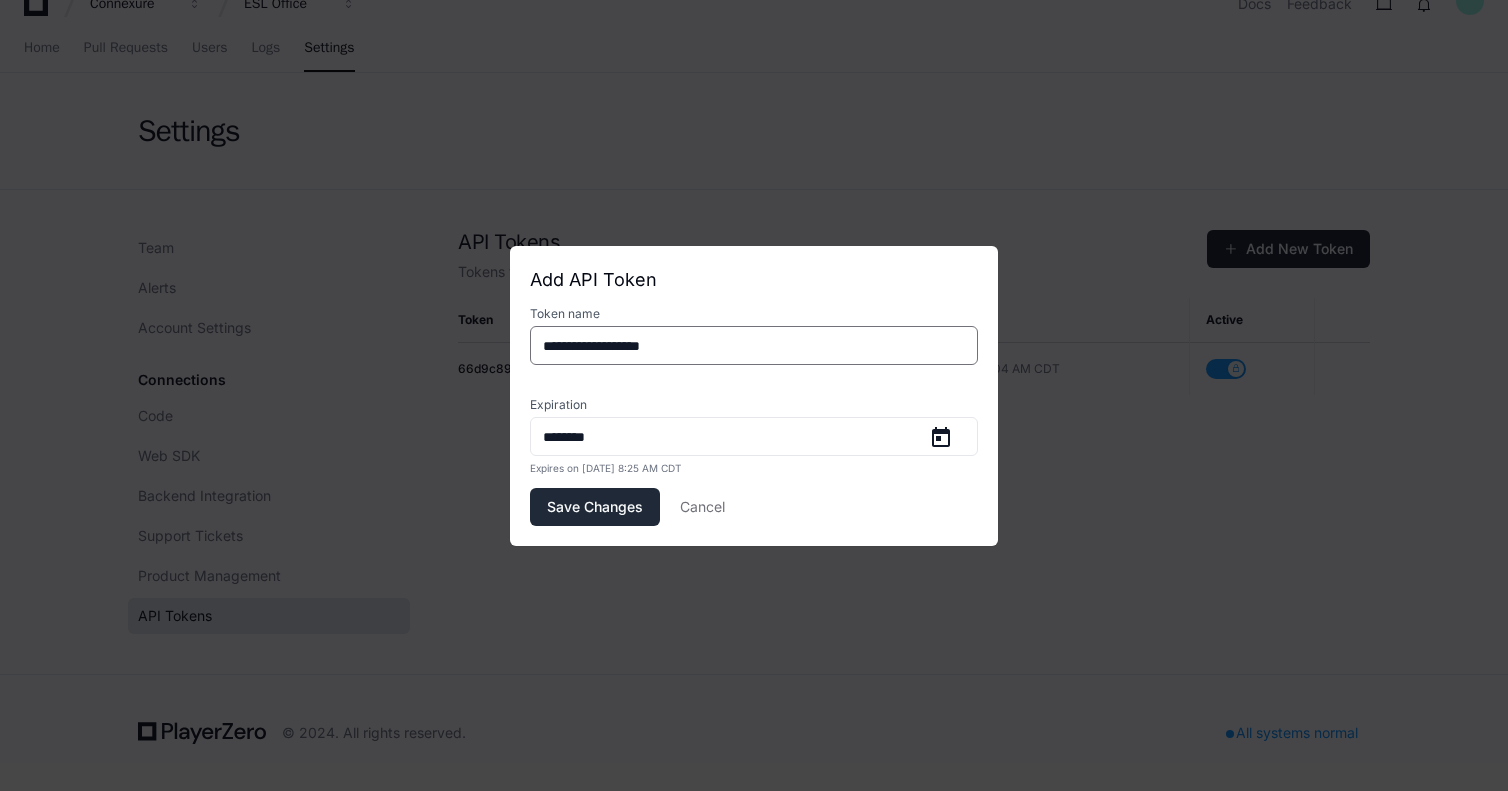 type on "**********" 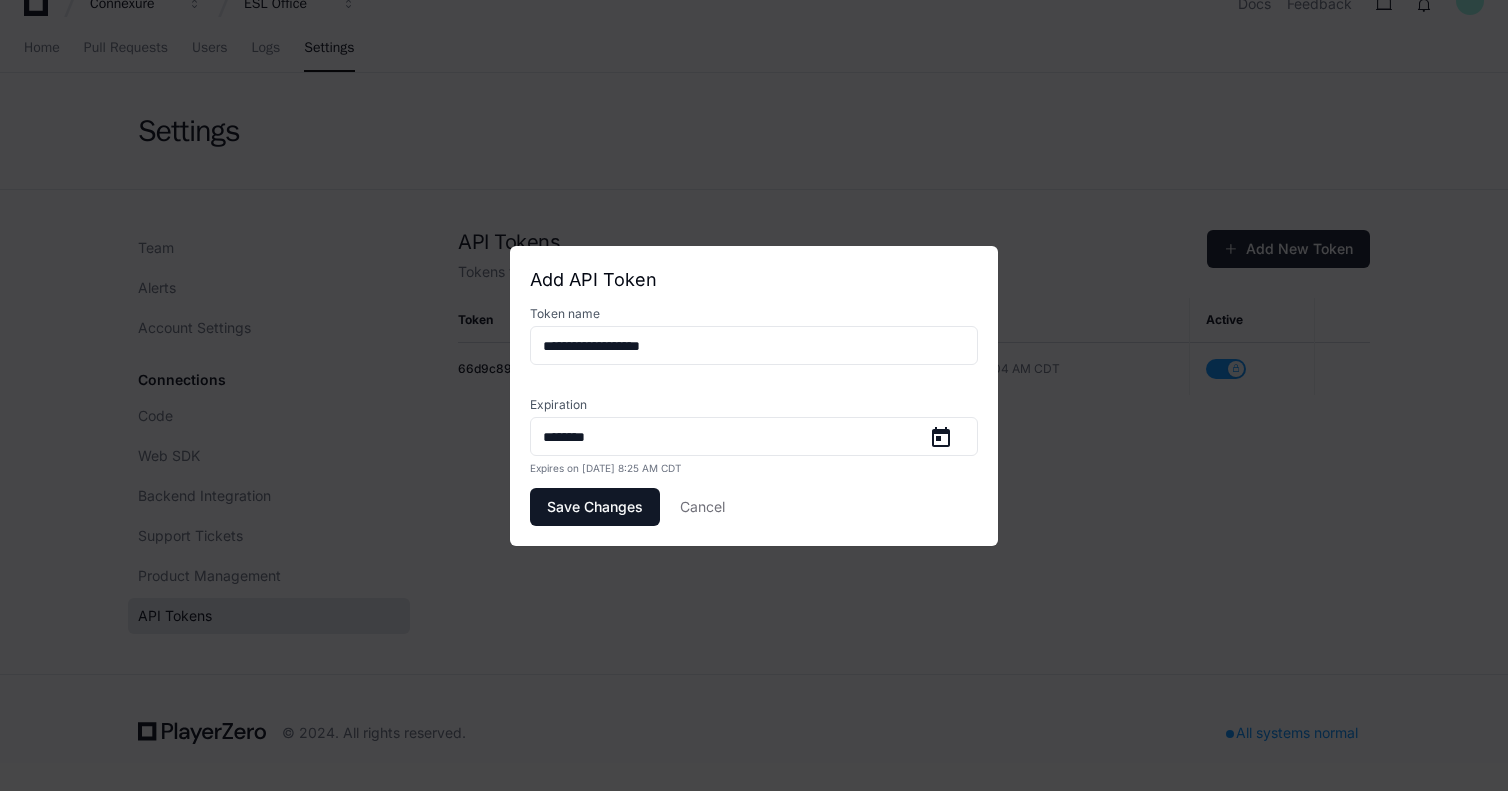 drag, startPoint x: 596, startPoint y: 502, endPoint x: 797, endPoint y: 490, distance: 201.3579 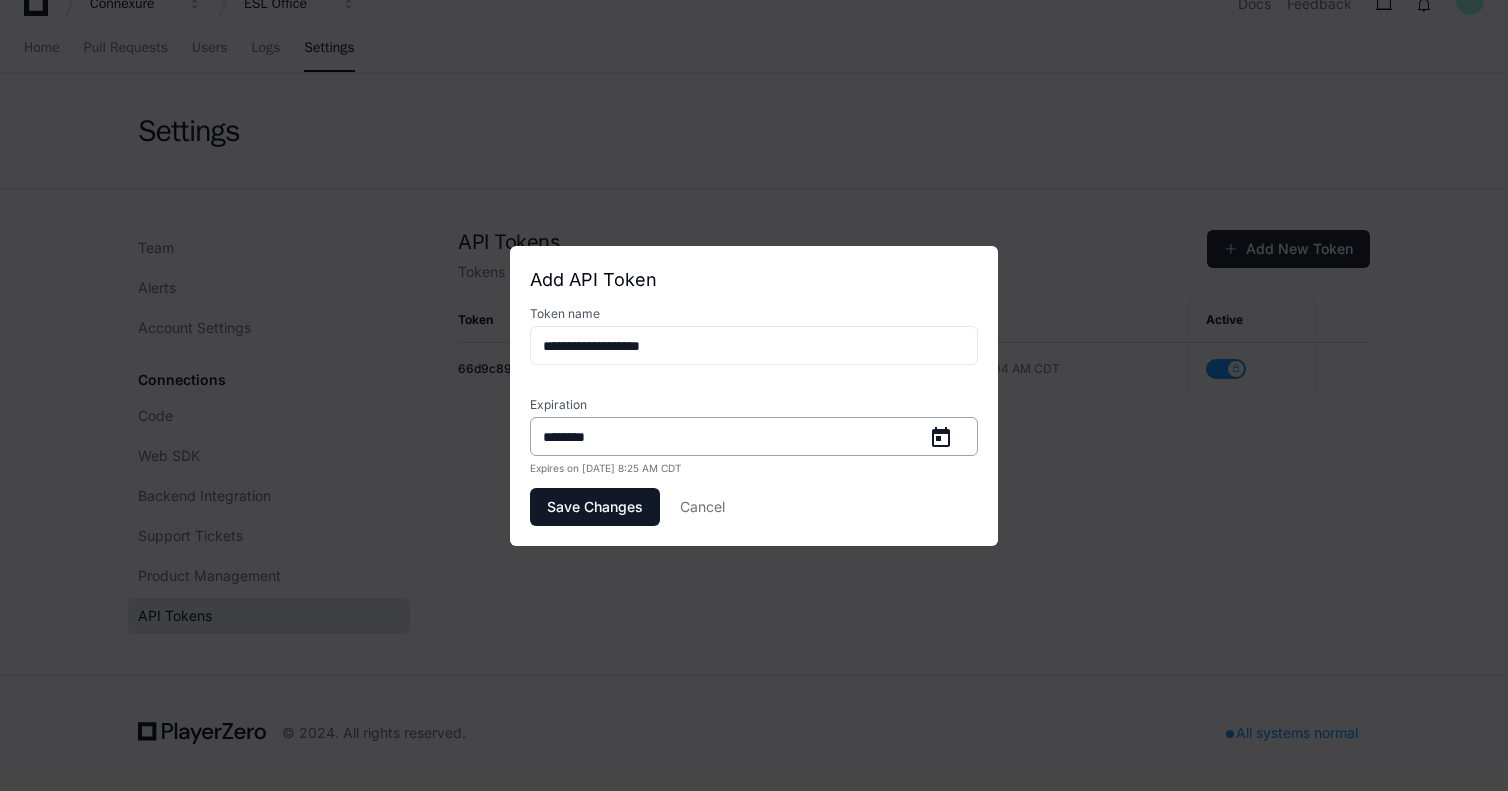 click at bounding box center (941, 436) 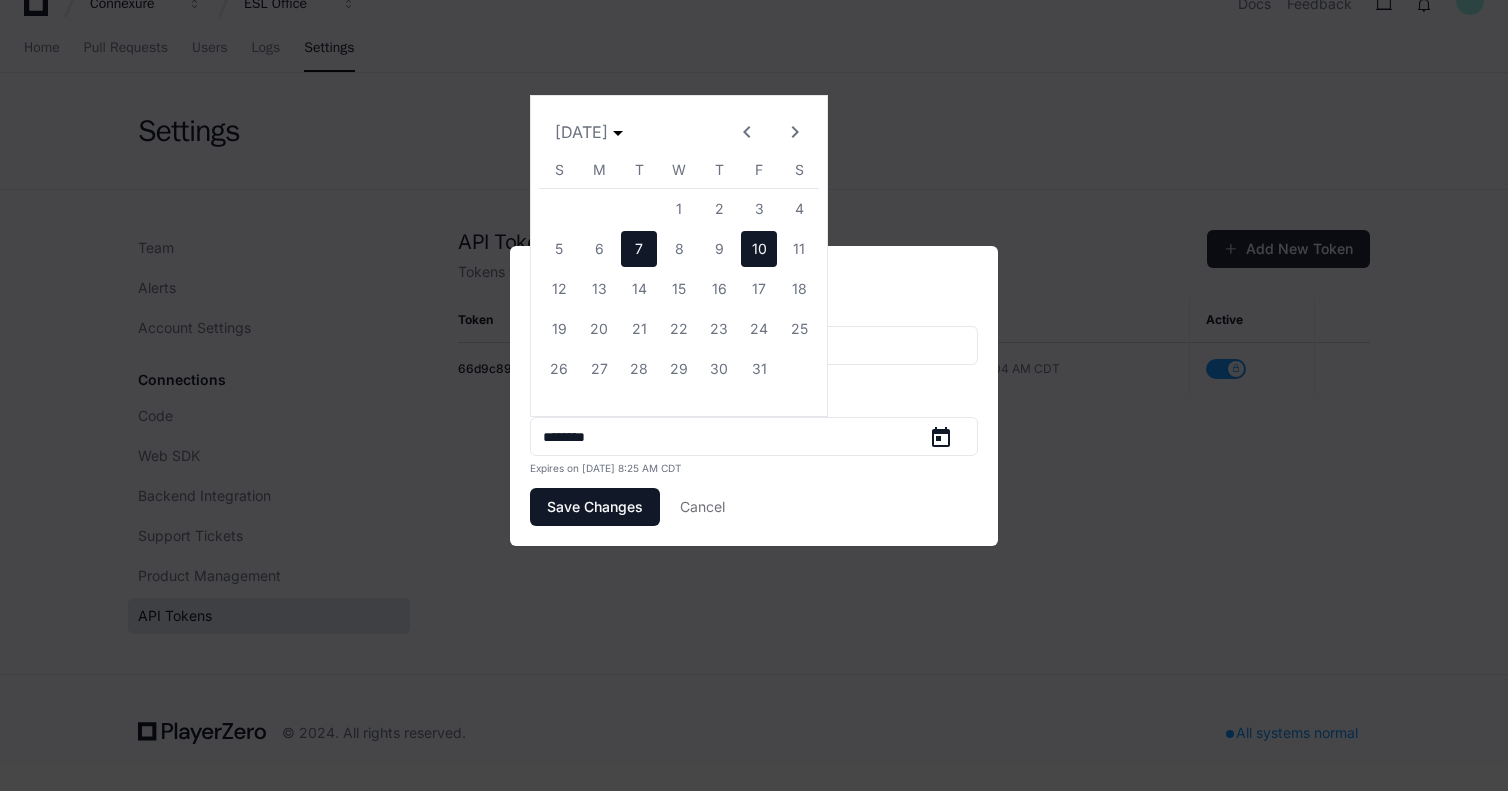 click on "10" at bounding box center [759, 249] 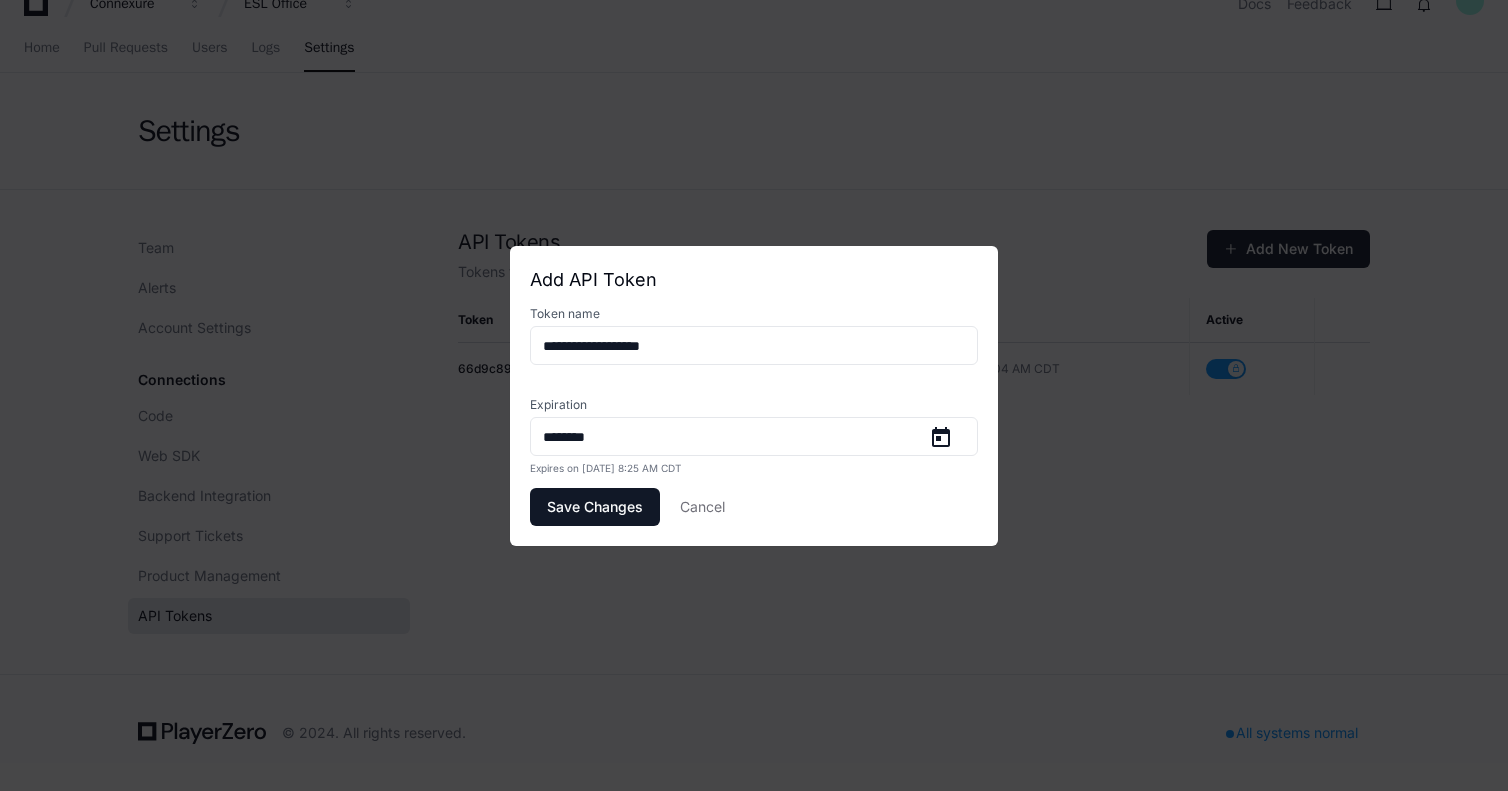 type on "*********" 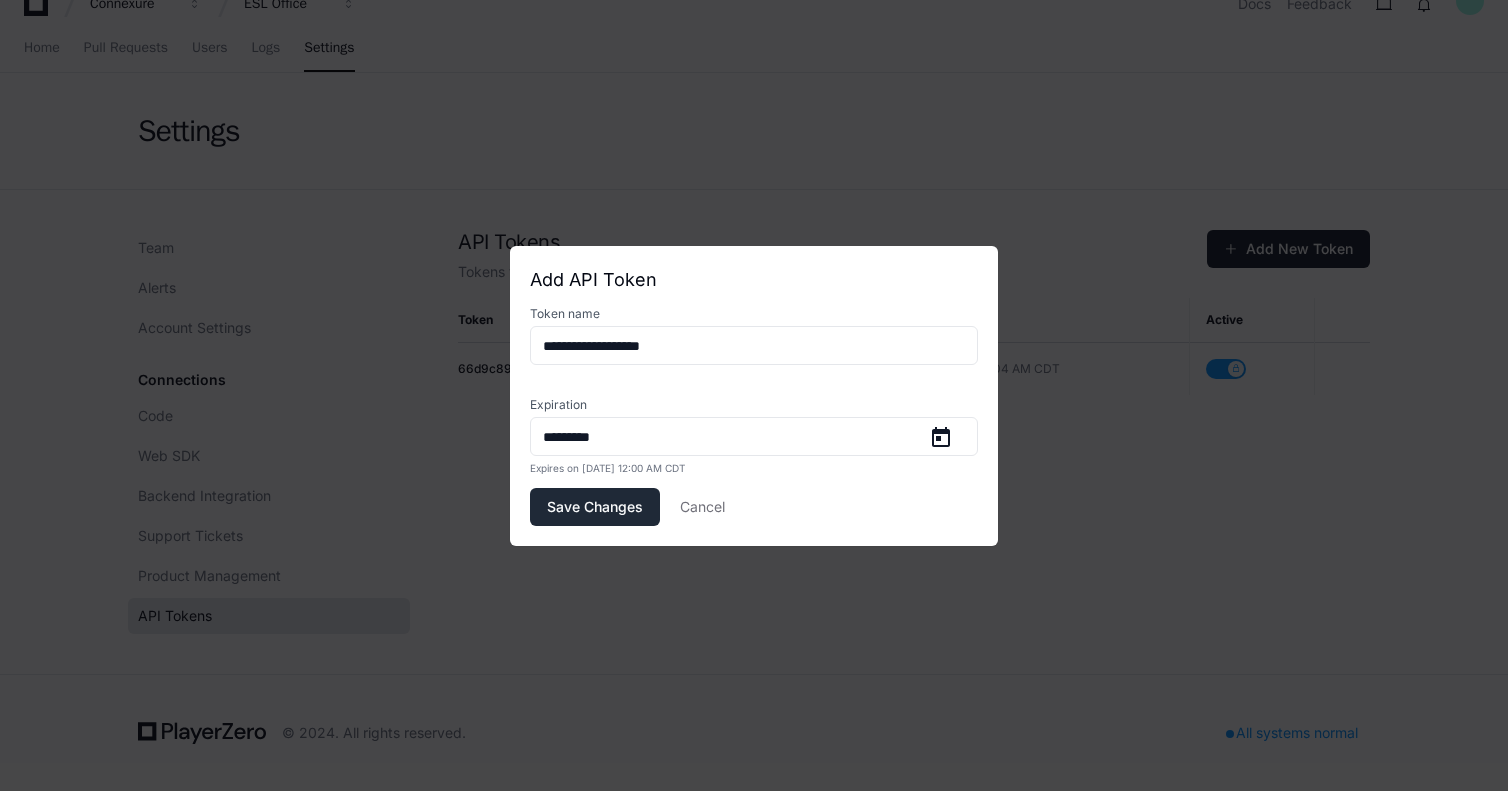 click on "Save Changes" at bounding box center (595, 507) 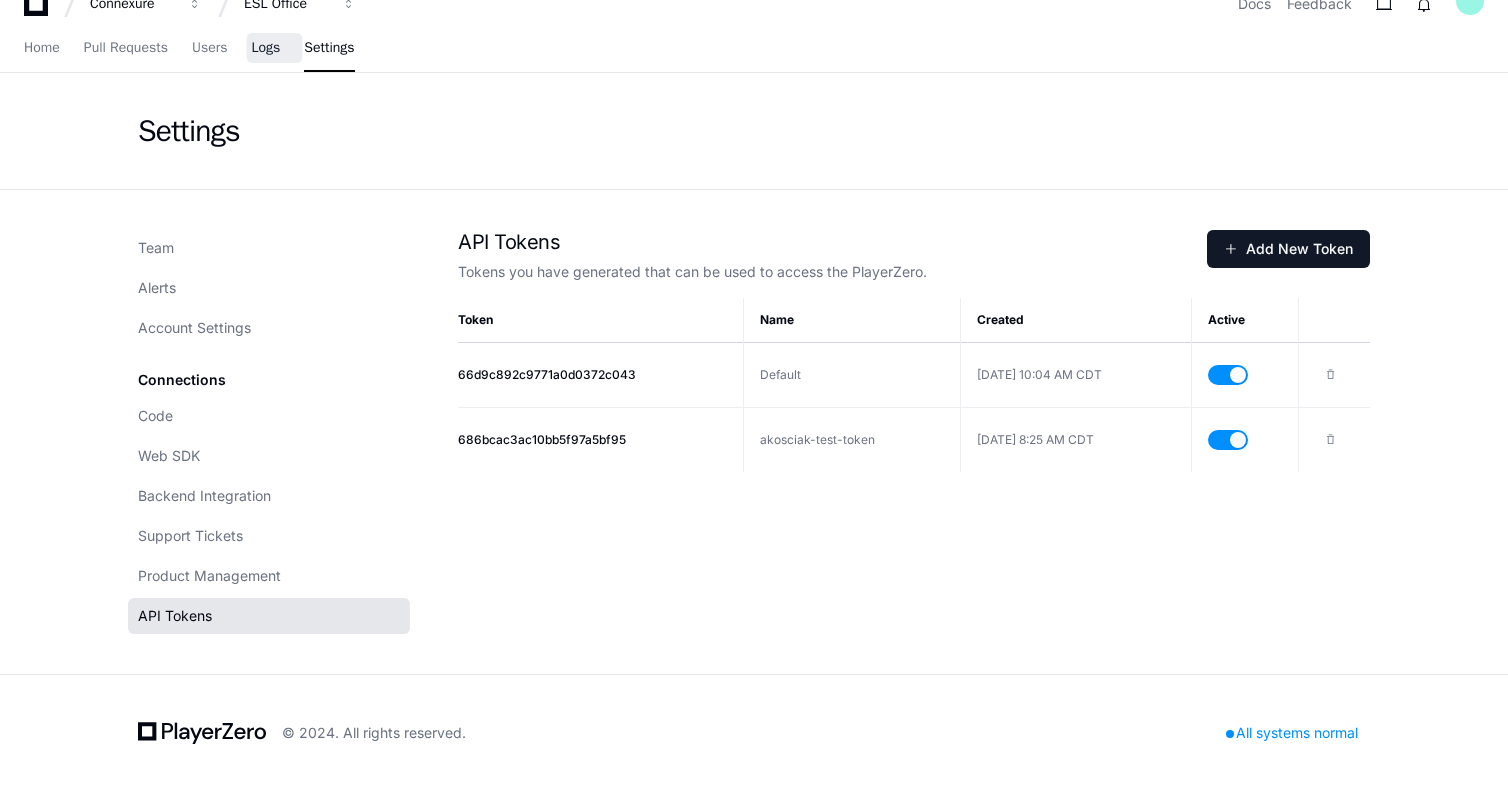 click on "Logs" at bounding box center [265, 49] 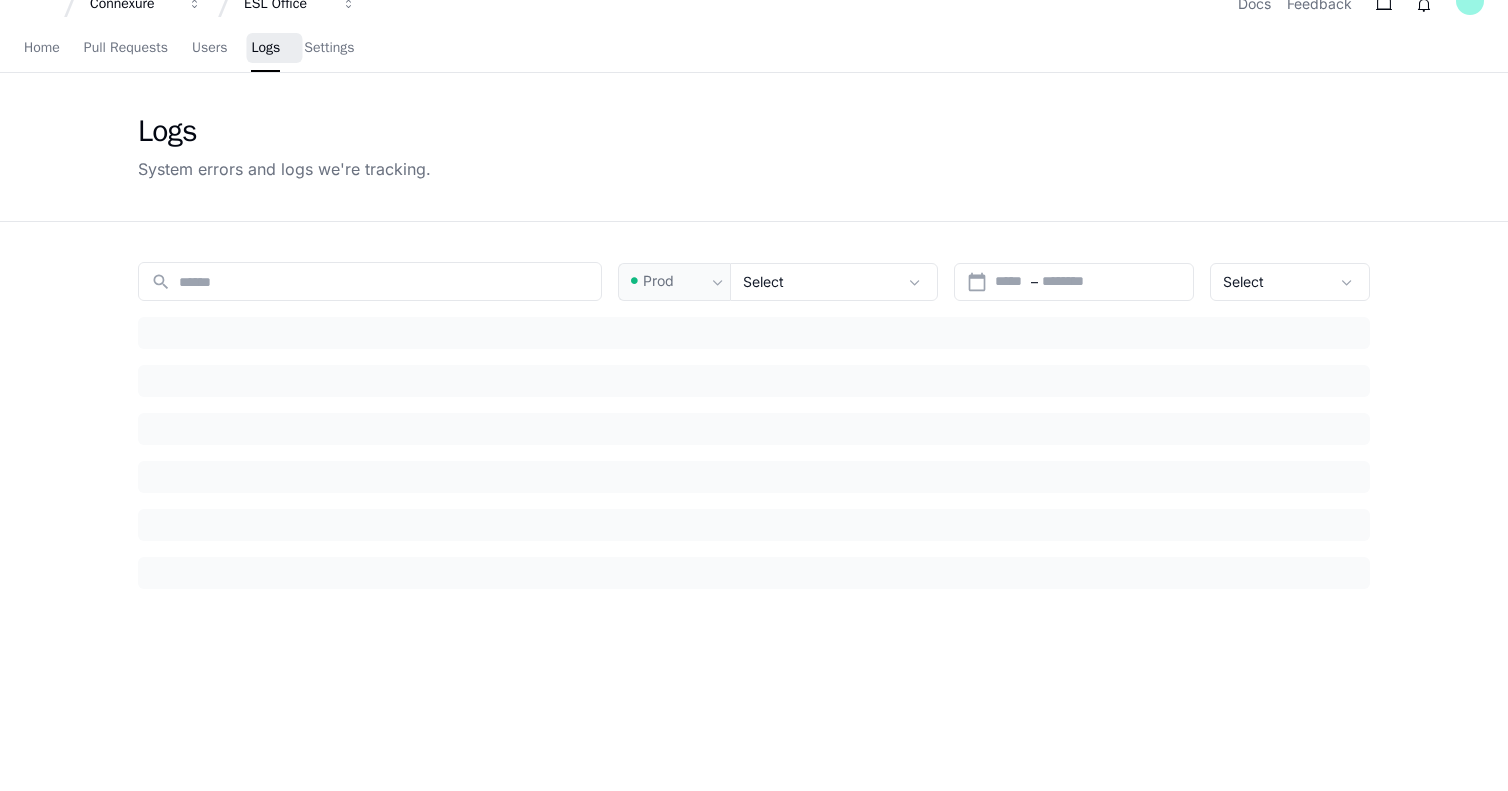 scroll, scrollTop: 0, scrollLeft: 0, axis: both 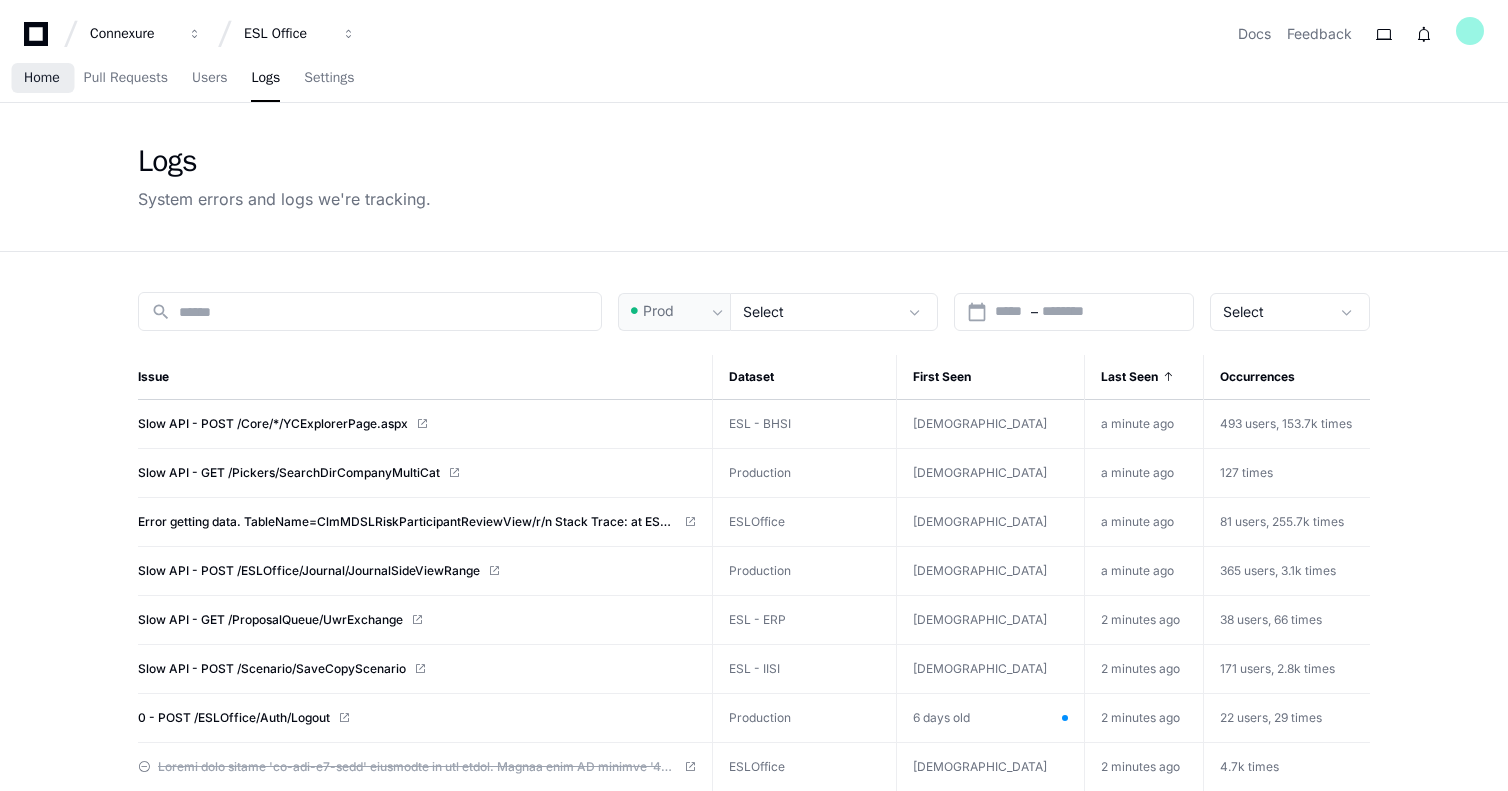 click on "Home" at bounding box center [42, 78] 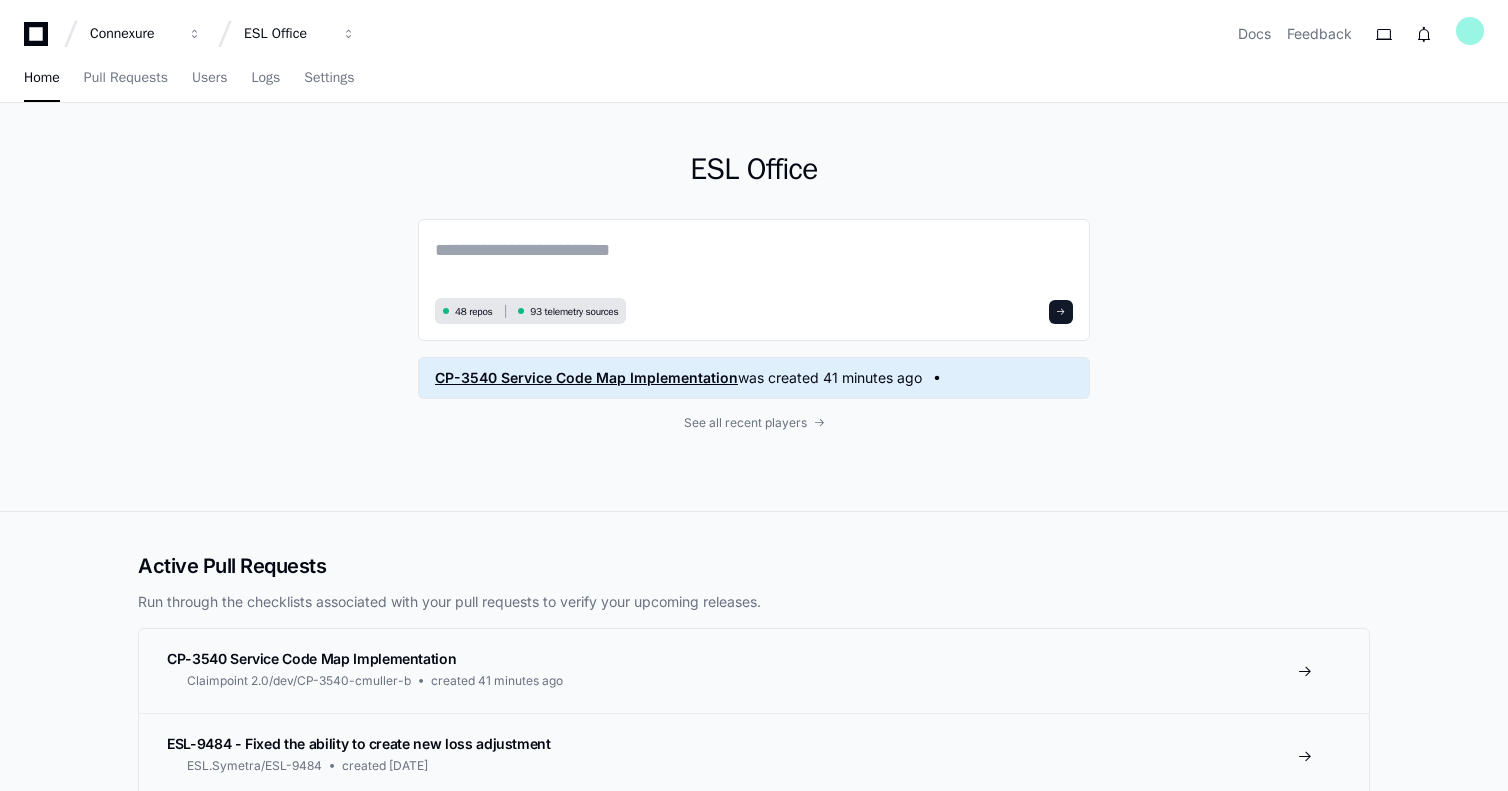 click on "CP-3540 Service Code Map Implementation" 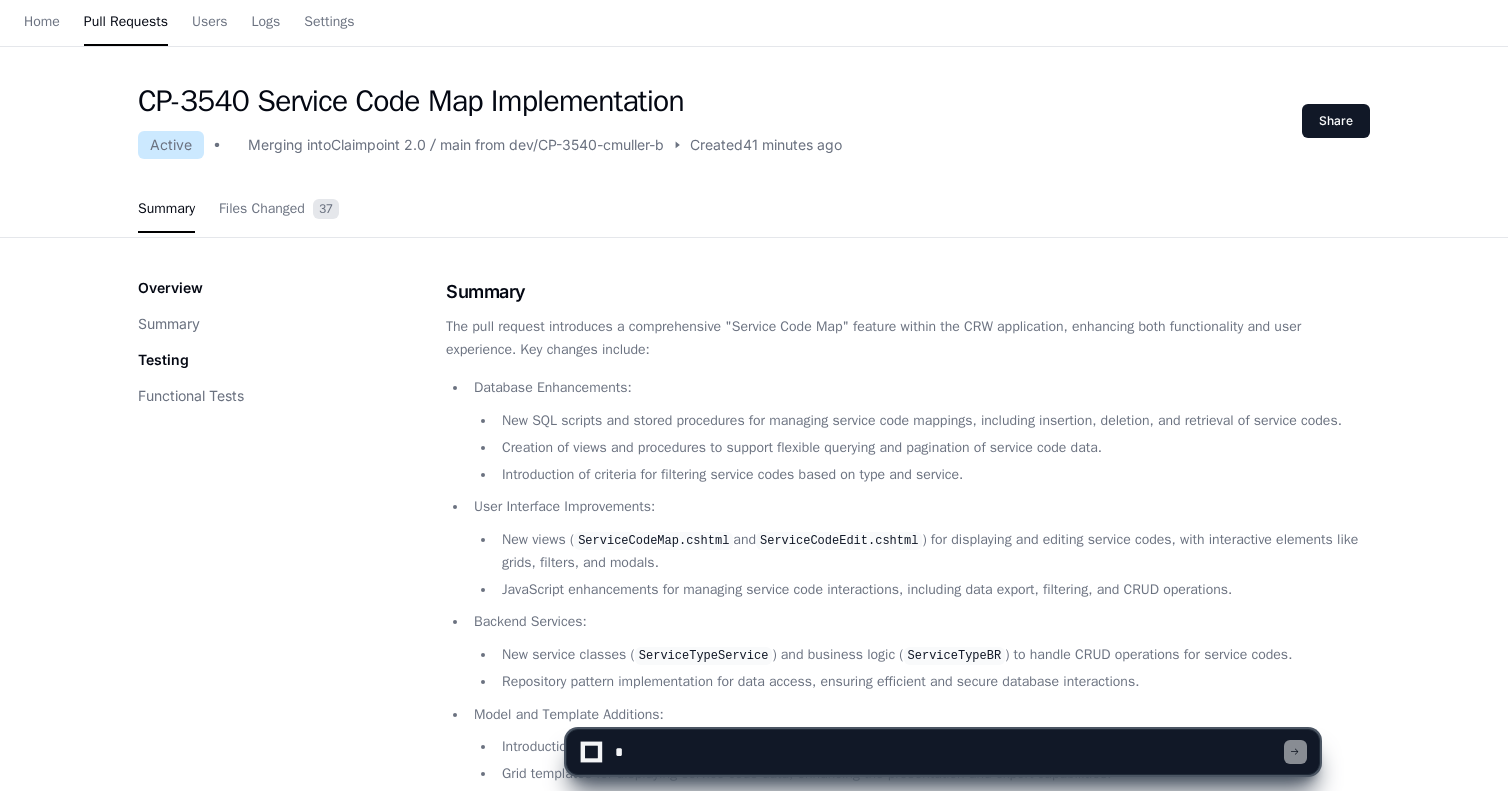 scroll, scrollTop: 0, scrollLeft: 0, axis: both 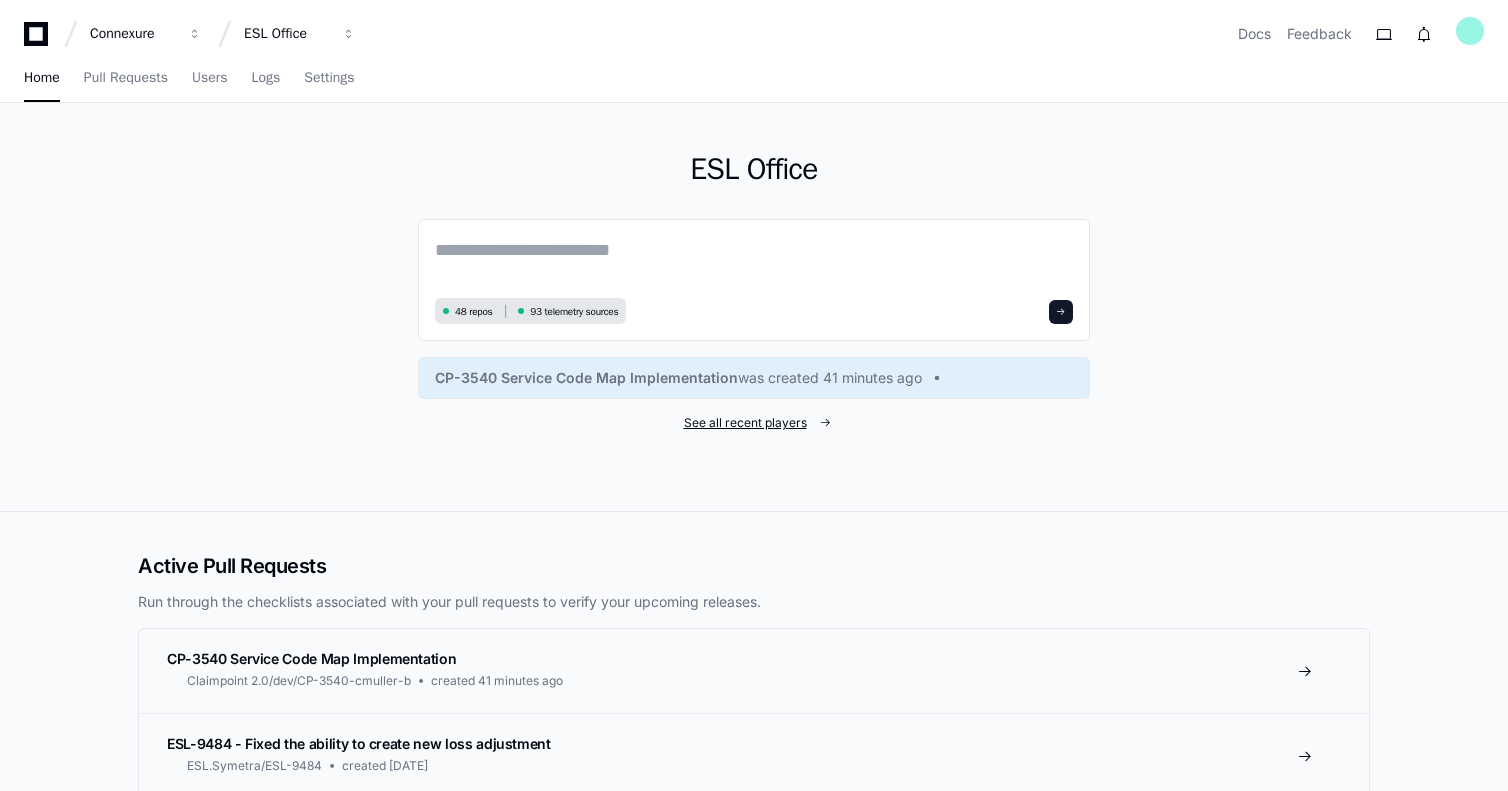 click on "See all recent players" 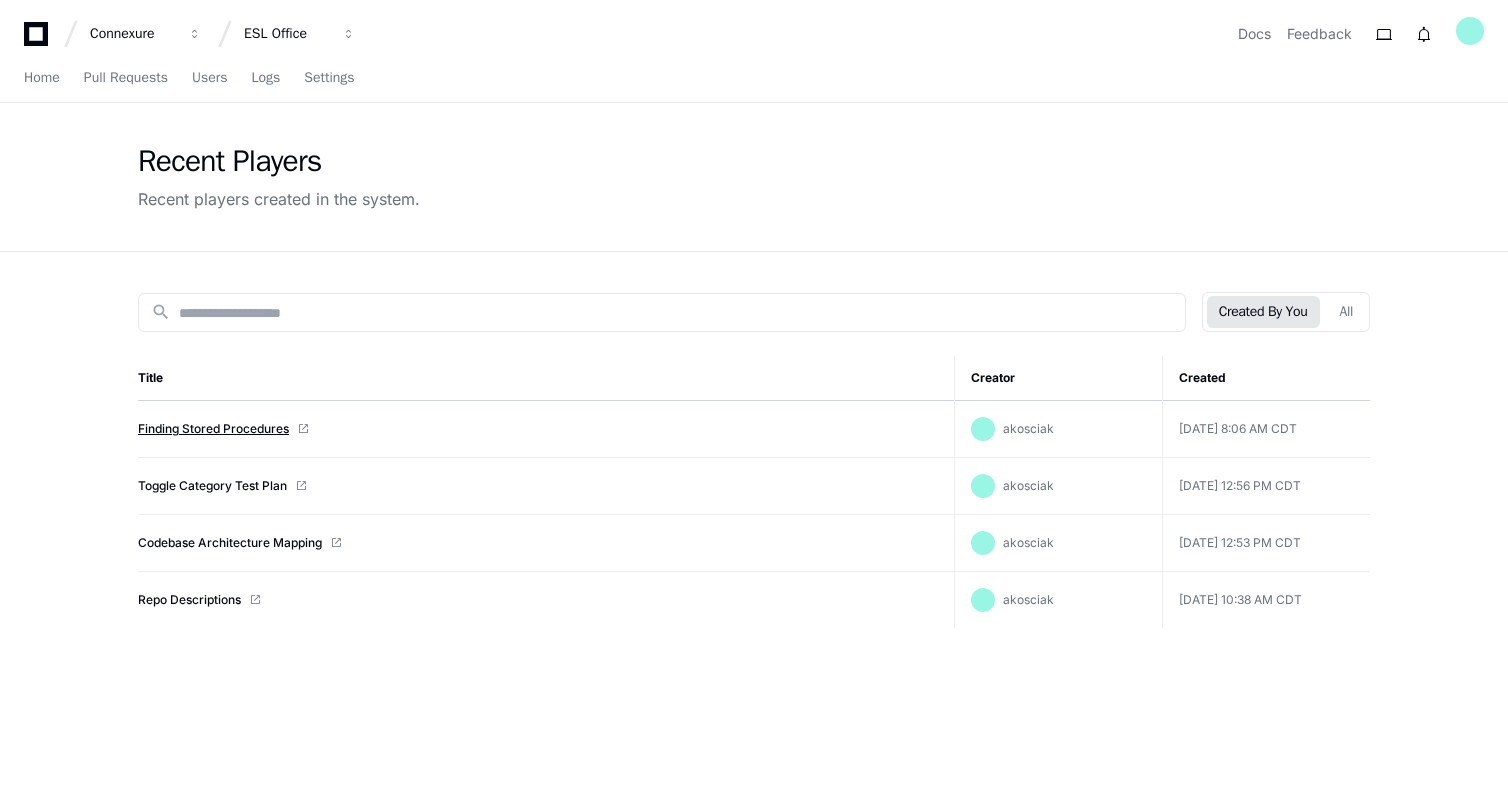 click on "Finding Stored Procedures" 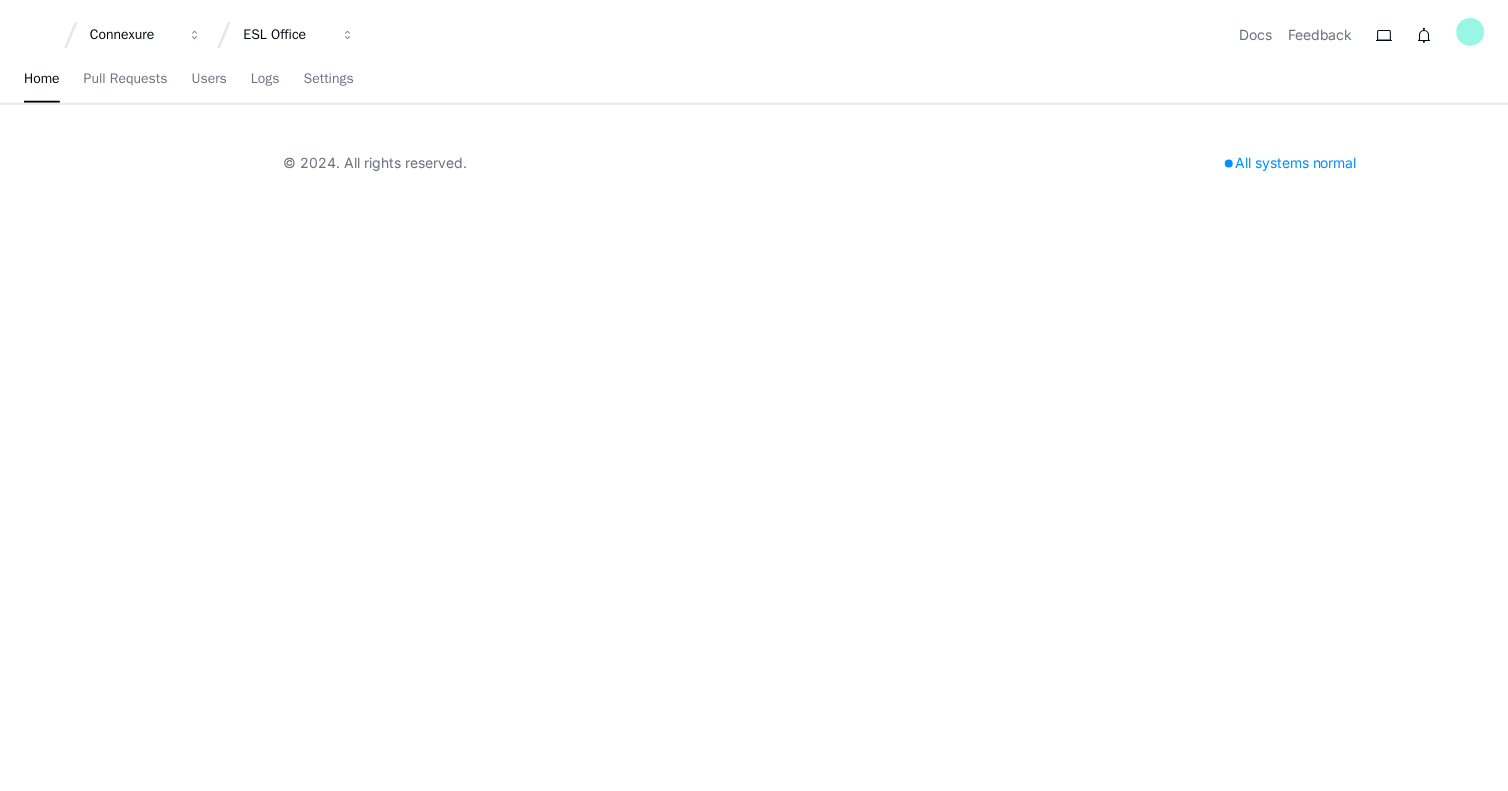 scroll, scrollTop: 0, scrollLeft: 0, axis: both 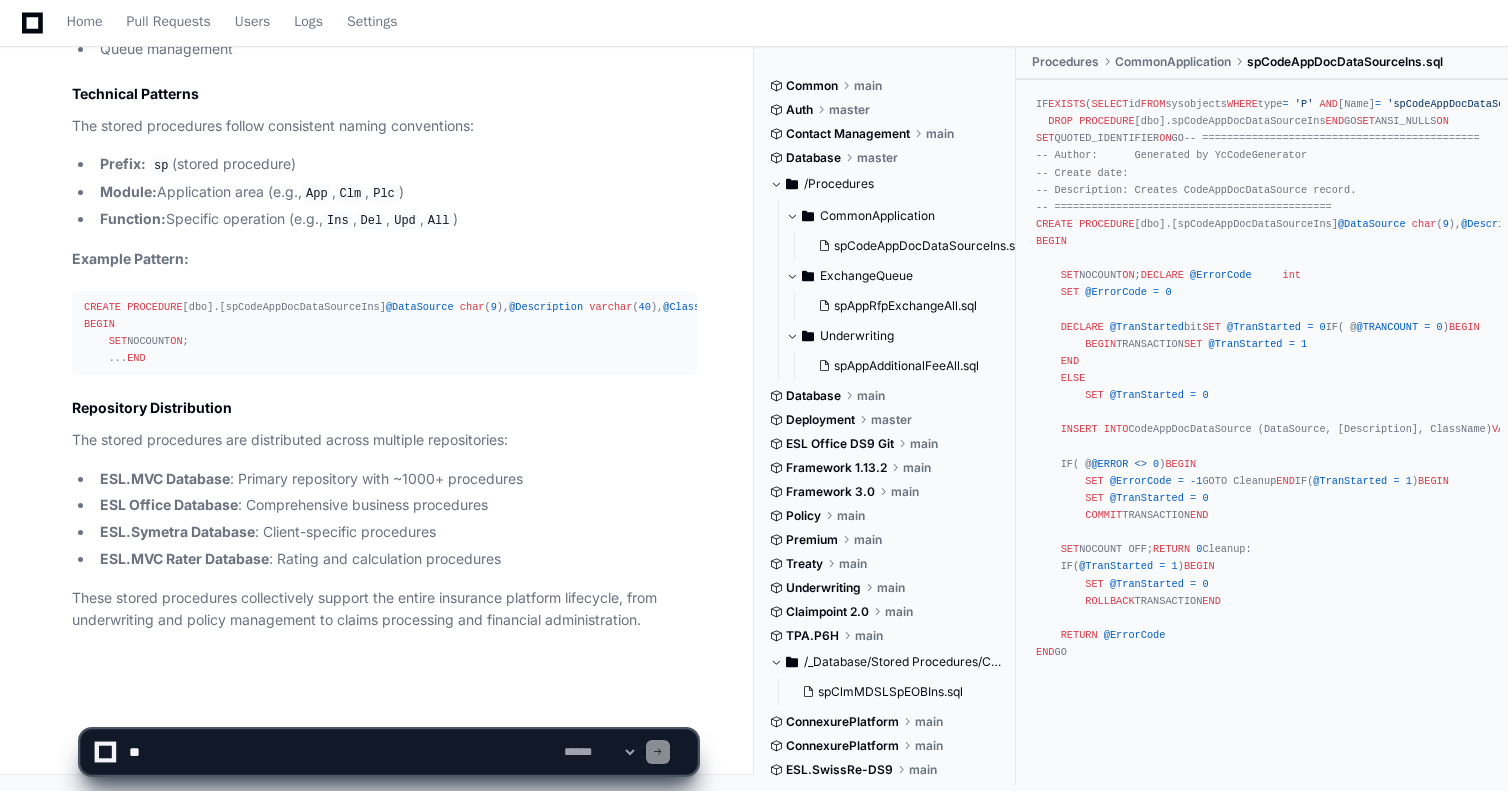 click on "ESL.MVC Database : Primary repository with ~1000+ procedures" 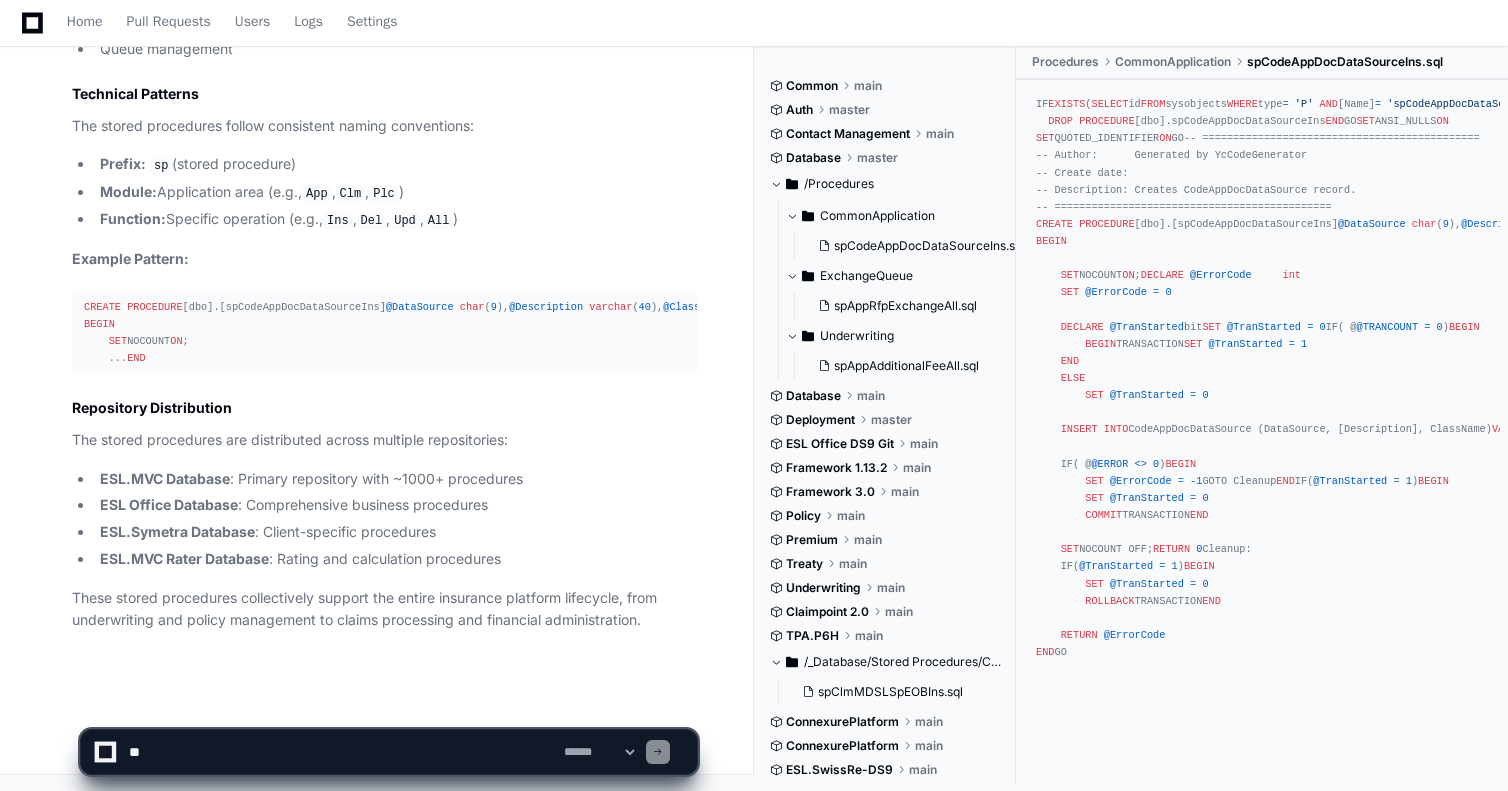 click 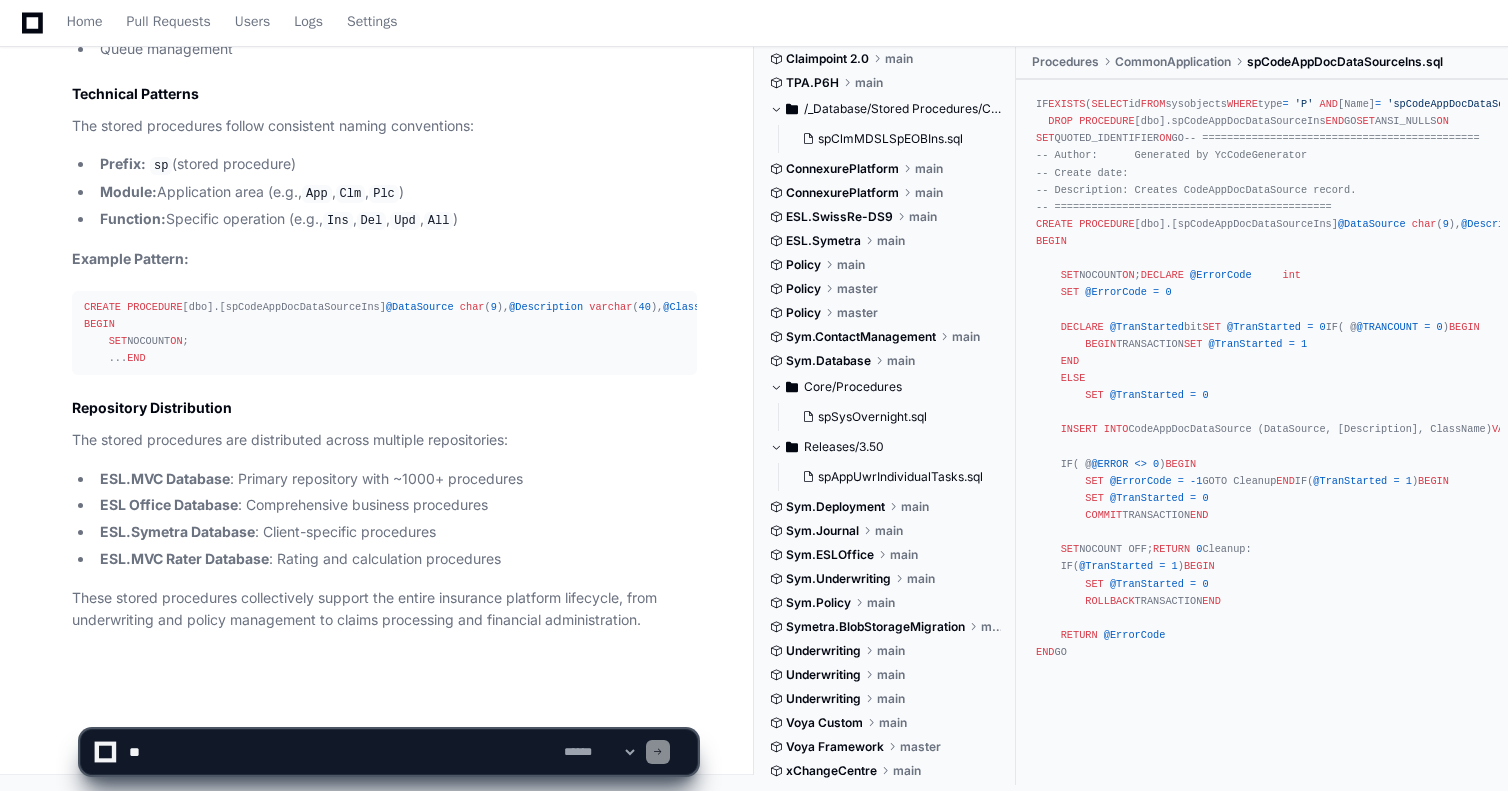 scroll, scrollTop: 0, scrollLeft: 0, axis: both 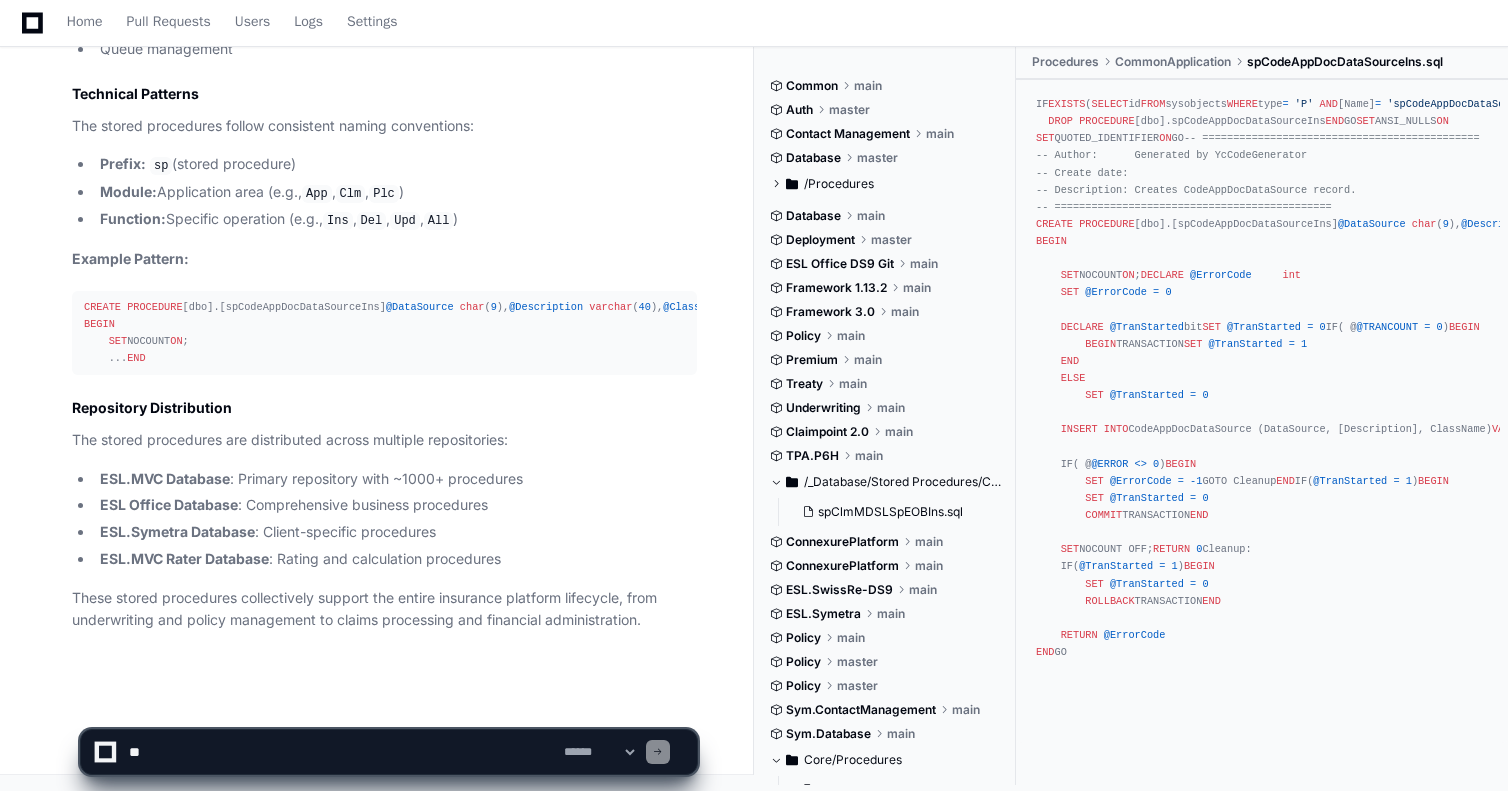 click on "Database" 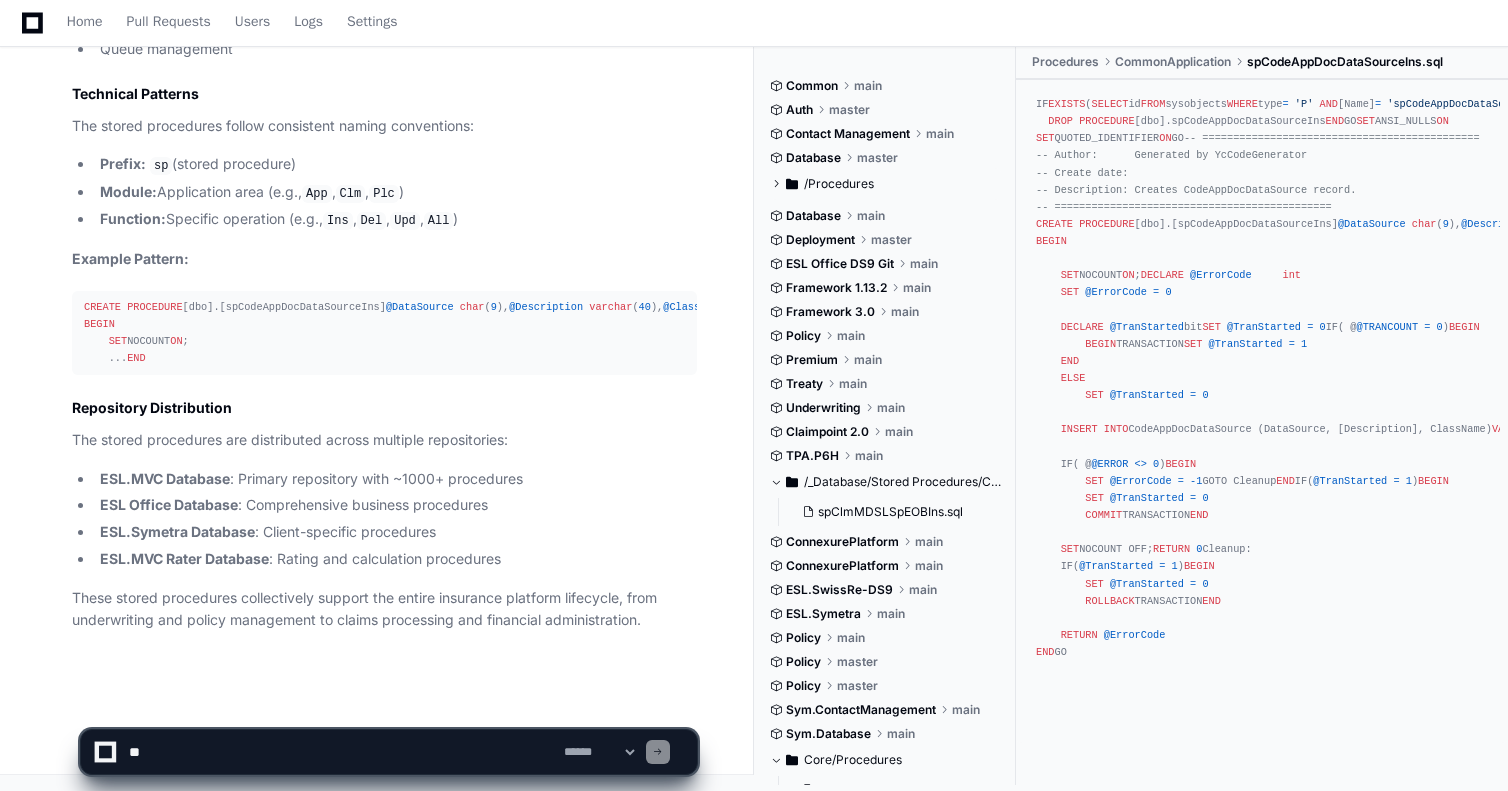 click 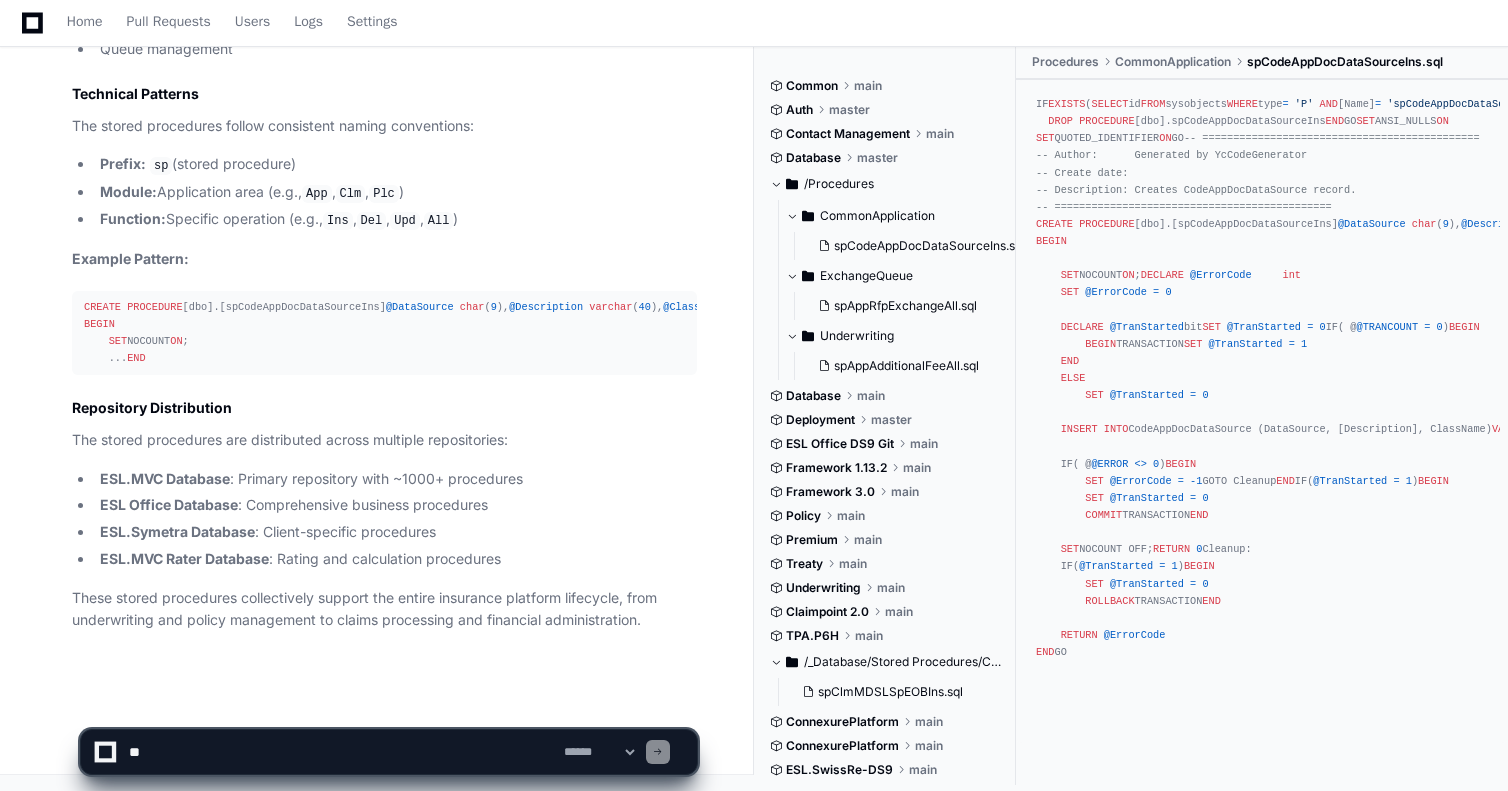 click on "master" 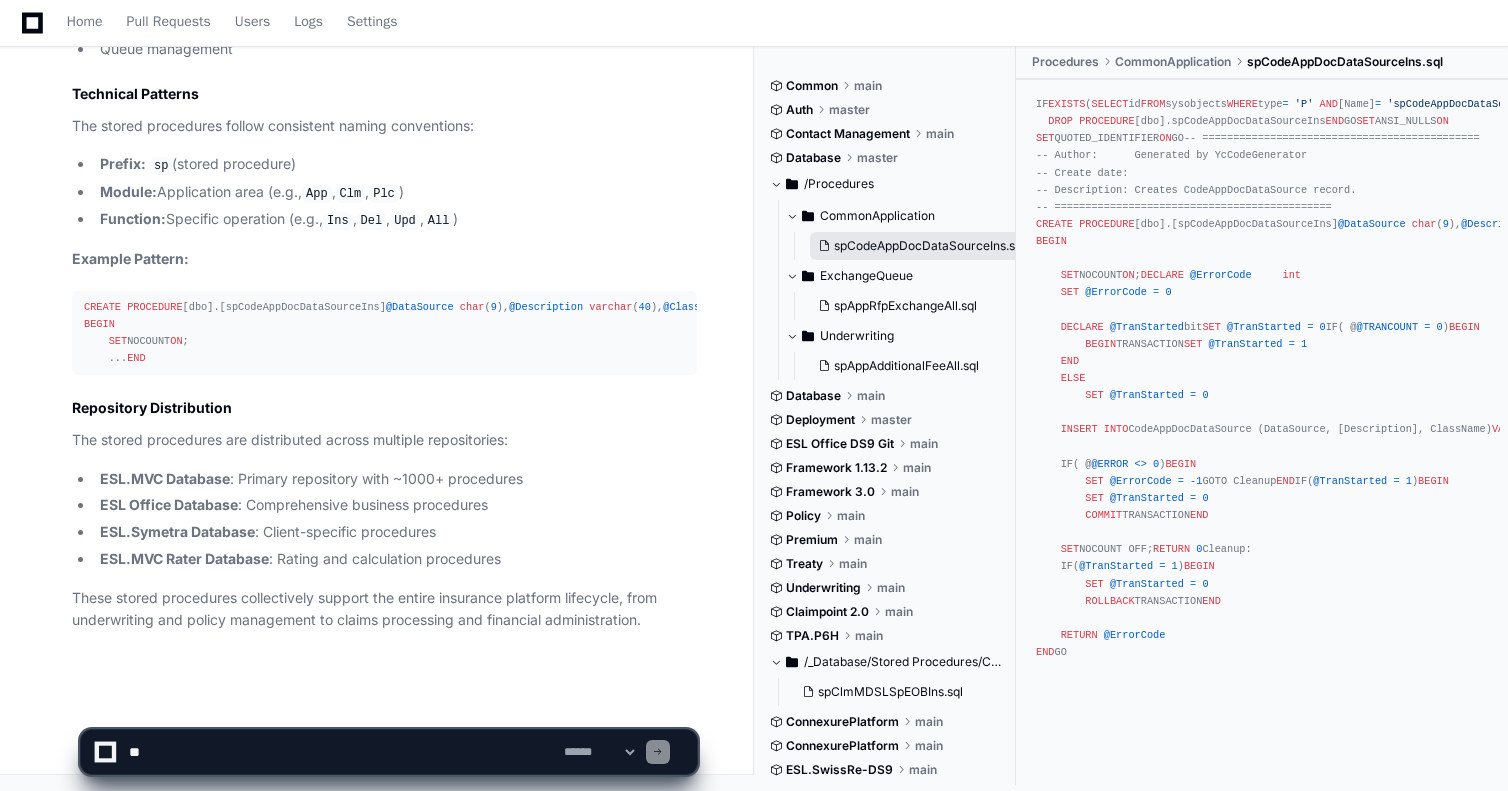 click on "spCodeAppDocDataSourceIns.sql" 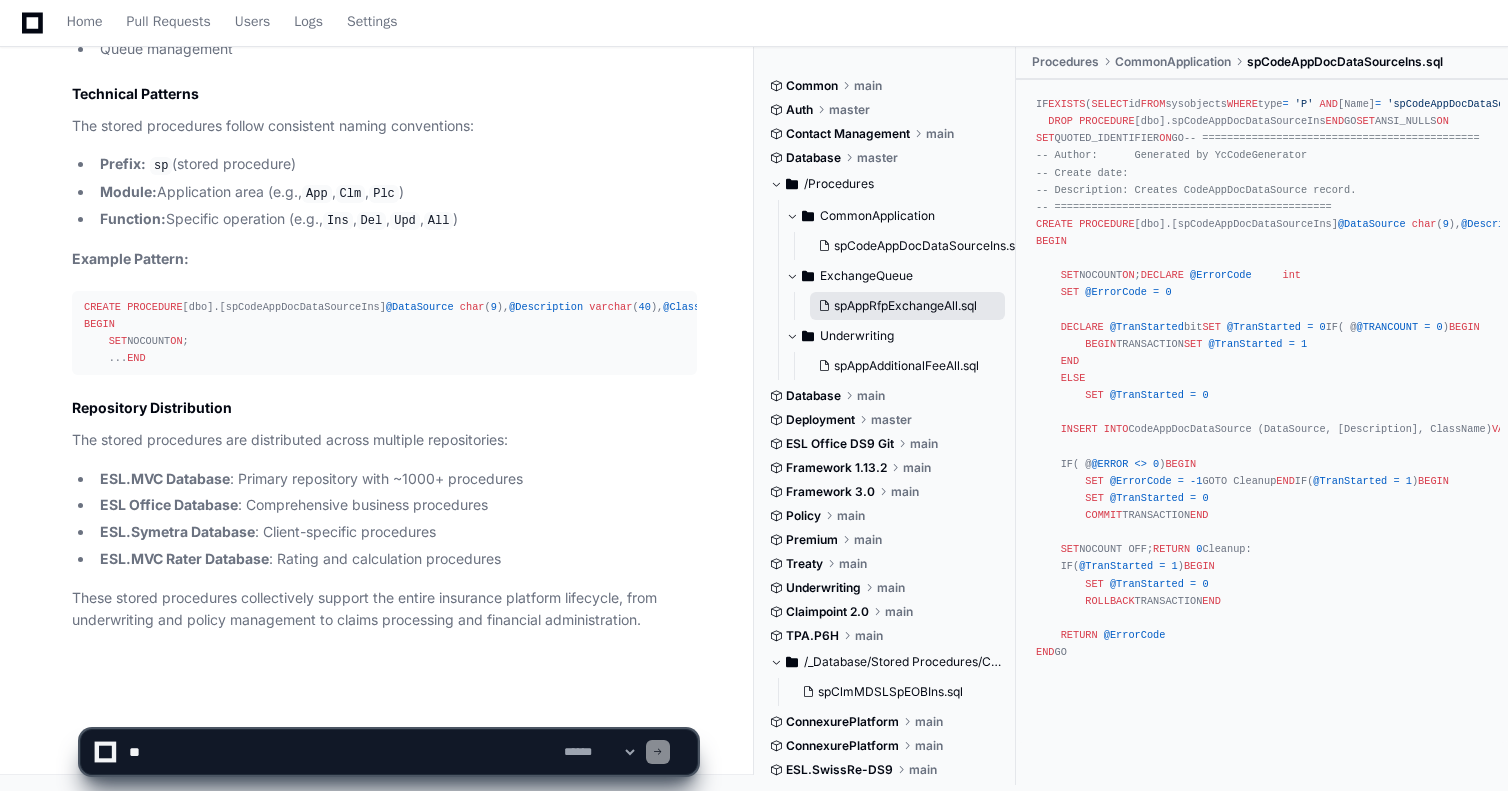 click on "spAppRfpExchangeAll.sql" 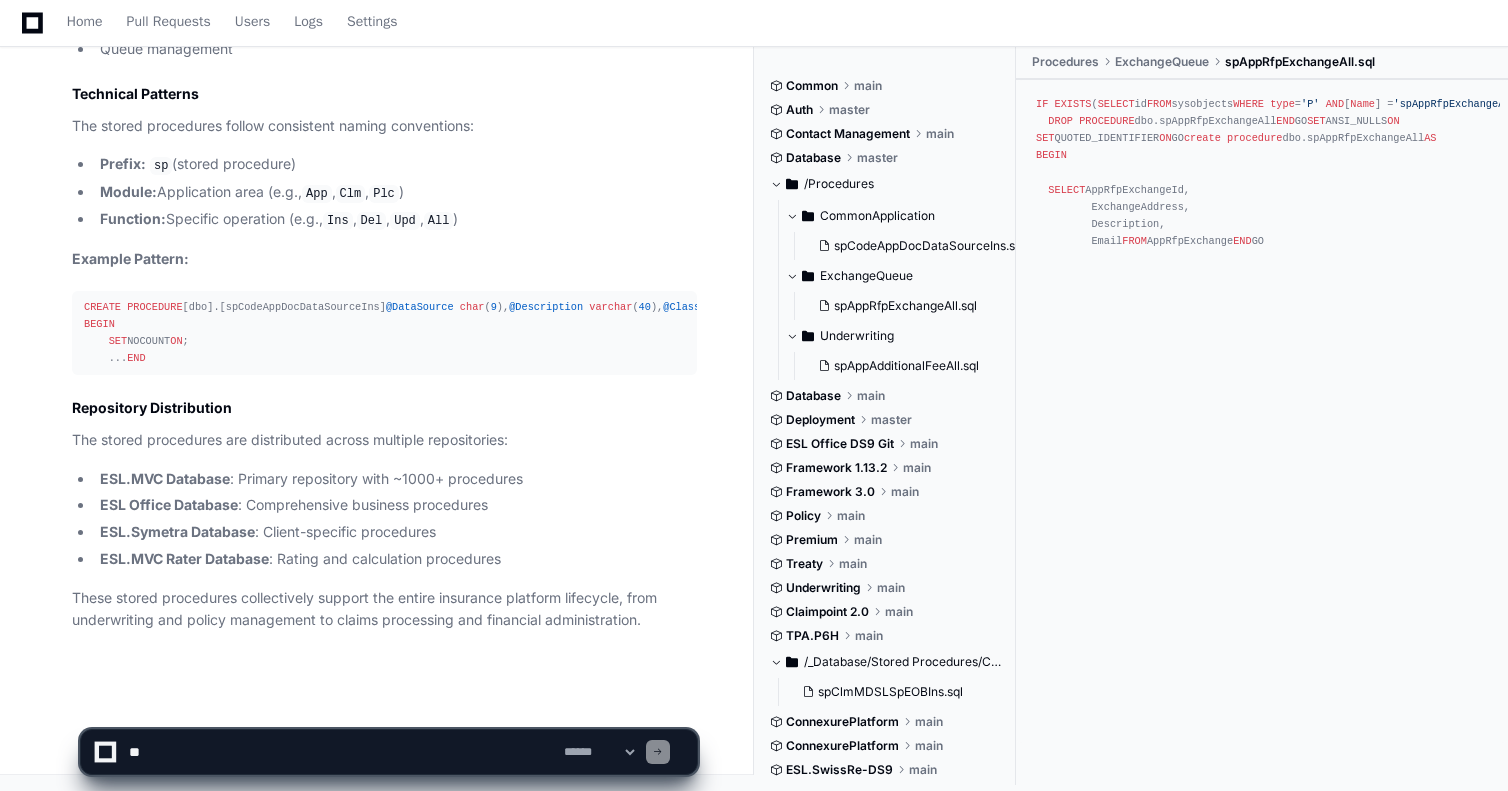 scroll, scrollTop: 3247, scrollLeft: 0, axis: vertical 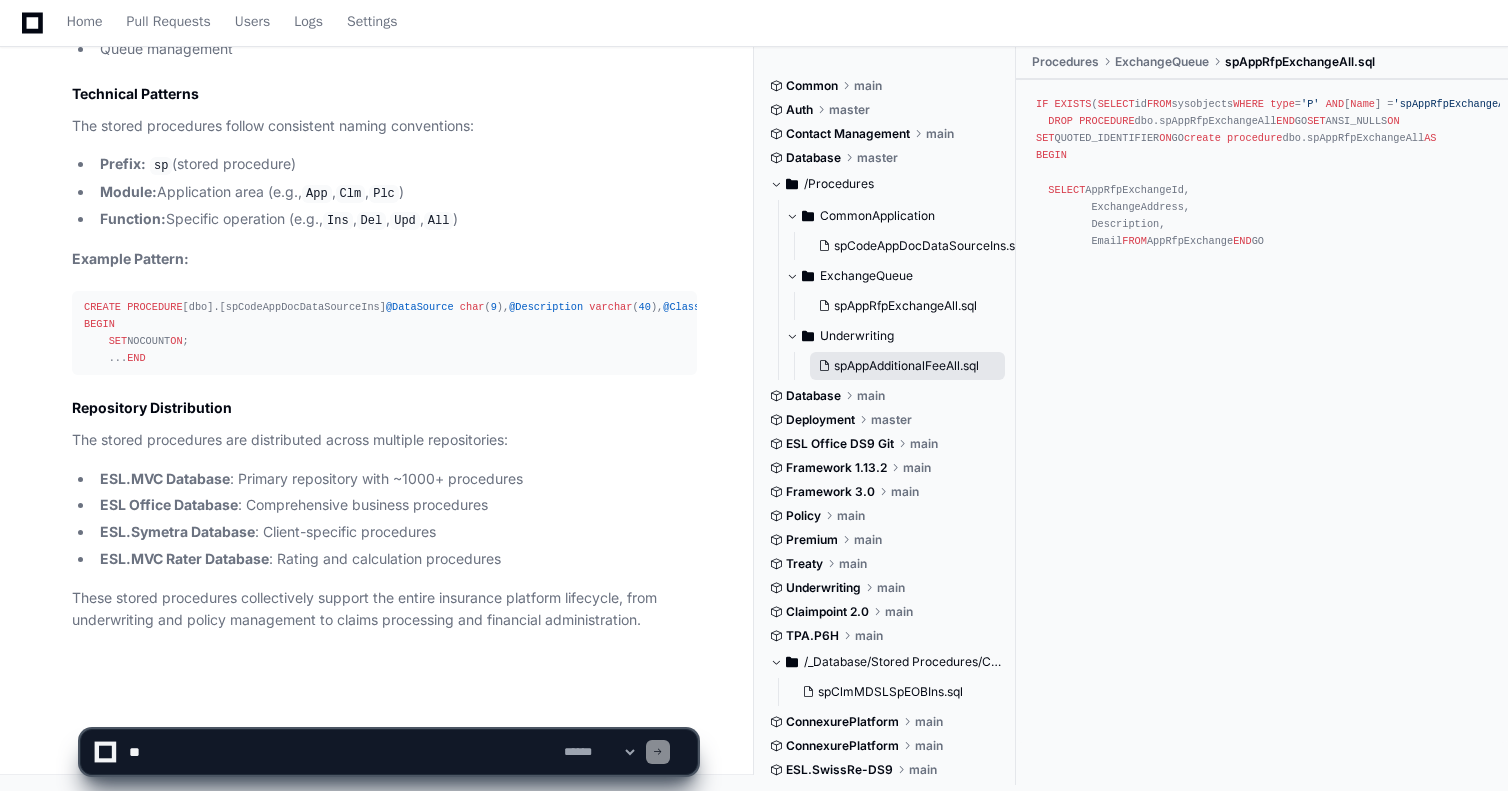 click on "spAppAdditionalFeeAll.sql" 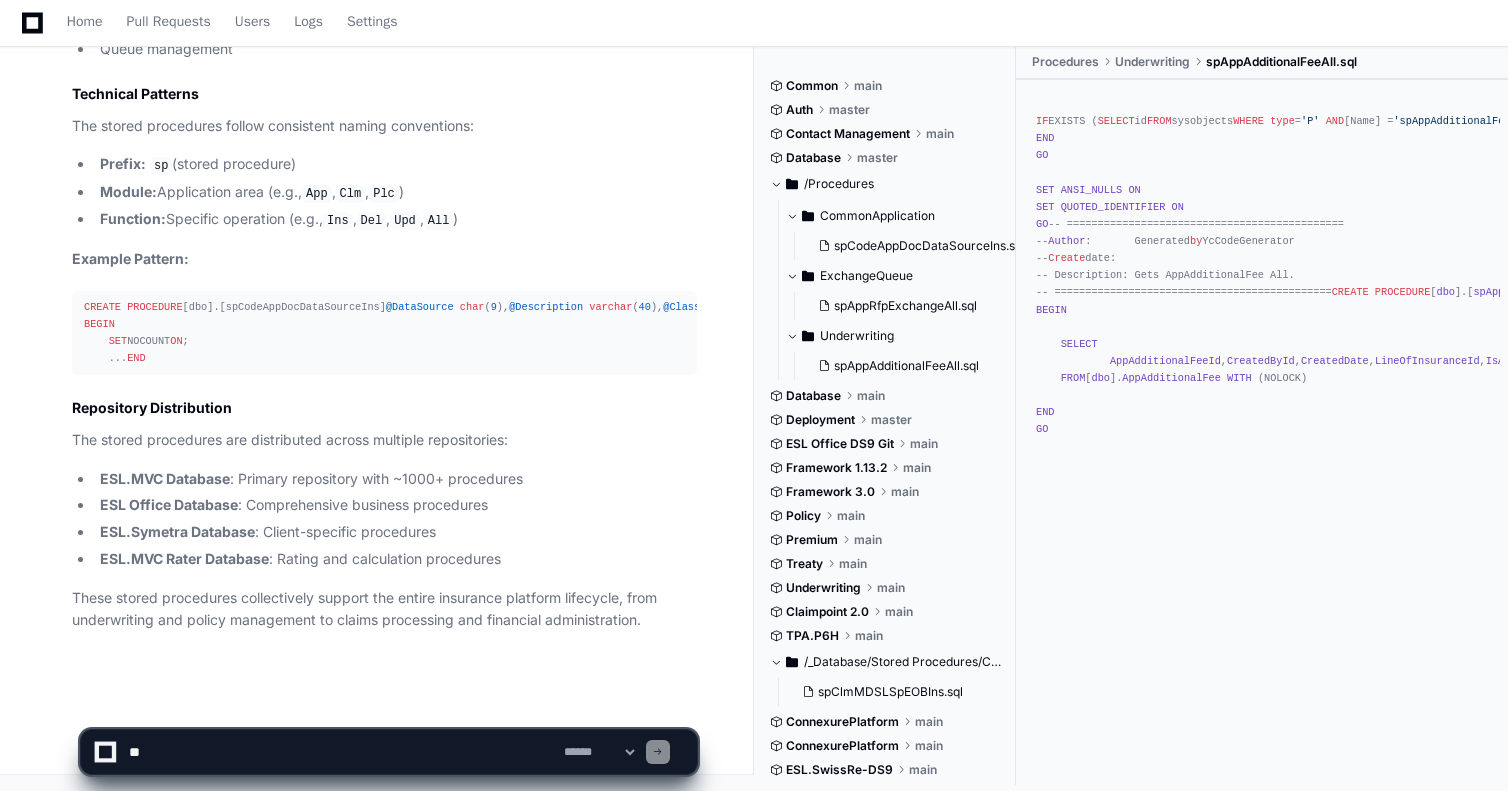 scroll, scrollTop: 64, scrollLeft: 0, axis: vertical 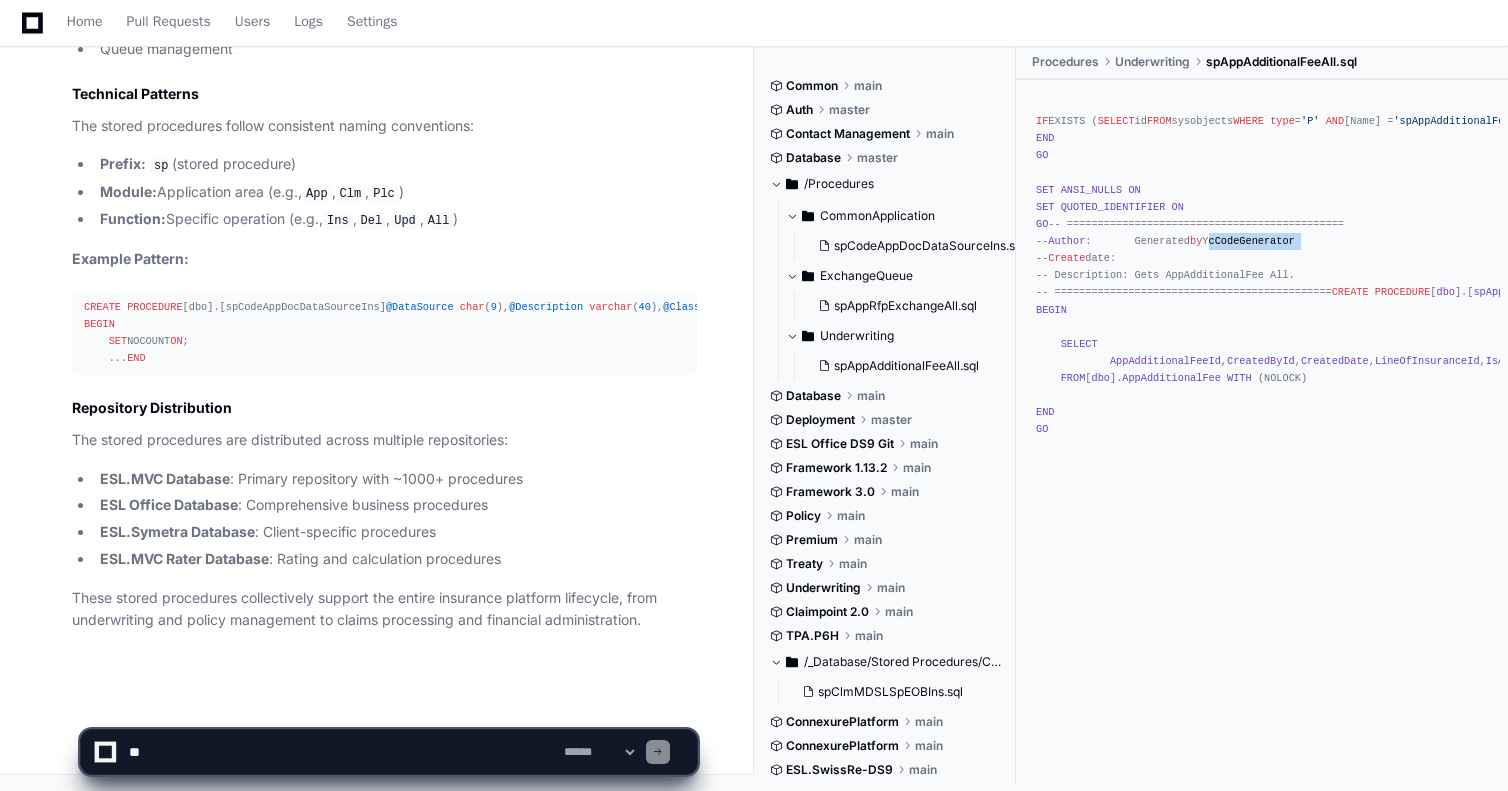 click on "IF  EXISTS (
SELECT  id
FROM  sysobjects
WHERE   type  =  'P'   AND  [Name] =  'spAppAdditionalFeeAll'
)
BEGIN
DROP  PROCEDURE  [ dbo ]. spAppAdditionalFeeAll
END
GO
SET   ANSI_NULLS   ON
SET   QUOTED_IDENTIFIER   ON
GO
-- =============================================
--  Author :		Generated  by  YcCodeGenerator
--  Create  date:
-- Description:	Gets AppAdditionalFee All.
-- =============================================
CREATE   PROCEDURE  [ dbo ].[ spAppAdditionalFeeAll ]
AS
BEGIN
SELECT
AppAdditionalFeeId
,  CreatedById
,  CreatedDate
,  LineOfInsuranceId
,  IsActive
,  Description
,  IsDeducted
,  PaymentMethodId
,  PayeeId
,  Percentage
,  Amount
FROM  [ dbo ]. AppAdditionalFee   WITH   (NOLOCK)
END
GO" 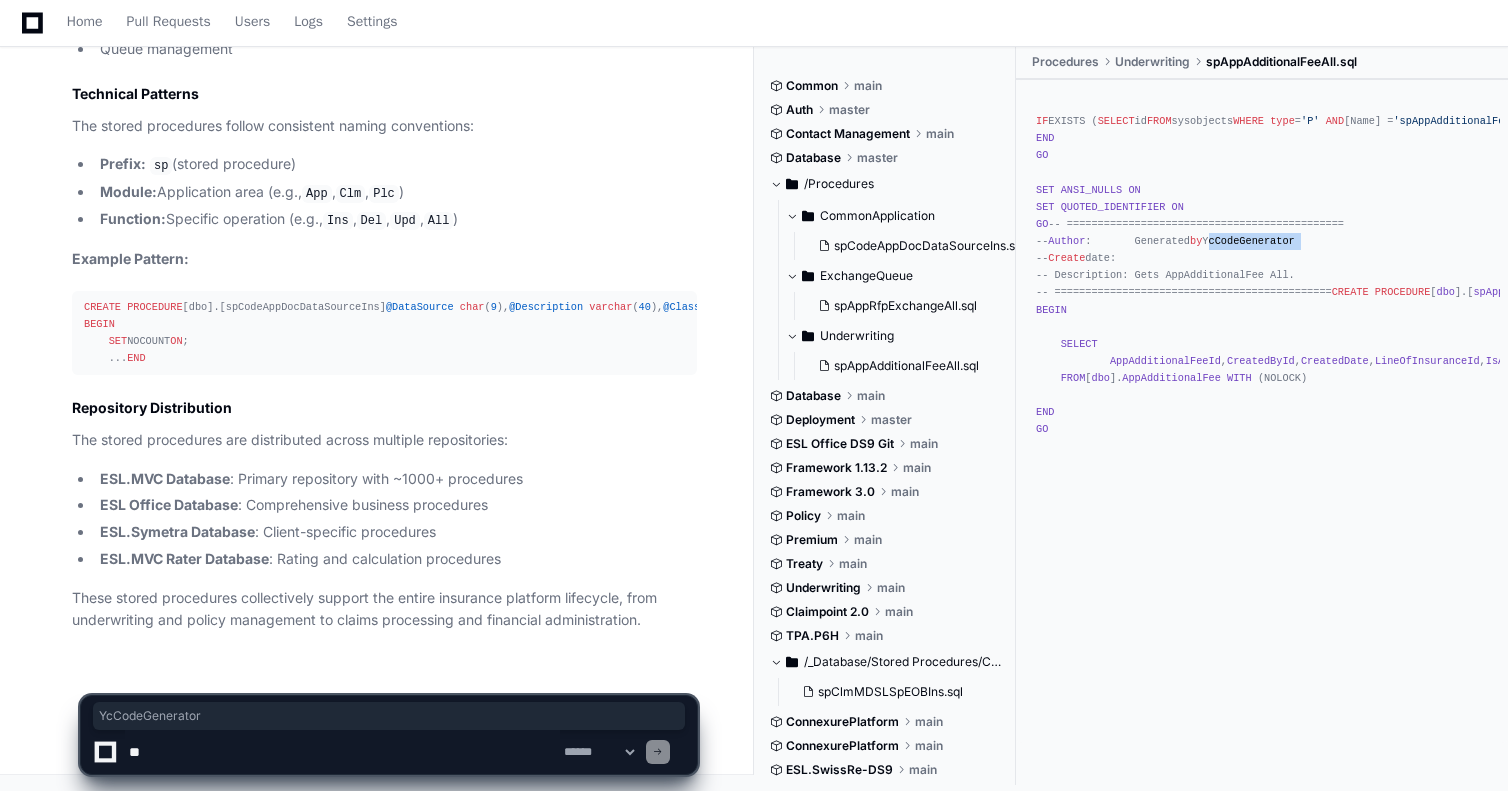 copy on "YcCodeGenerator" 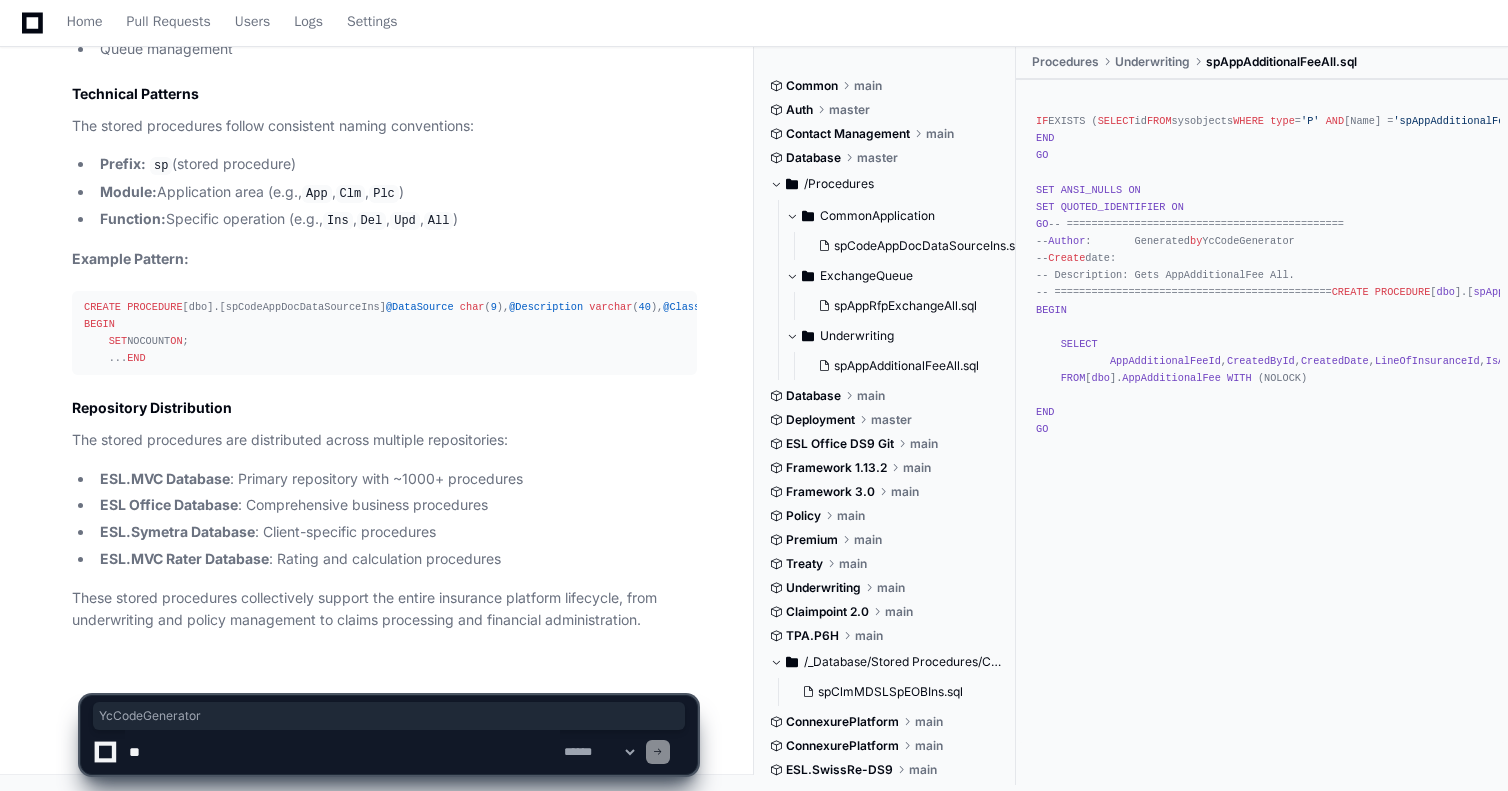 click on "IF  EXISTS (
SELECT  id
FROM  sysobjects
WHERE   type  =  'P'   AND  [Name] =  'spAppAdditionalFeeAll'
)
BEGIN
DROP  PROCEDURE  [ dbo ]. spAppAdditionalFeeAll
END
GO
SET   ANSI_NULLS   ON
SET   QUOTED_IDENTIFIER   ON
GO
-- =============================================
--  Author :		Generated  by  YcCodeGenerator
--  Create  date:
-- Description:	Gets AppAdditionalFee All.
-- =============================================
CREATE   PROCEDURE  [ dbo ].[ spAppAdditionalFeeAll ]
AS
BEGIN
SELECT
AppAdditionalFeeId
,  CreatedById
,  CreatedDate
,  LineOfInsuranceId
,  IsActive
,  Description
,  IsDeducted
,  PaymentMethodId
,  PayeeId
,  Percentage
,  Amount
FROM  [ dbo ]. AppAdditionalFee   WITH   (NOLOCK)
END
GO" 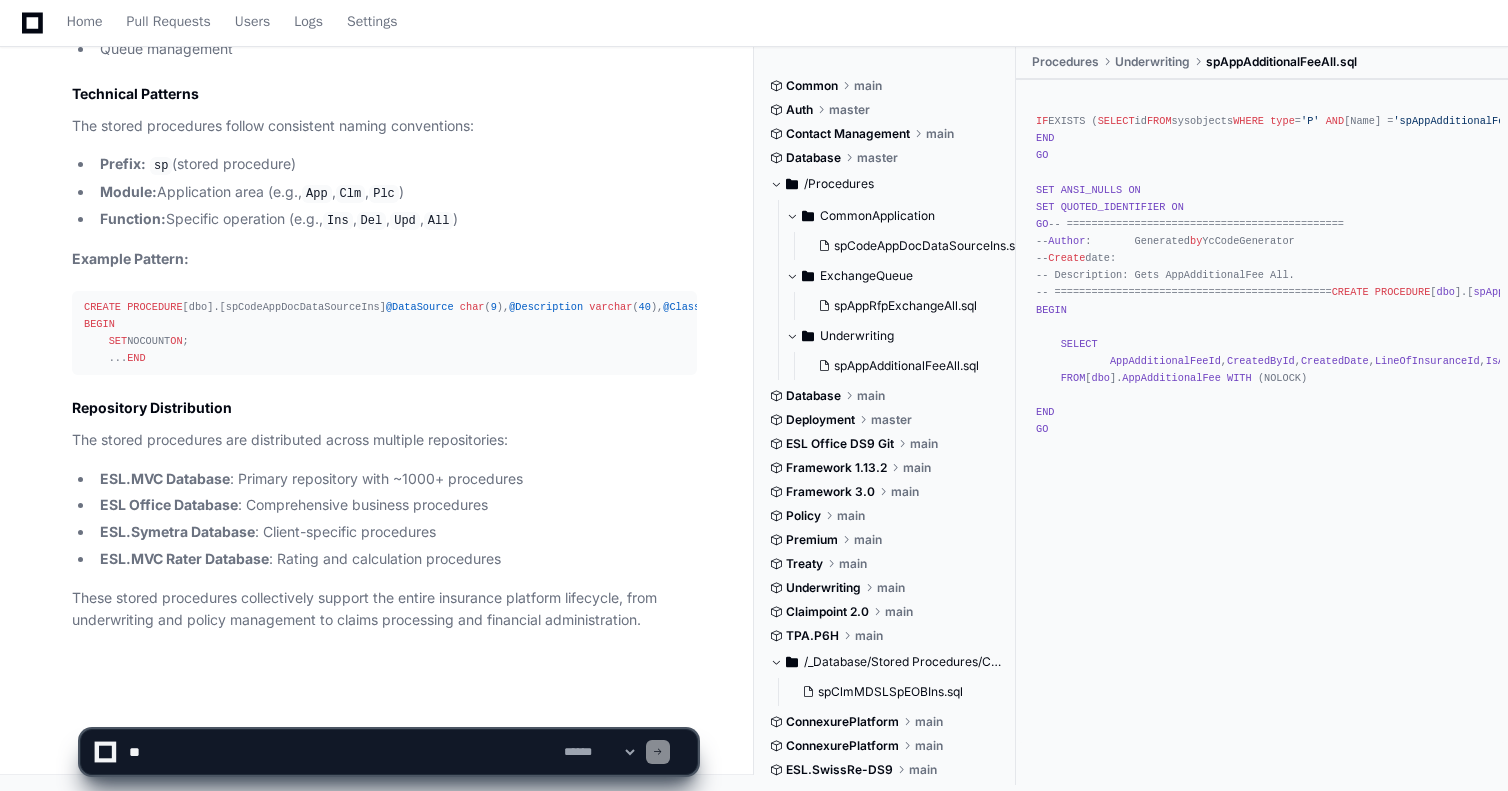 scroll, scrollTop: 0, scrollLeft: 0, axis: both 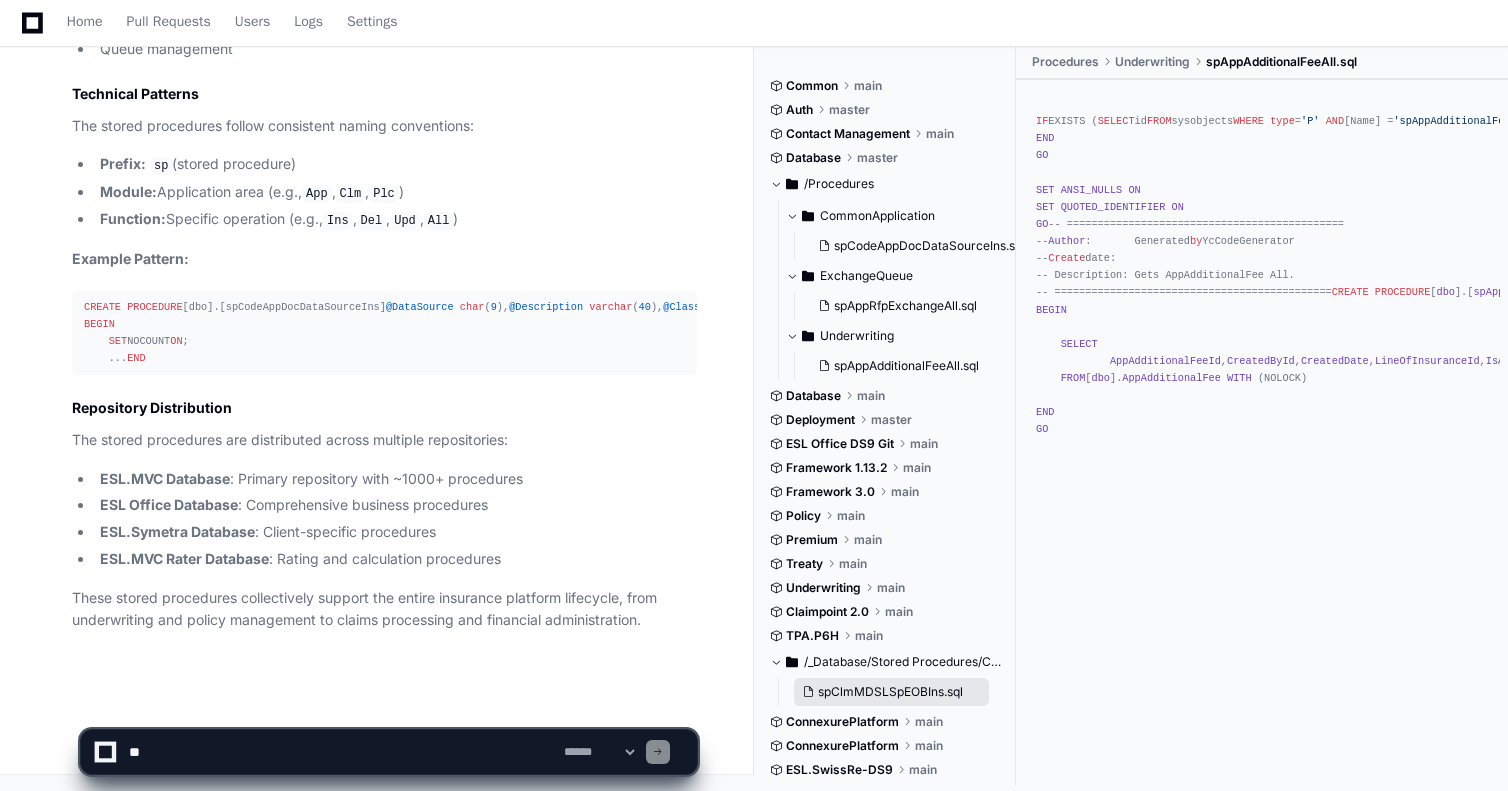 click on "spClmMDSLSpEOBIns.sql" 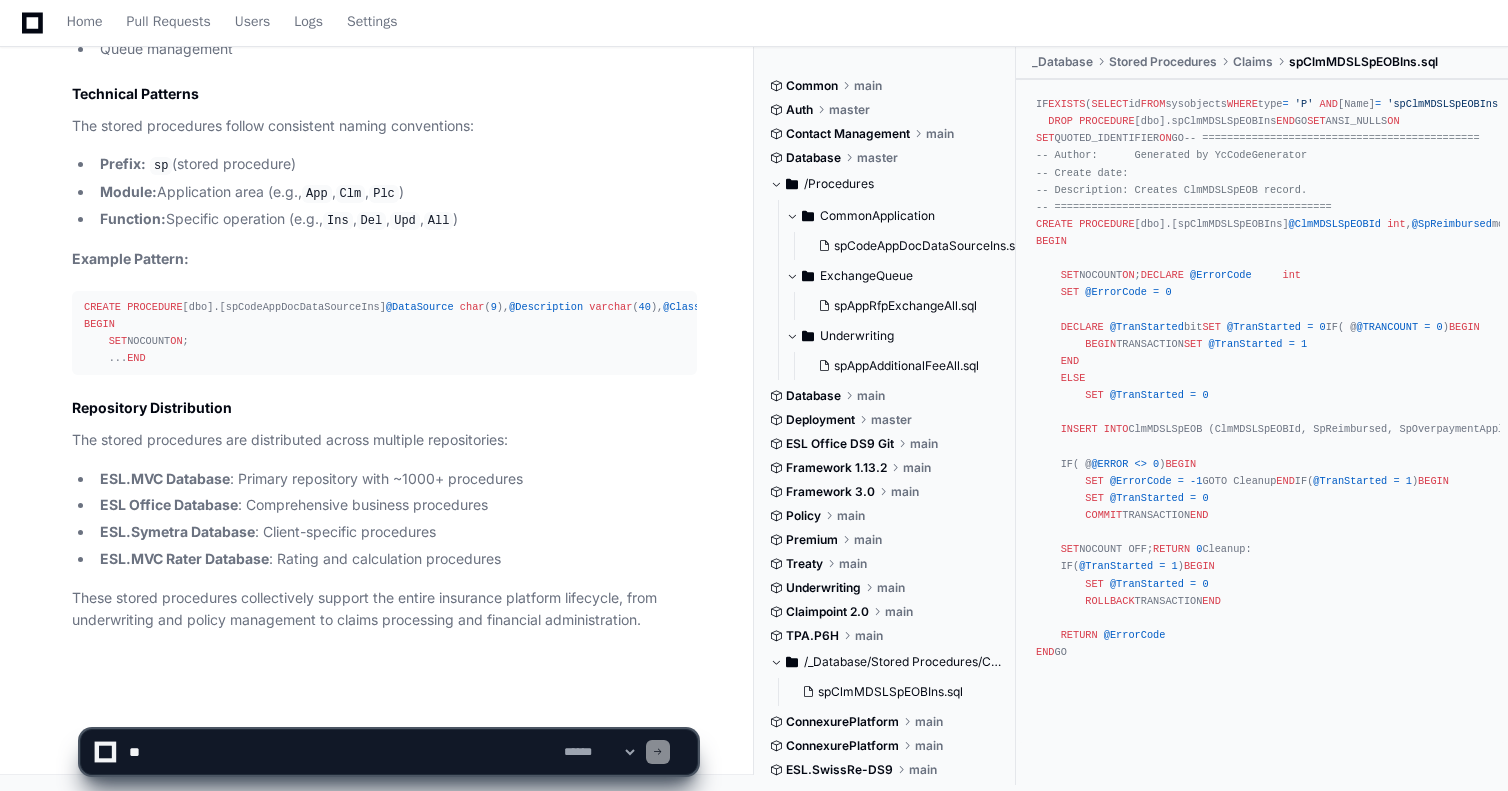 scroll, scrollTop: 723, scrollLeft: 0, axis: vertical 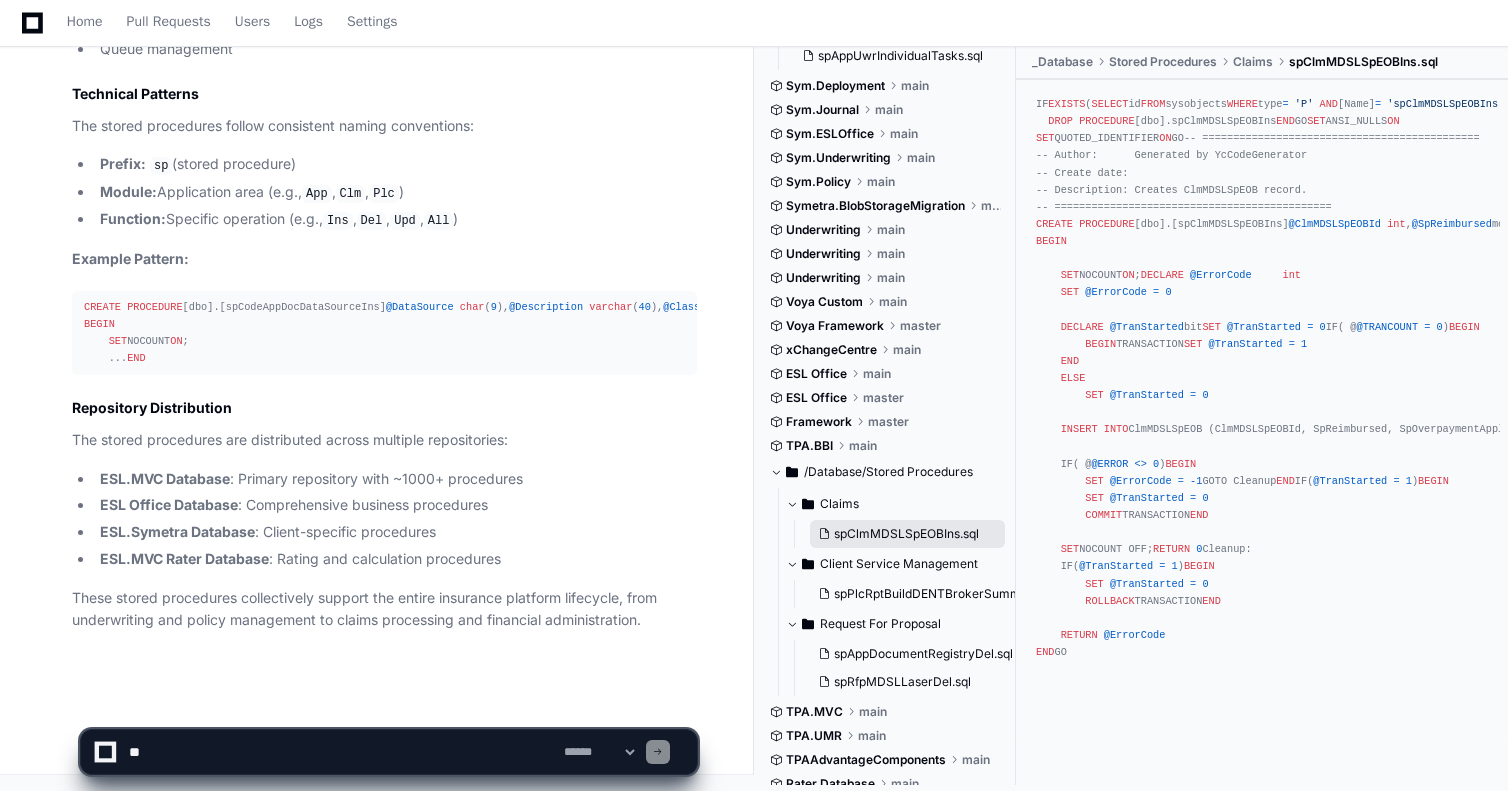 click on "spClmMDSLSpEOBIns.sql" 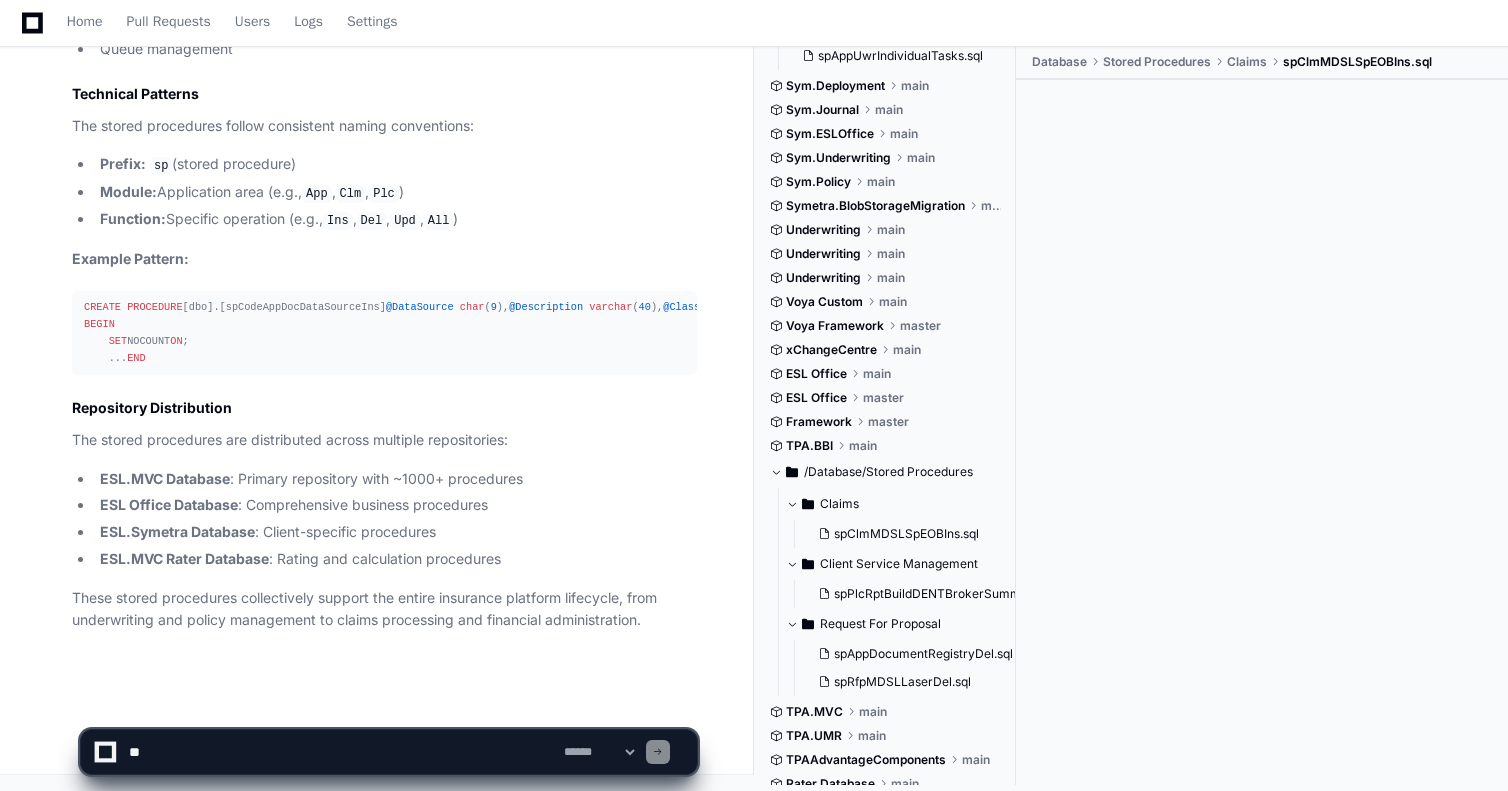 type 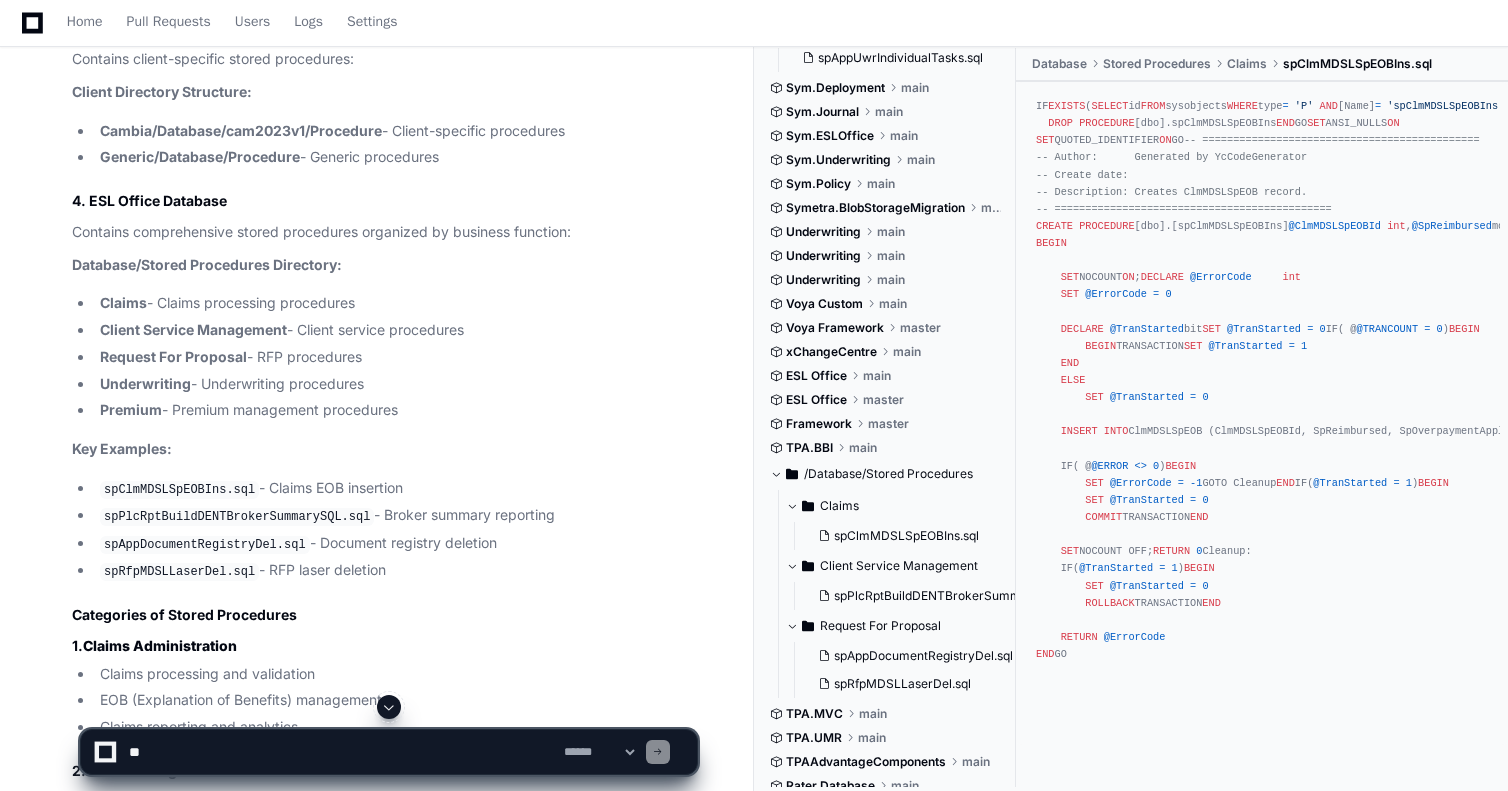 scroll, scrollTop: 1745, scrollLeft: 0, axis: vertical 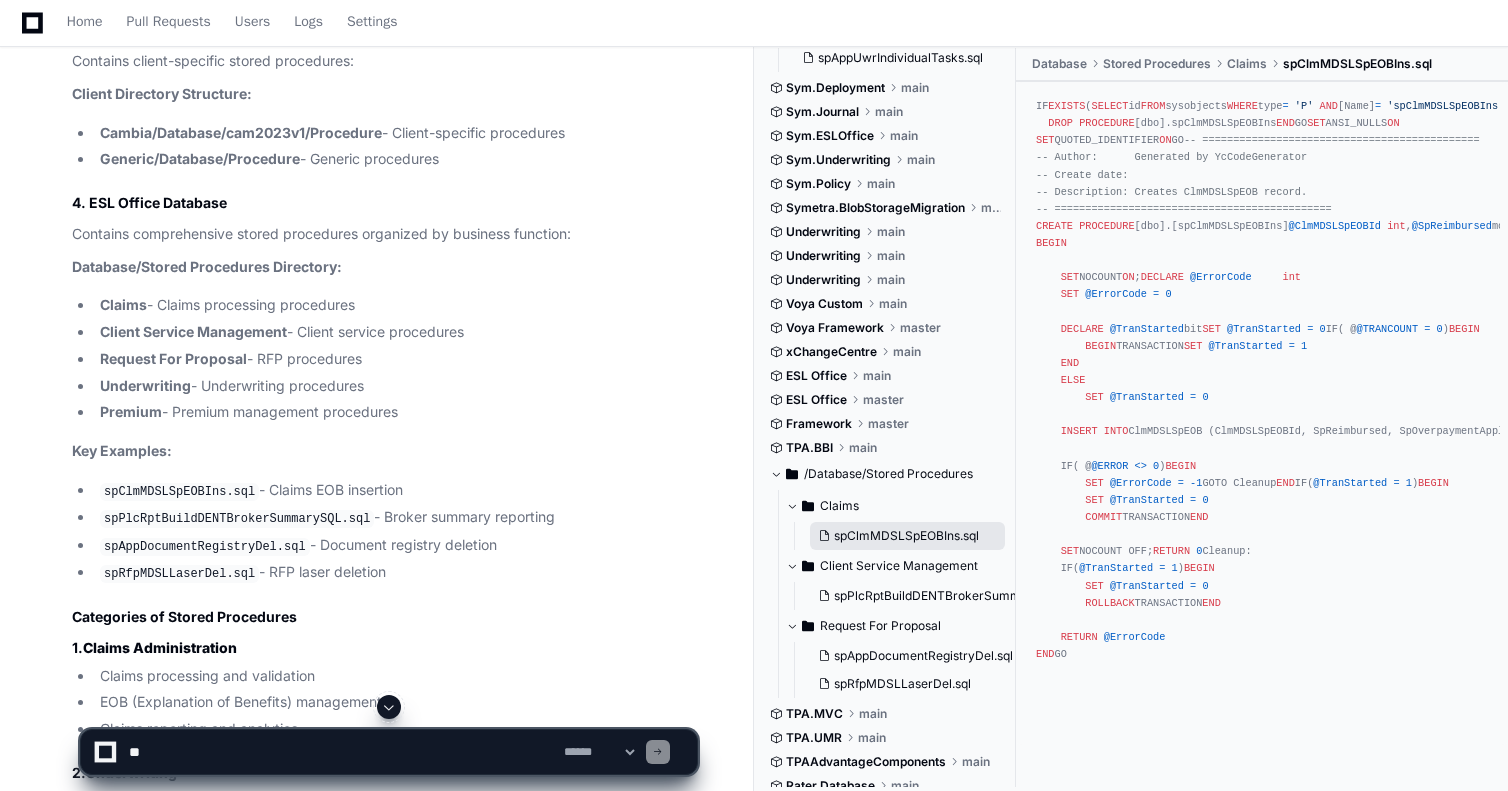 click on "spClmMDSLSpEOBIns.sql" 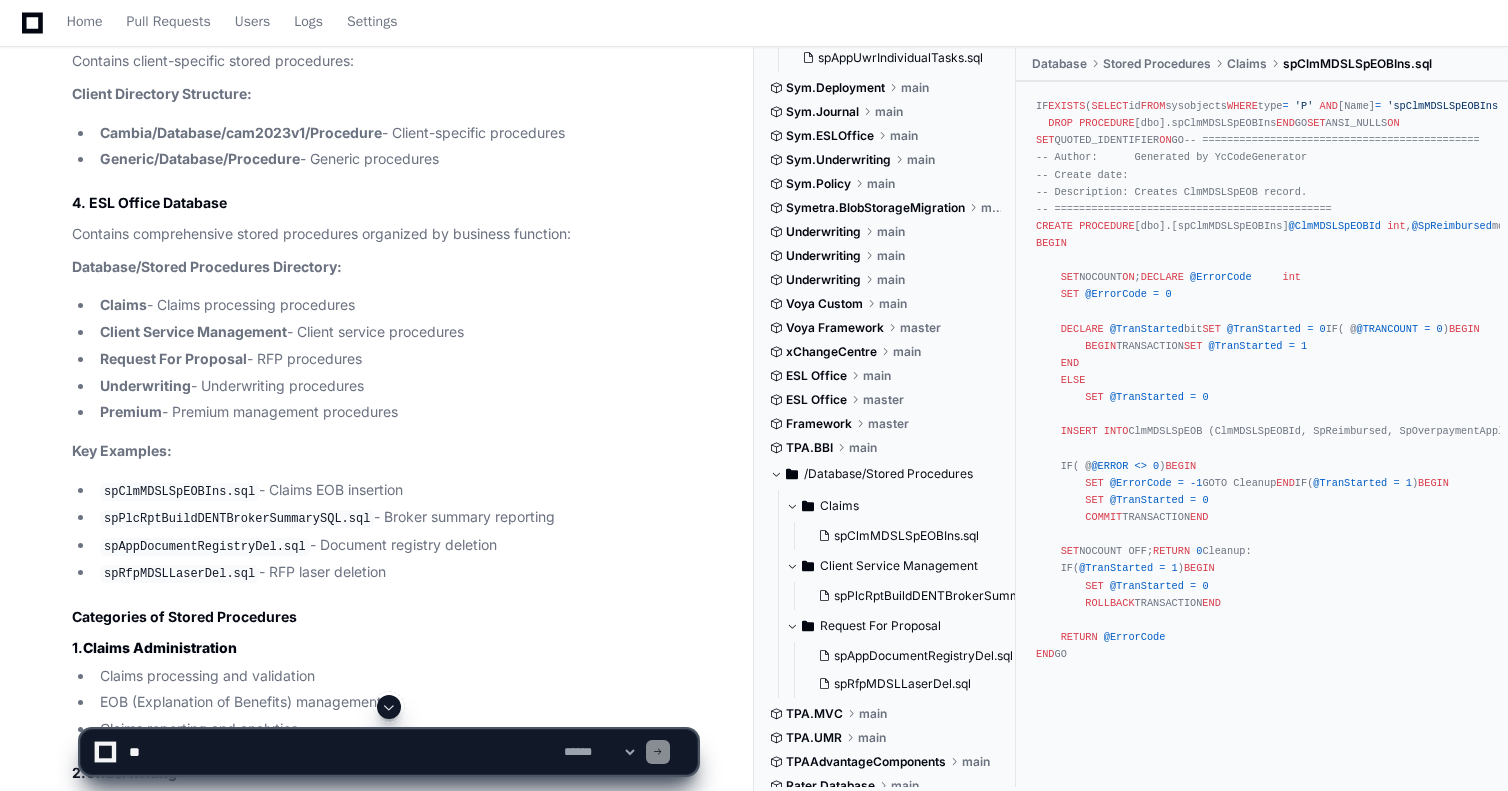 scroll, scrollTop: 723, scrollLeft: 0, axis: vertical 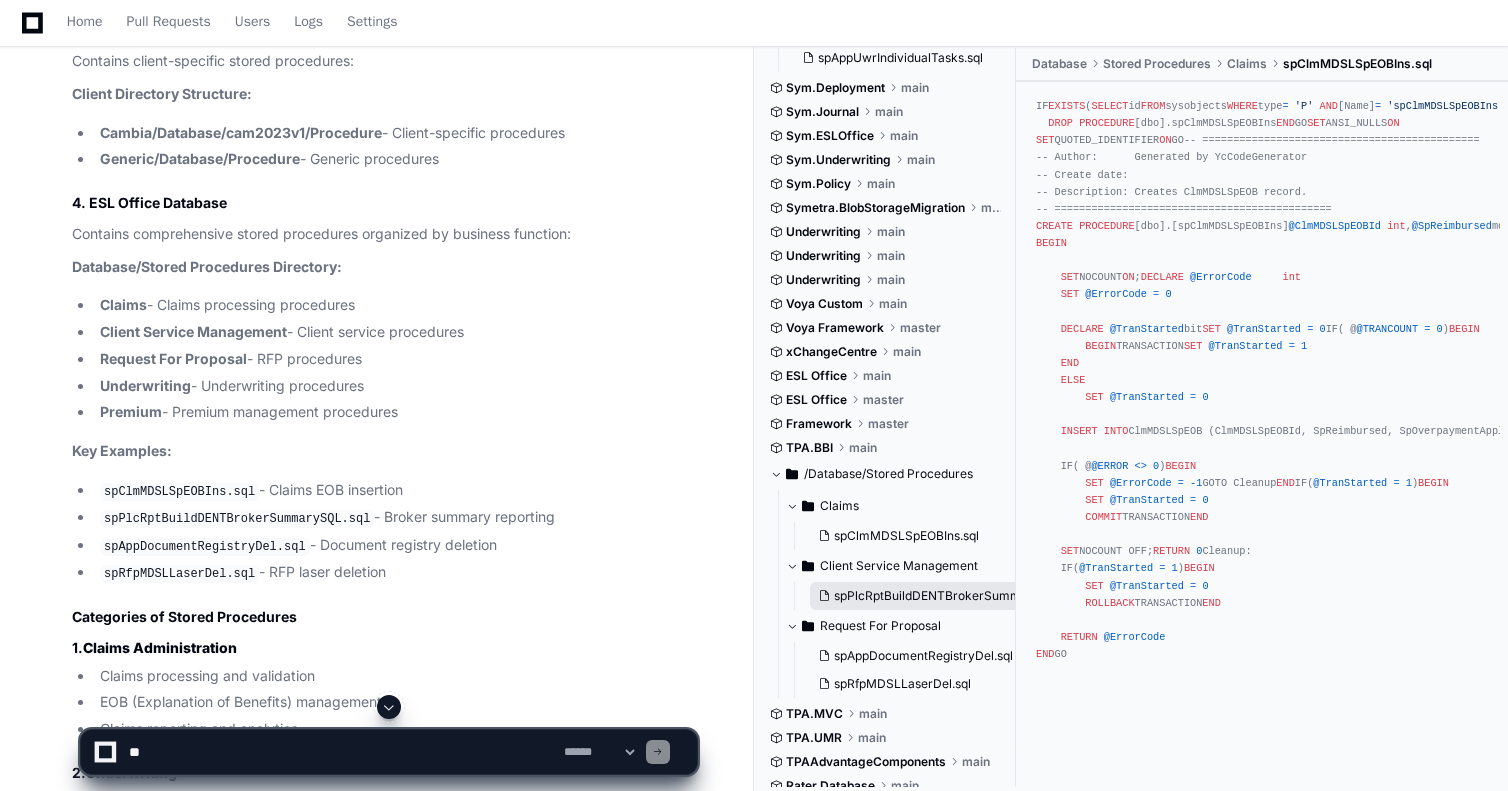 click on "spPlcRptBuildDENTBrokerSummarySQL.sql" 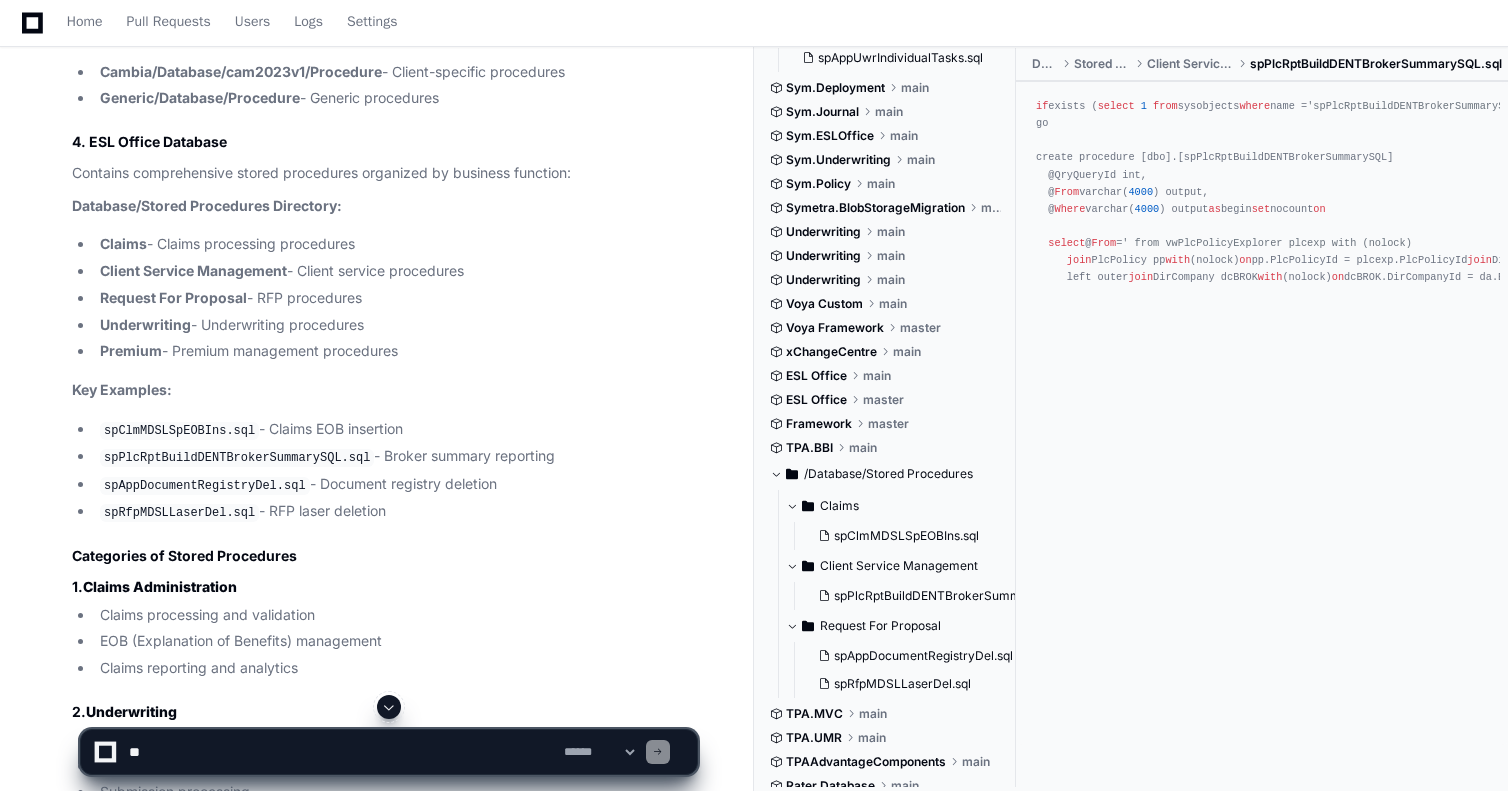 scroll, scrollTop: 1822, scrollLeft: 0, axis: vertical 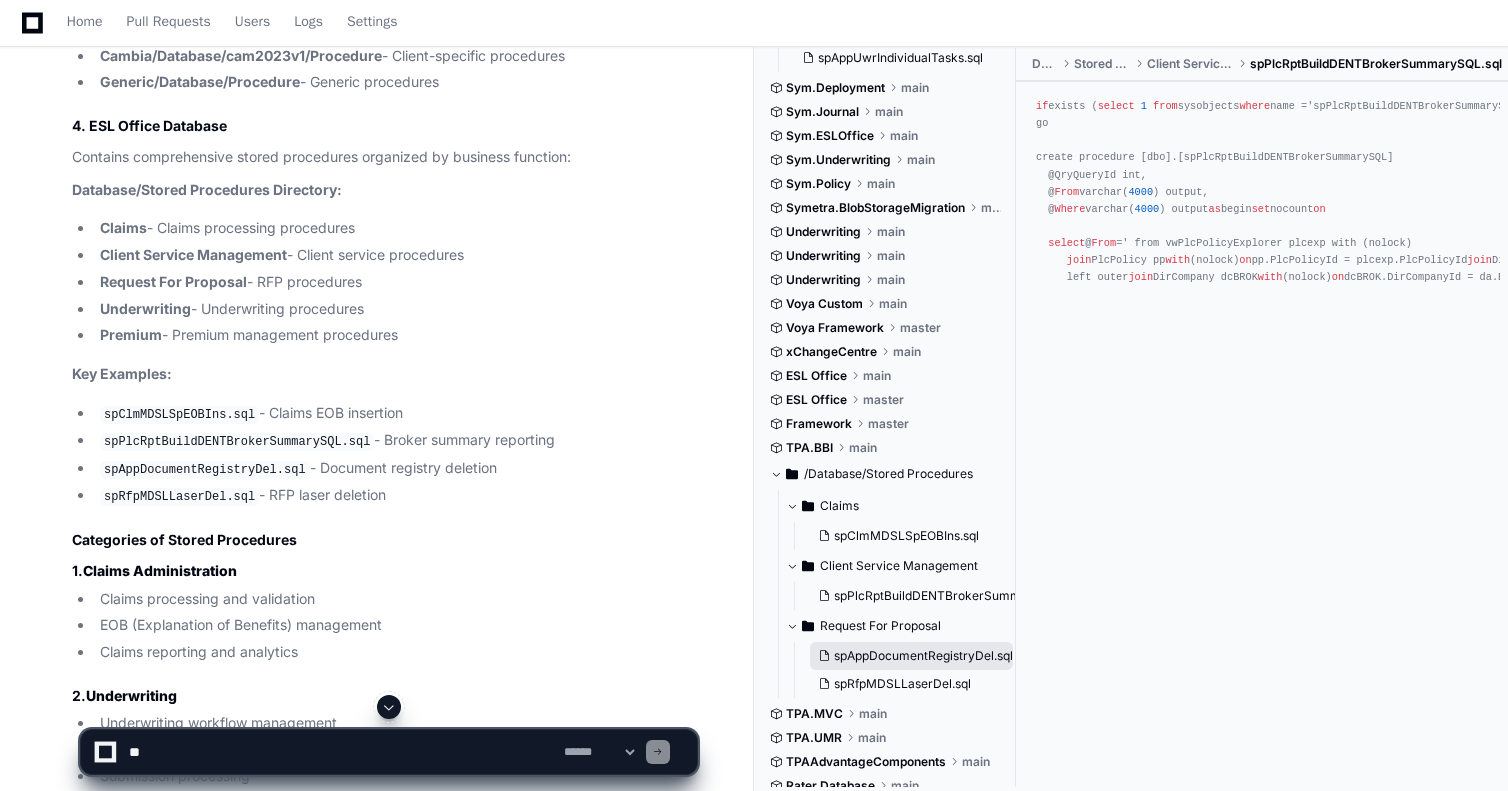 click on "spAppDocumentRegistryDel.sql" 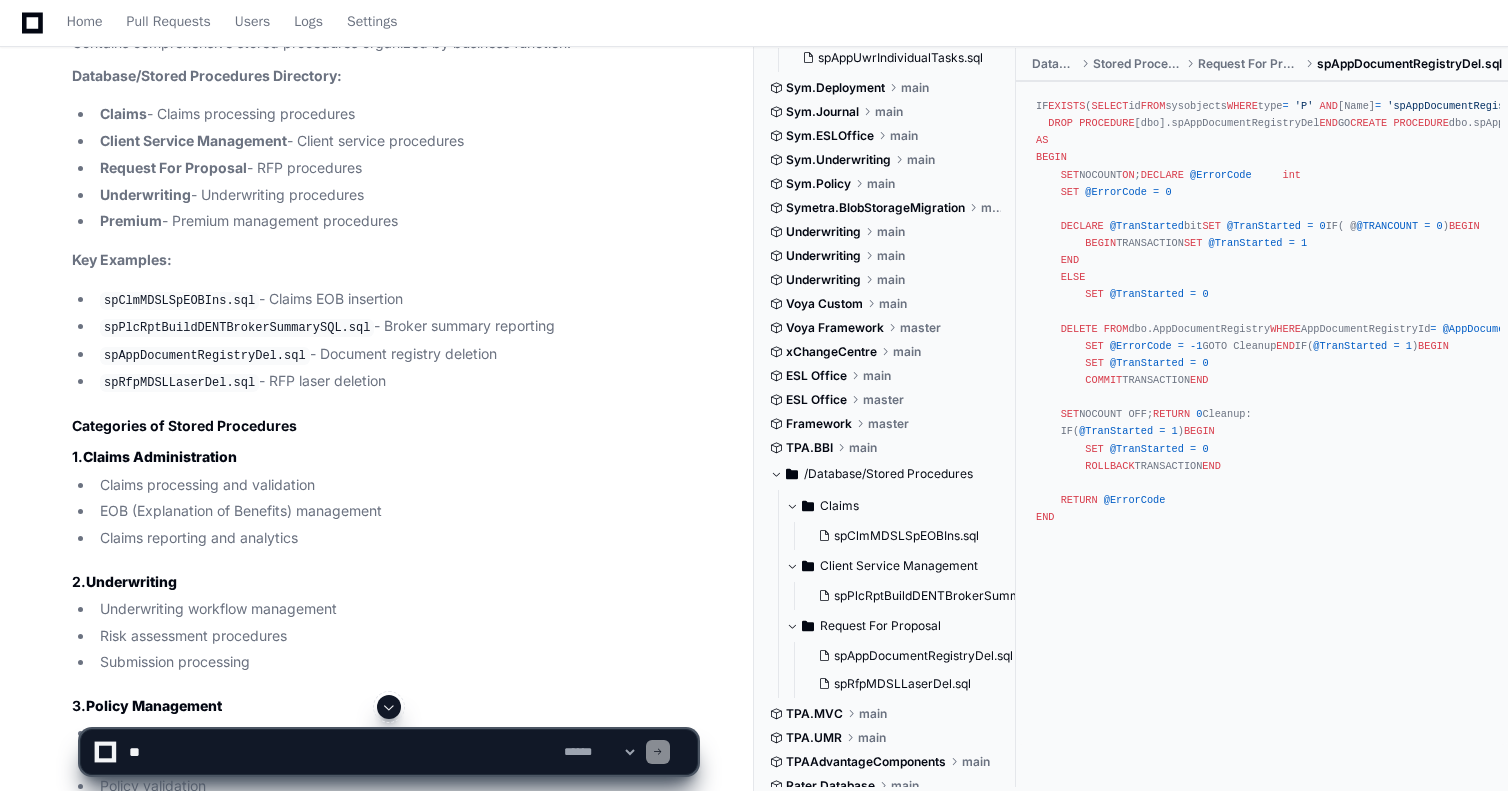 scroll, scrollTop: 1932, scrollLeft: 0, axis: vertical 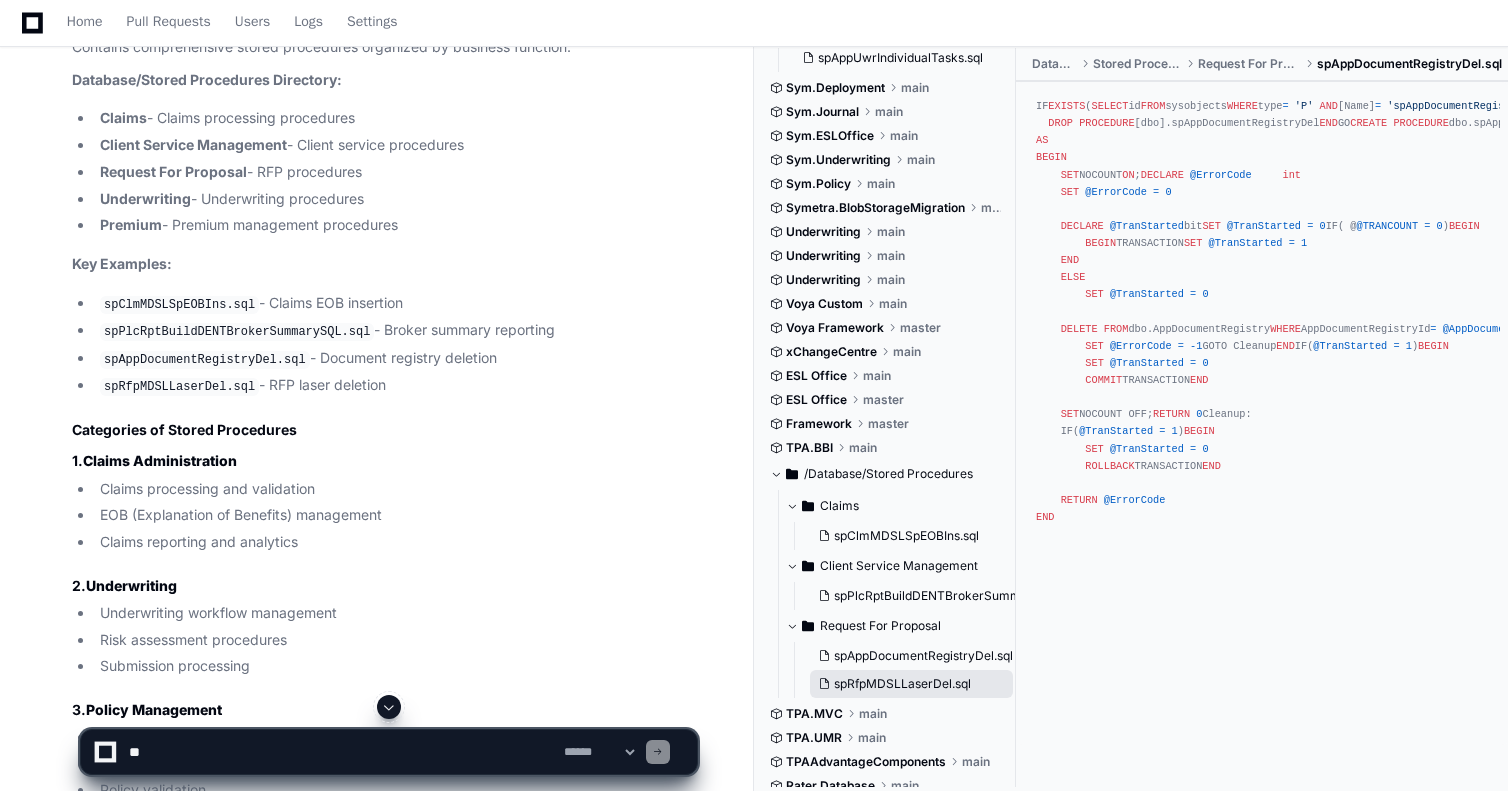 click on "spRfpMDSLLaserDel.sql" 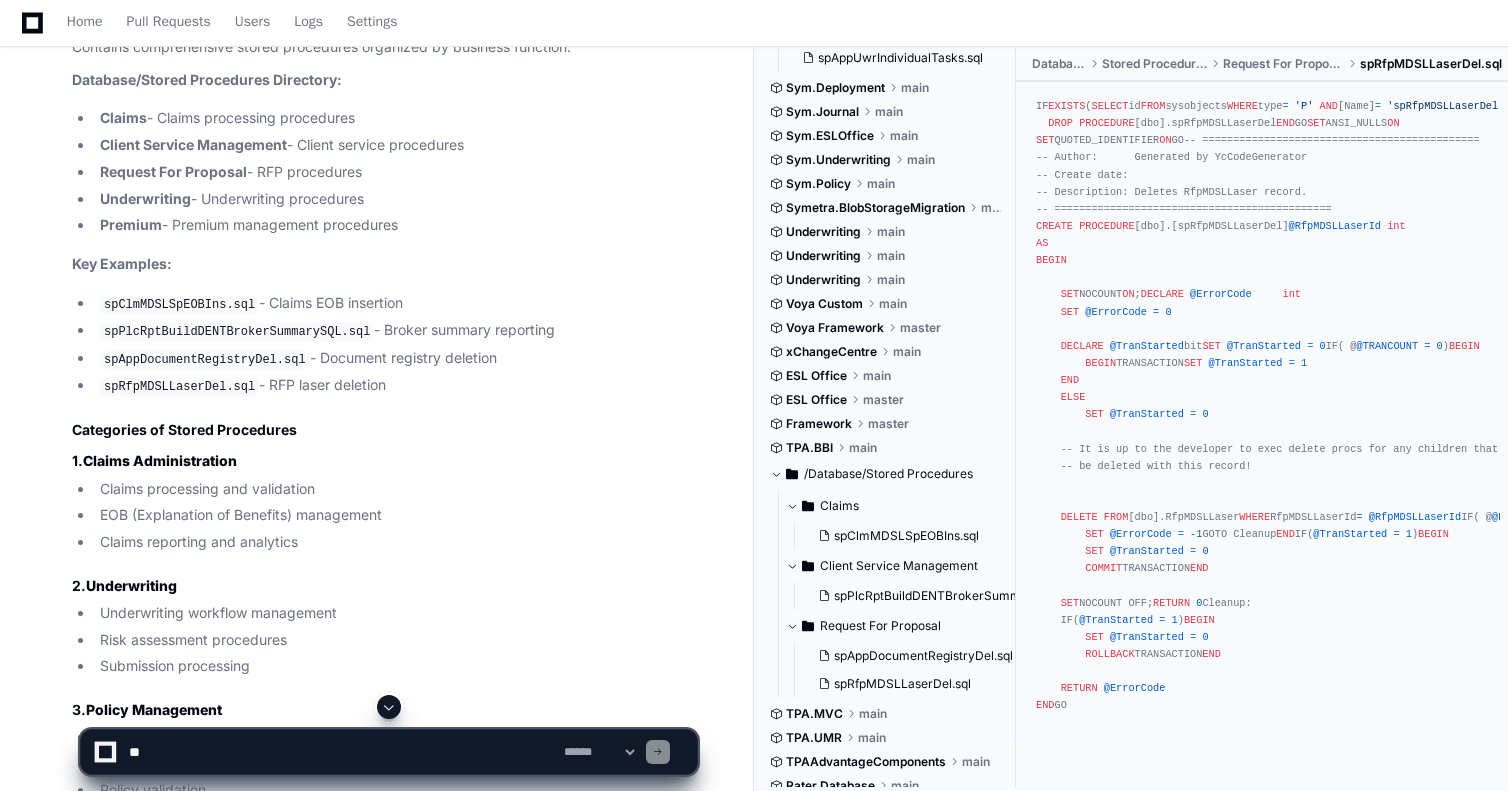 scroll, scrollTop: 0, scrollLeft: 0, axis: both 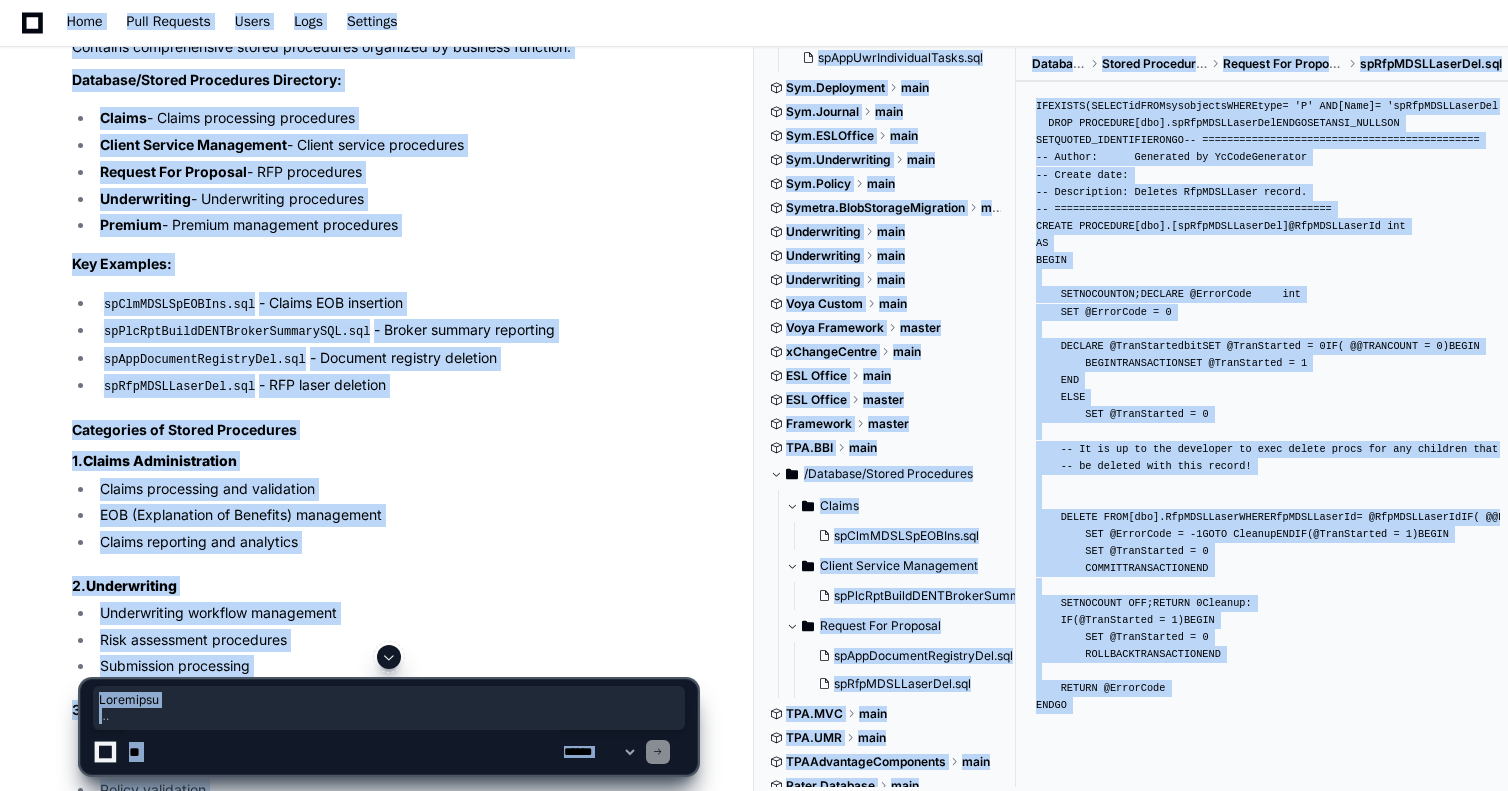 click on "IF  EXISTS  (
SELECT  id
FROM  sysobjects
WHERE  type  =   'P'   AND  [Name]  =   'spRfpMDSLLaserDel'
)
BEGIN
DROP   PROCEDURE  [dbo].spRfpMDSLLaserDel
END
GO
SET  ANSI_NULLS  ON
SET  QUOTED_IDENTIFIER  ON
GO
-- =============================================
-- Author:		Generated by YcCodeGenerator
-- Create date:
-- Description:	Deletes RfpMDSLLaser record.
-- =============================================
CREATE   PROCEDURE  [dbo].[spRfpMDSLLaserDel]
@RfpMDSLLaserId   int
AS
BEGIN
SET  NOCOUNT  ON ;
DECLARE   @ErrorCode       int
SET   @ErrorCode   =   0
DECLARE   @TranStarted    bit
SET   @TranStarted   =   0
IF( @ @TRANCOUNT   =   0  )
BEGIN
BEGIN  TRANSACTION
SET   @TranStarted   =   1
END
ELSE
SET   @TranStarted   =   0
-- It is up to the developer to exec delete procs for any children that should
-- be deleted with this record!
DELETE   FROM  [dbo].RfpMDSLLaser  WHERE" 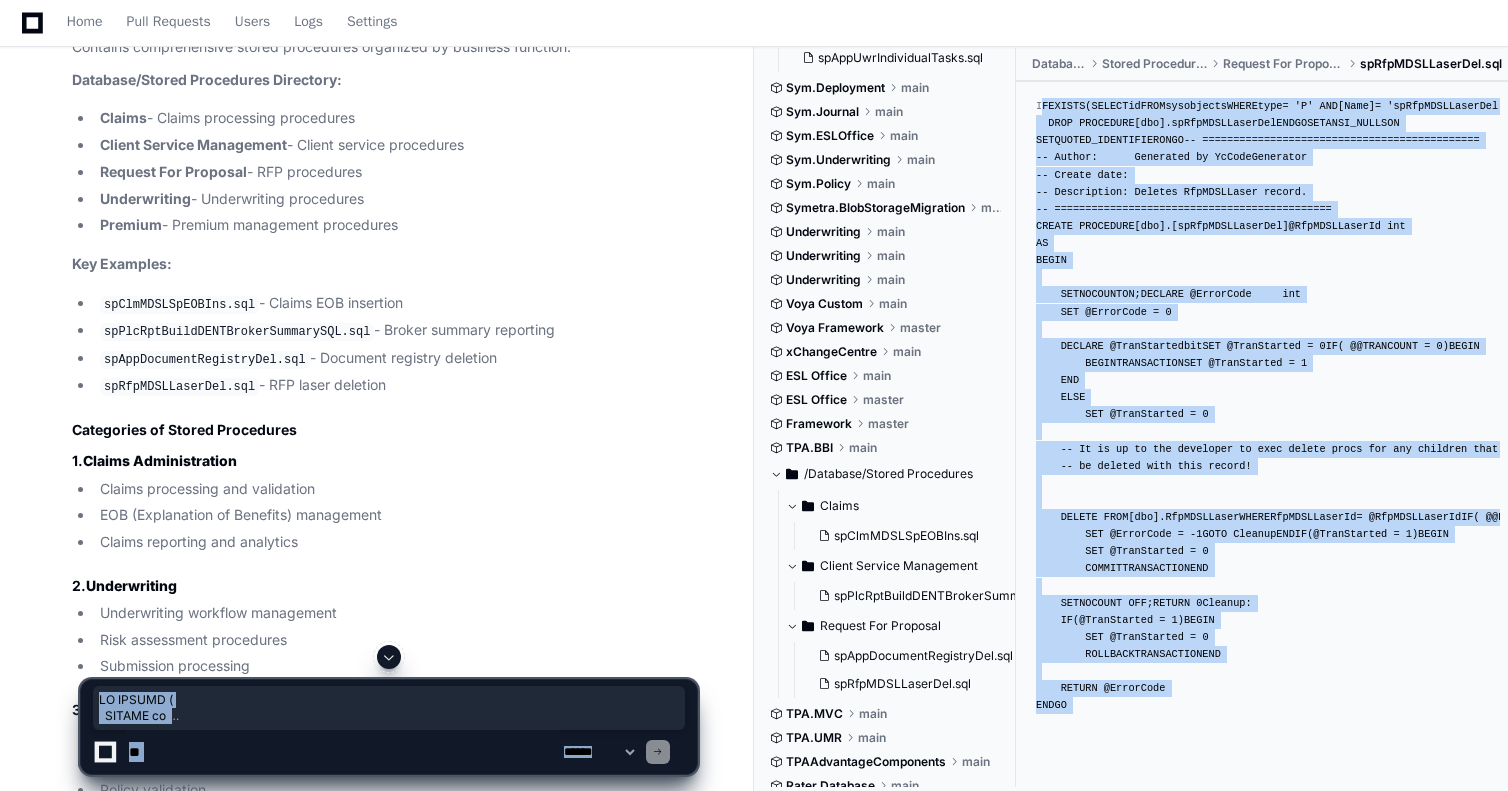 scroll, scrollTop: 404, scrollLeft: 0, axis: vertical 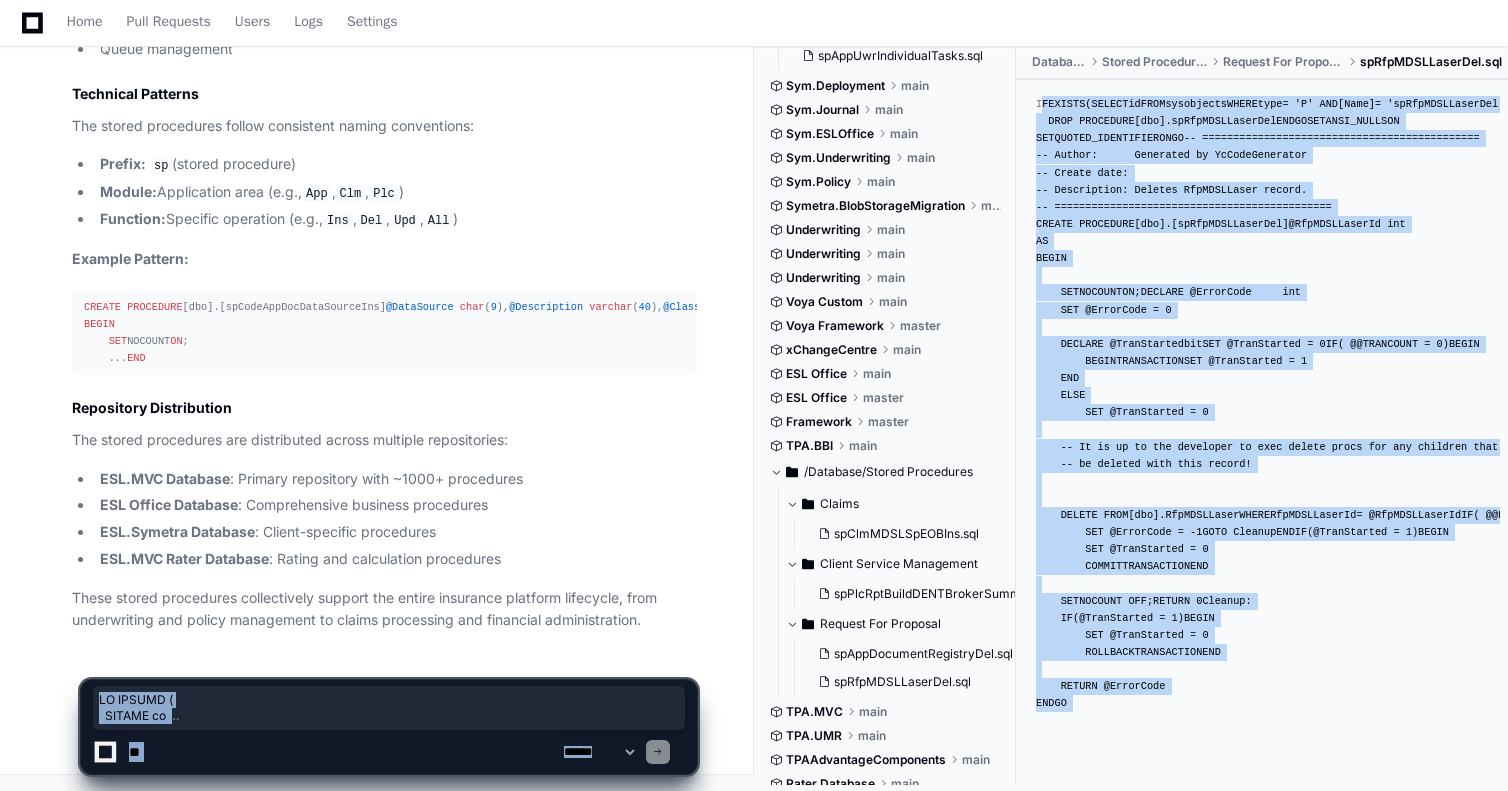 drag, startPoint x: 1040, startPoint y: 123, endPoint x: 1083, endPoint y: 682, distance: 560.6514 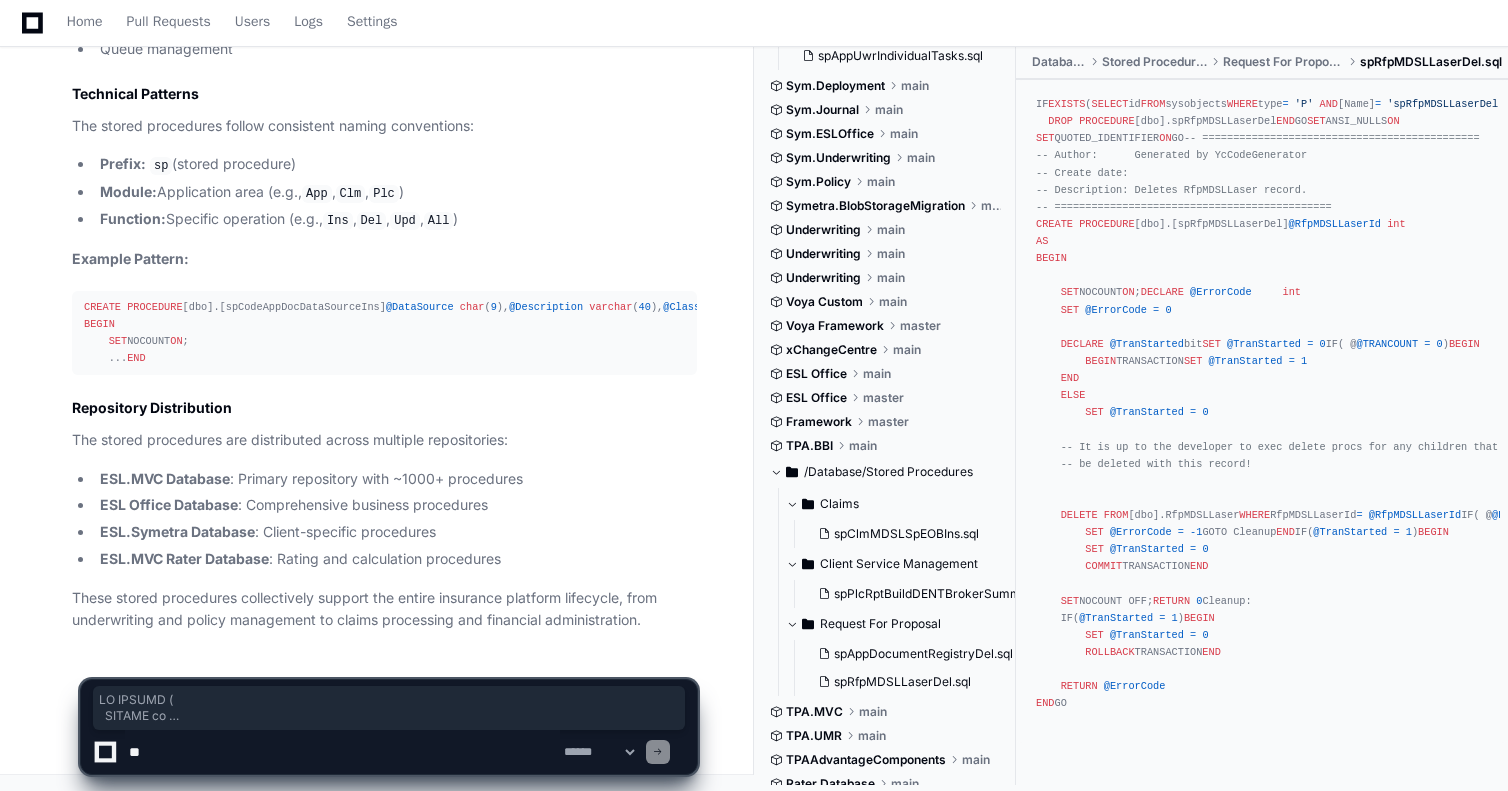 click on "IF  EXISTS  (
SELECT  id
FROM  sysobjects
WHERE  type  =   'P'   AND  [Name]  =   'spRfpMDSLLaserDel'
)
BEGIN
DROP   PROCEDURE  [dbo].spRfpMDSLLaserDel
END
GO
SET  ANSI_NULLS  ON
SET  QUOTED_IDENTIFIER  ON
GO
-- =============================================
-- Author:		Generated by YcCodeGenerator
-- Create date:
-- Description:	Deletes RfpMDSLLaser record.
-- =============================================
CREATE   PROCEDURE  [dbo].[spRfpMDSLLaserDel]
@RfpMDSLLaserId   int
AS
BEGIN
SET  NOCOUNT  ON ;
DECLARE   @ErrorCode       int
SET   @ErrorCode   =   0
DECLARE   @TranStarted    bit
SET   @TranStarted   =   0
IF( @ @TRANCOUNT   =   0  )
BEGIN
BEGIN  TRANSACTION
SET   @TranStarted   =   1
END
ELSE
SET   @TranStarted   =   0
-- It is up to the developer to exec delete procs for any children that should
-- be deleted with this record!
DELETE   FROM  [dbo].RfpMDSLLaser  WHERE" 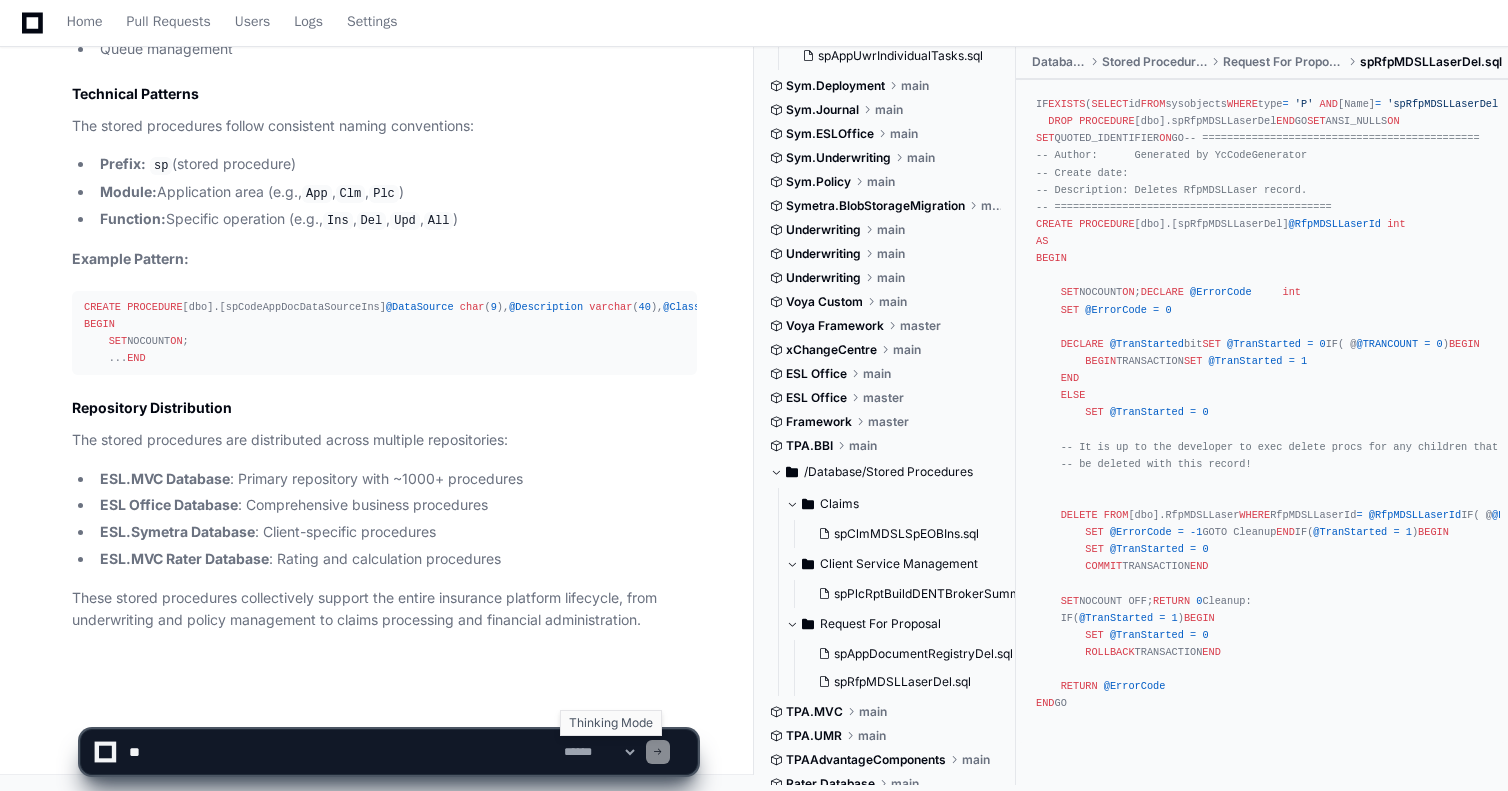 click on "**********" at bounding box center [599, 752] 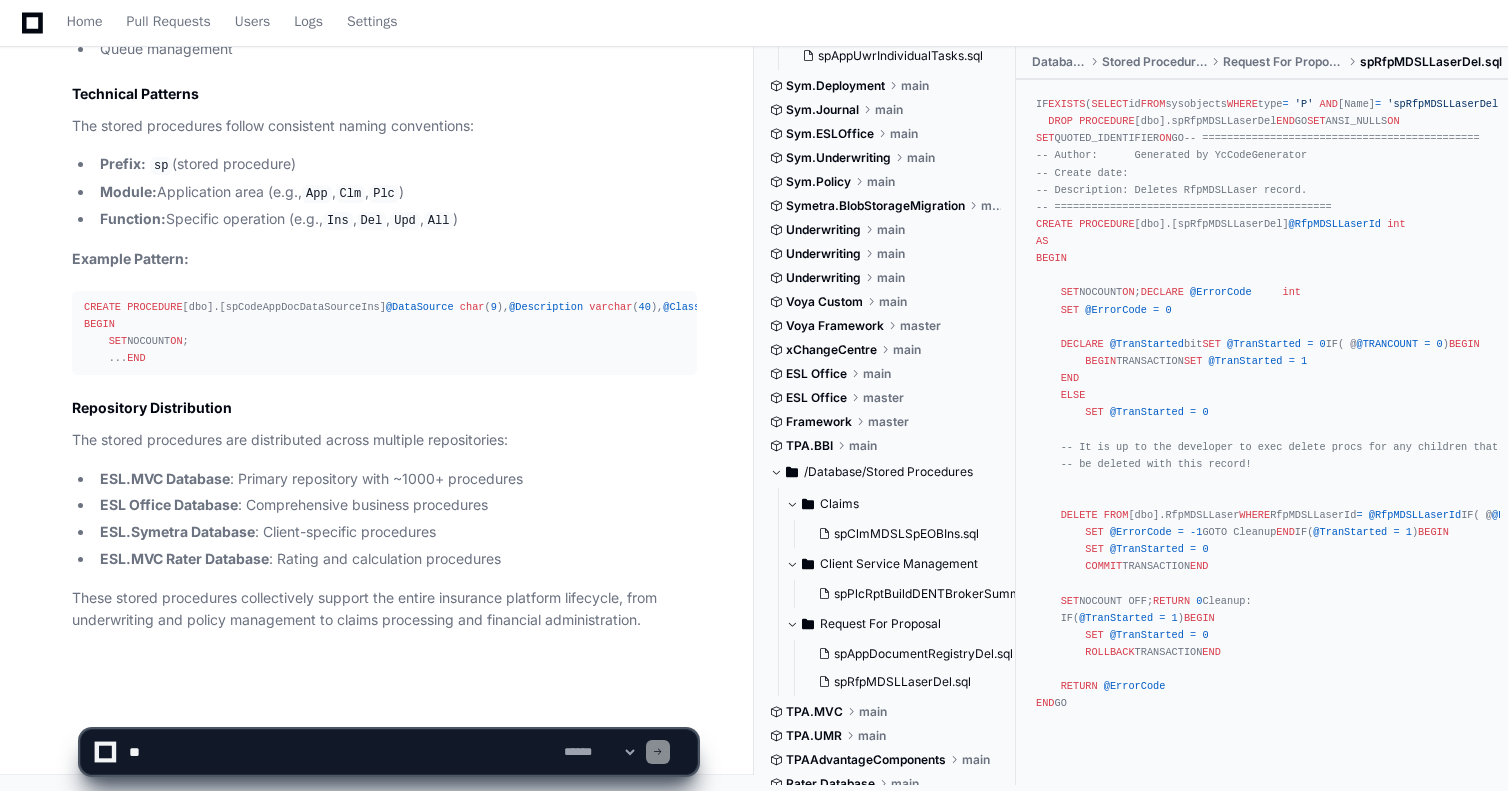 select on "*********" 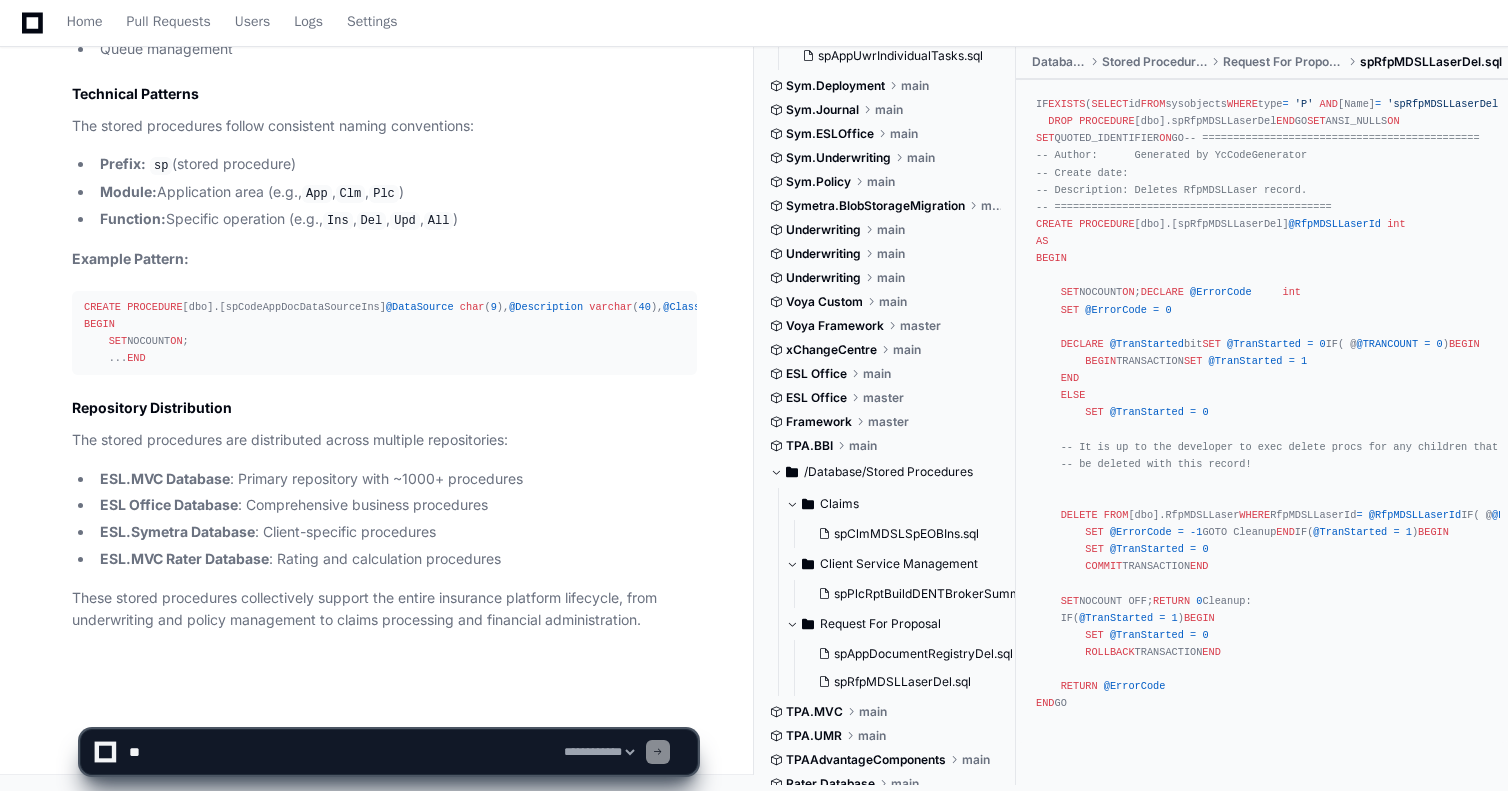 click 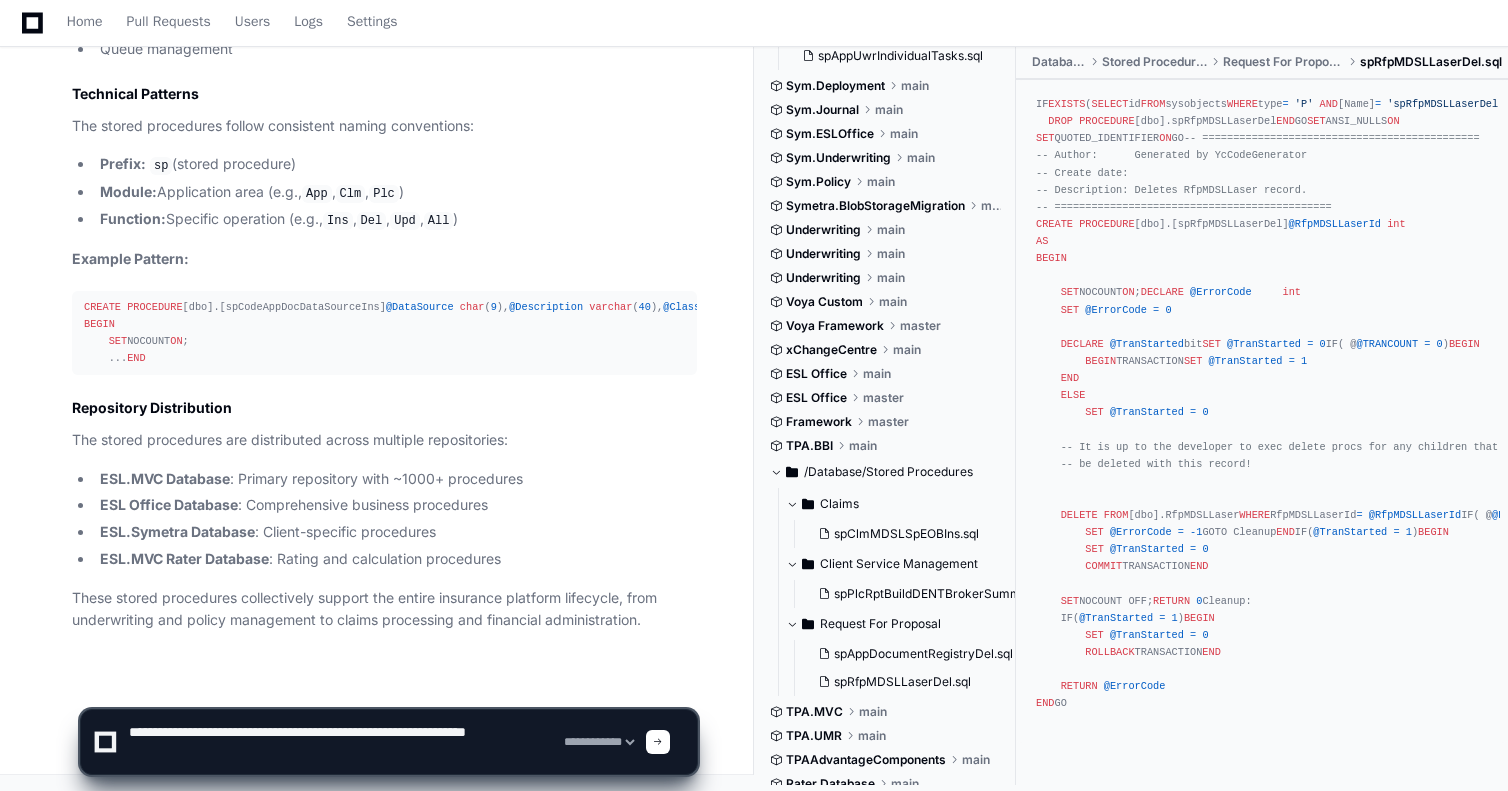 type on "**********" 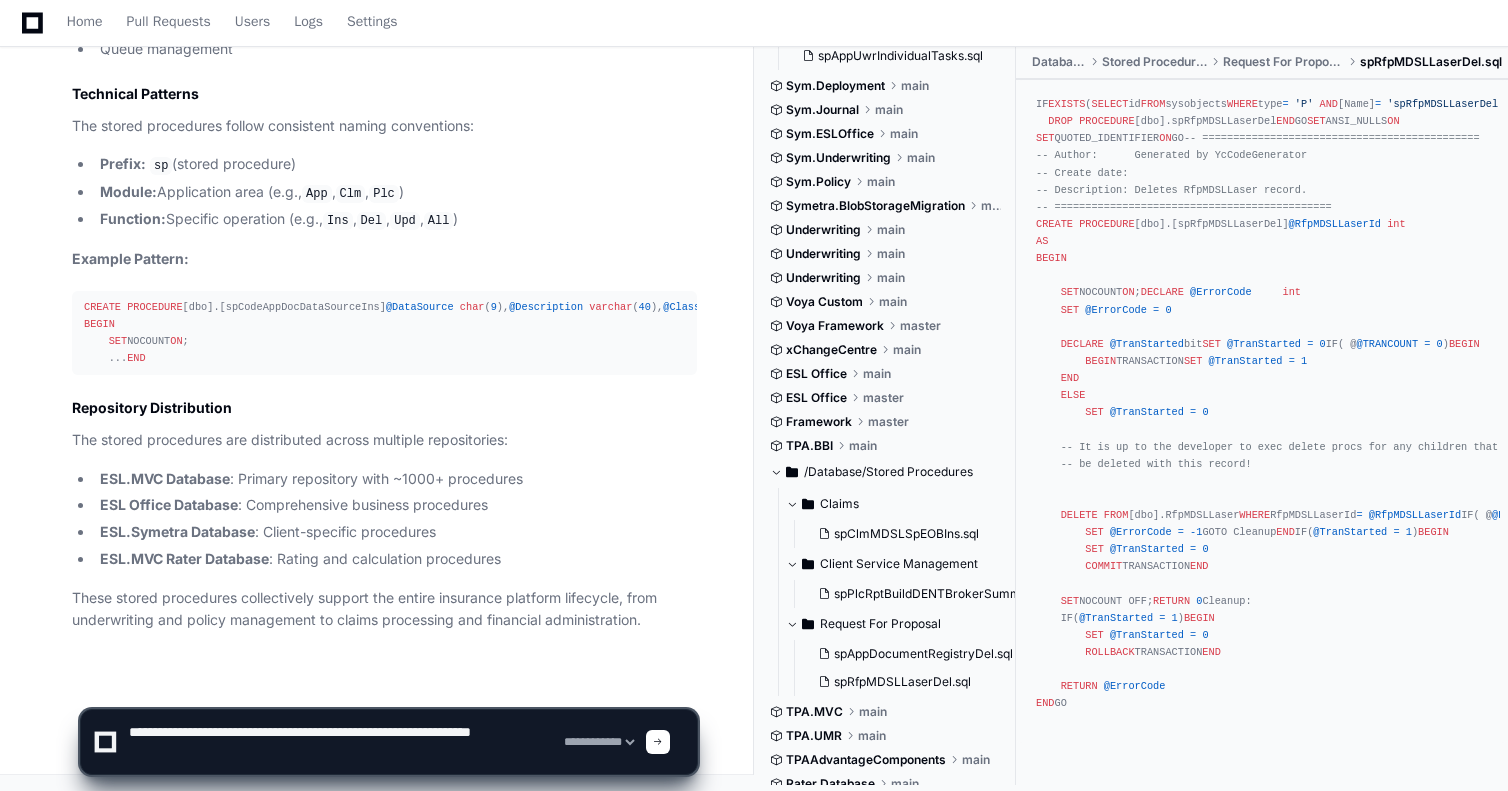 type 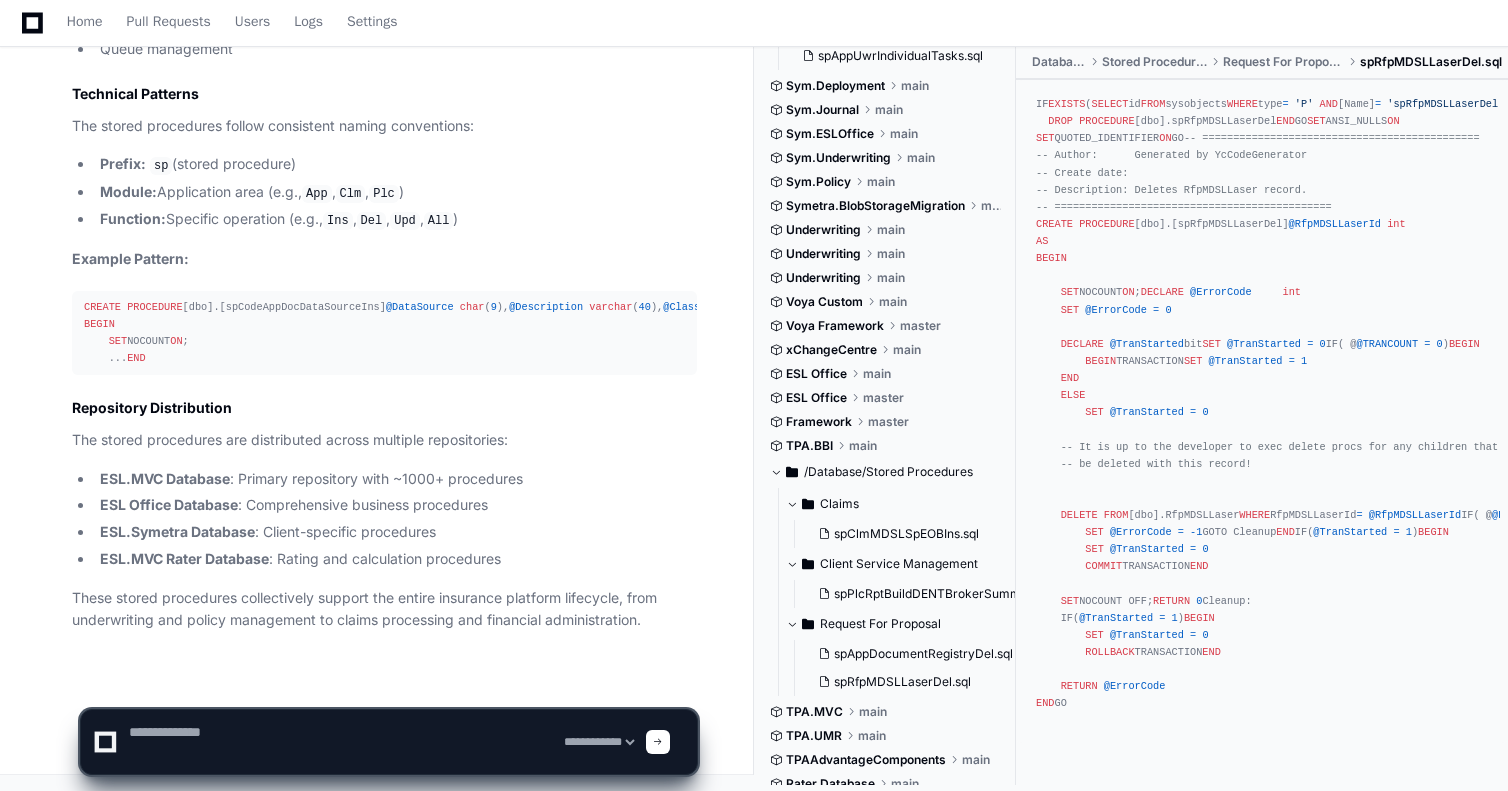 scroll, scrollTop: 0, scrollLeft: 0, axis: both 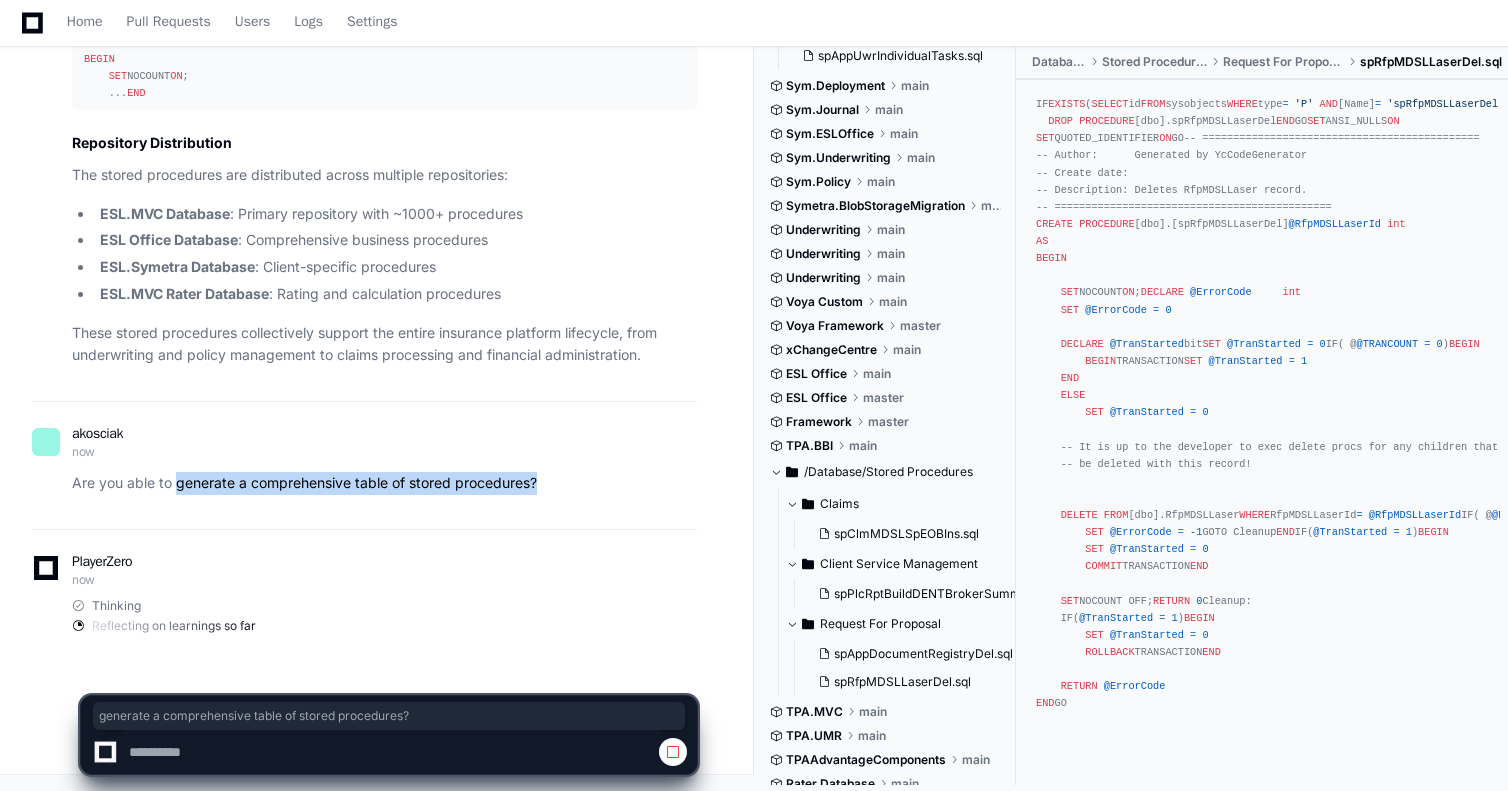 drag, startPoint x: 177, startPoint y: 483, endPoint x: 545, endPoint y: 486, distance: 368.01224 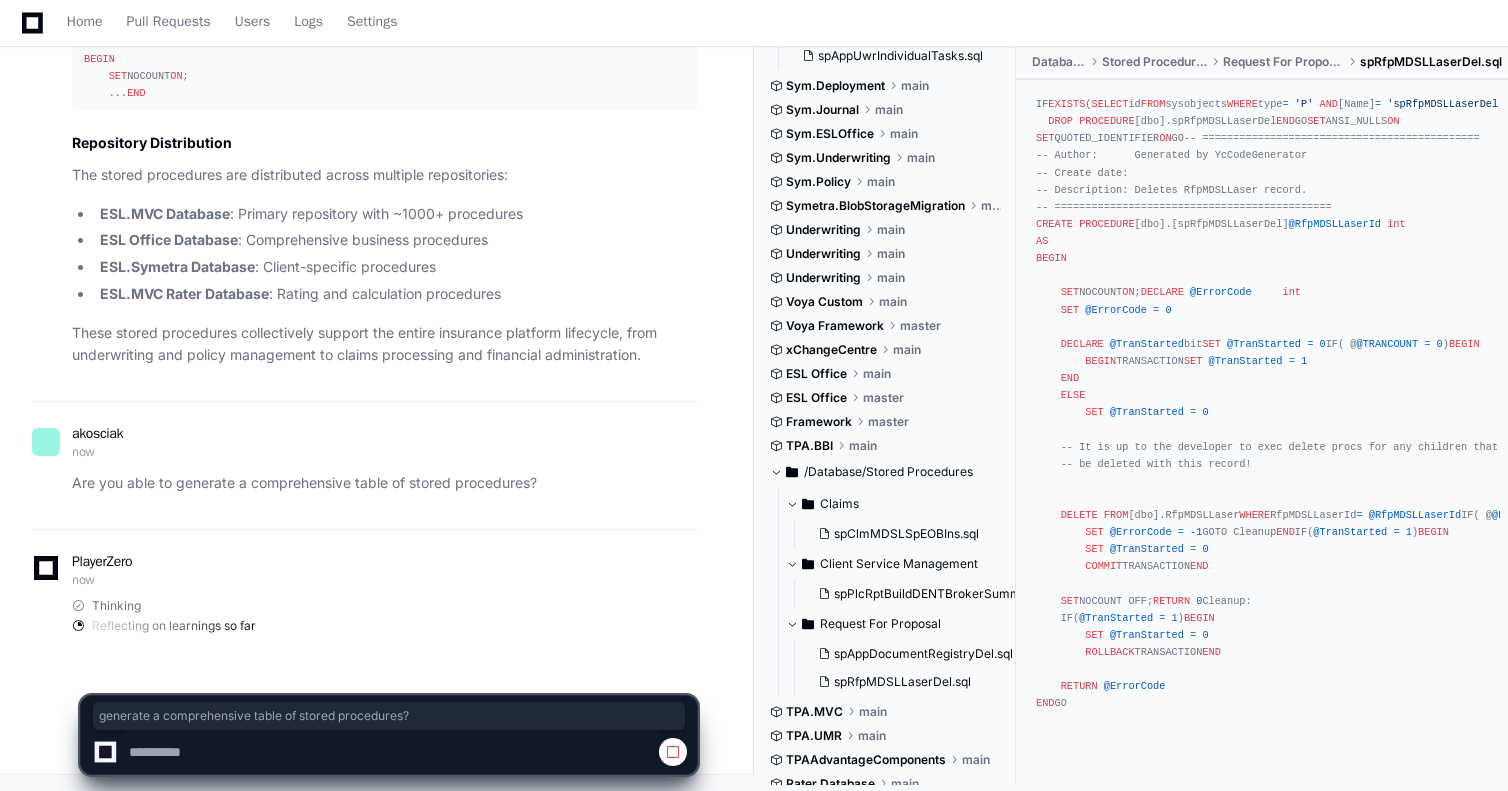 click 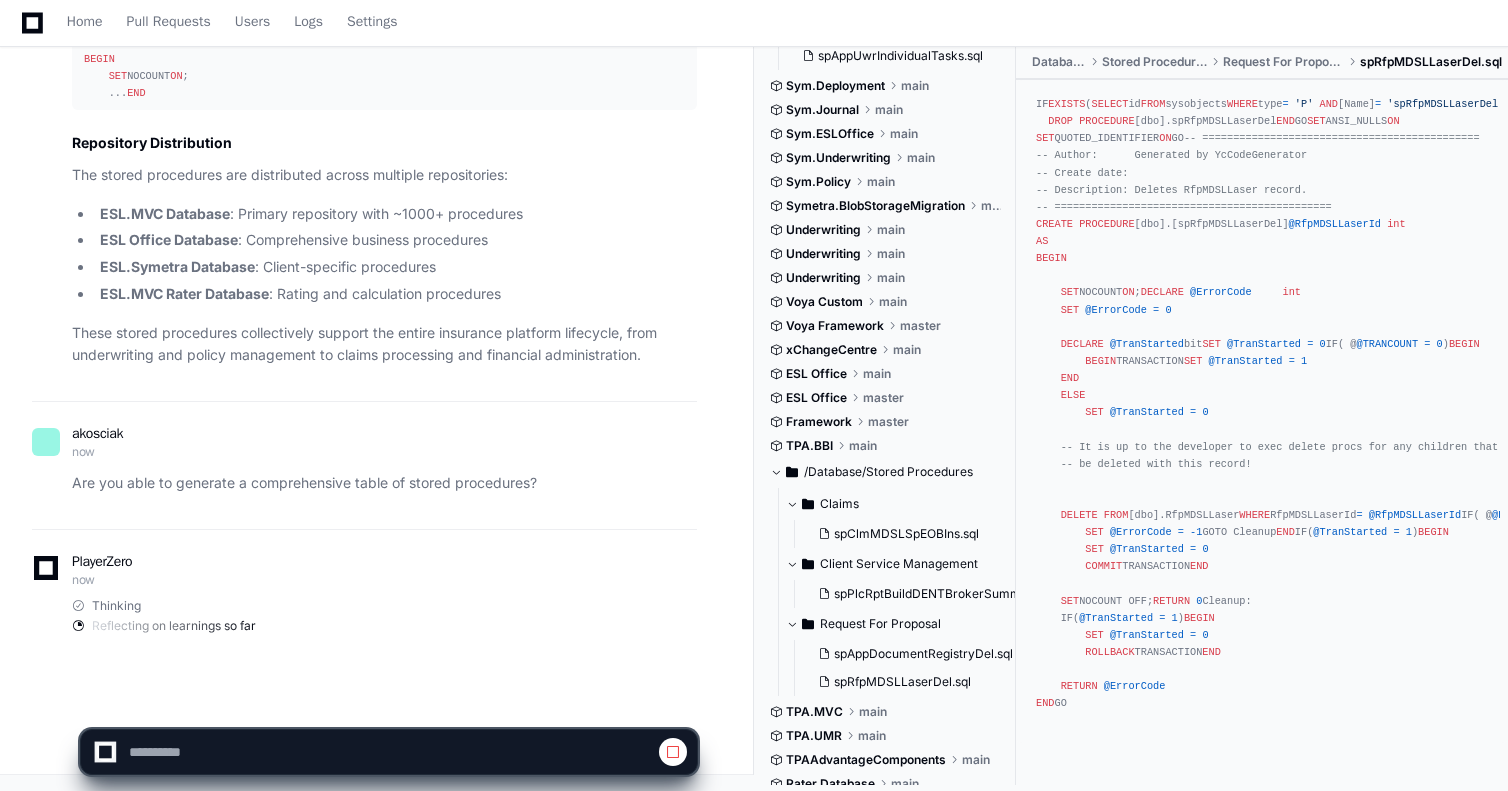 click 